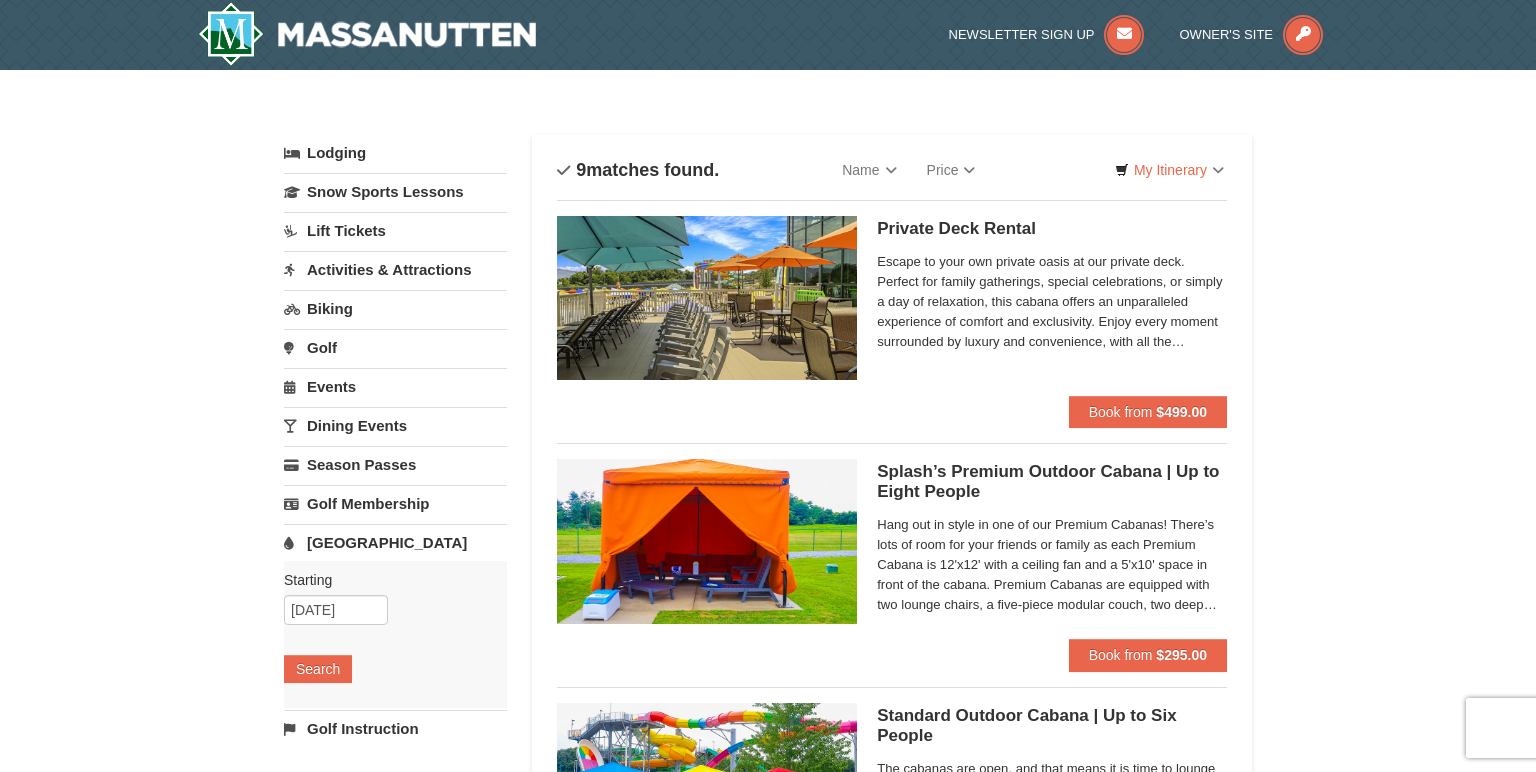 scroll, scrollTop: 406, scrollLeft: 0, axis: vertical 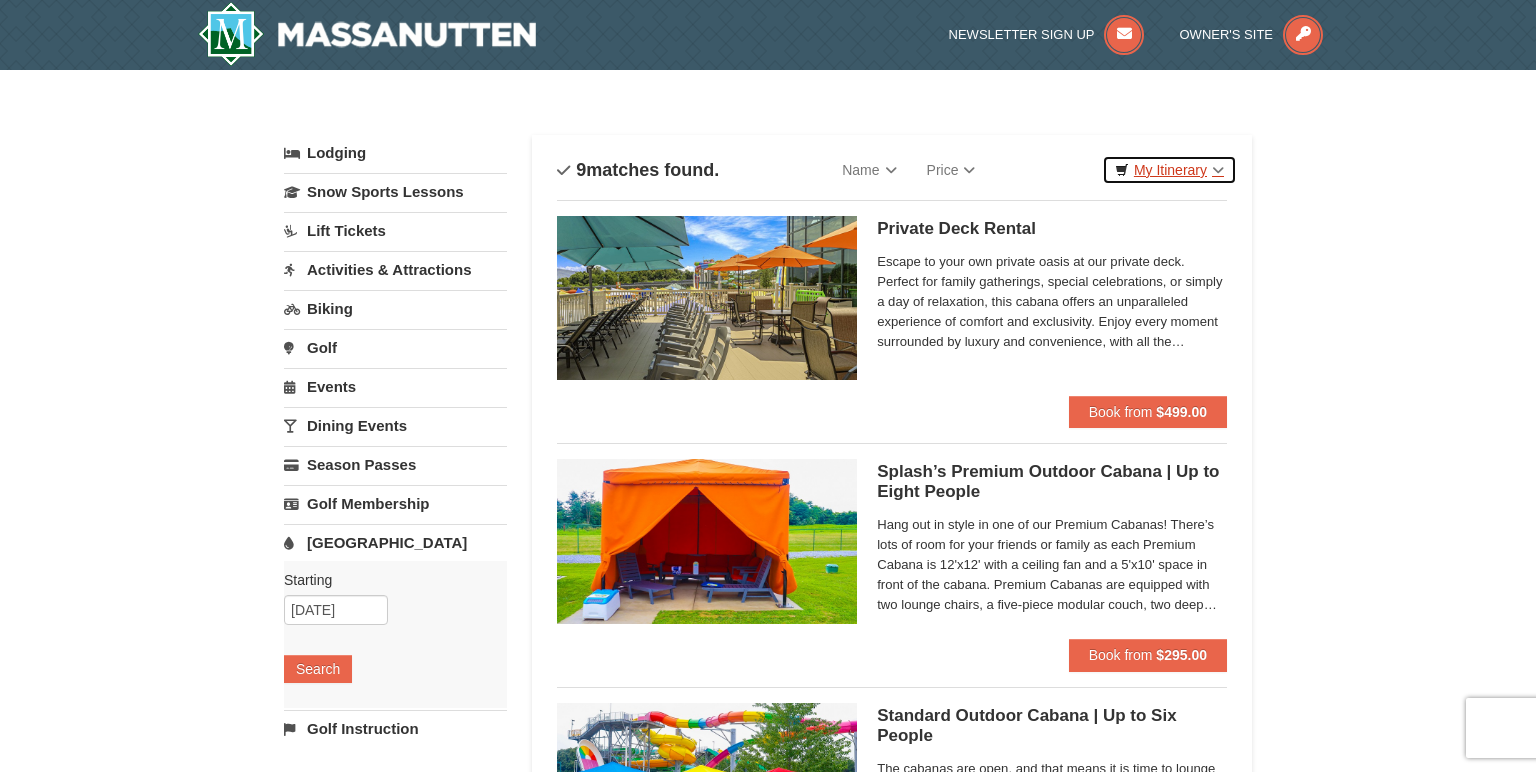 click on "My Itinerary" at bounding box center [1169, 170] 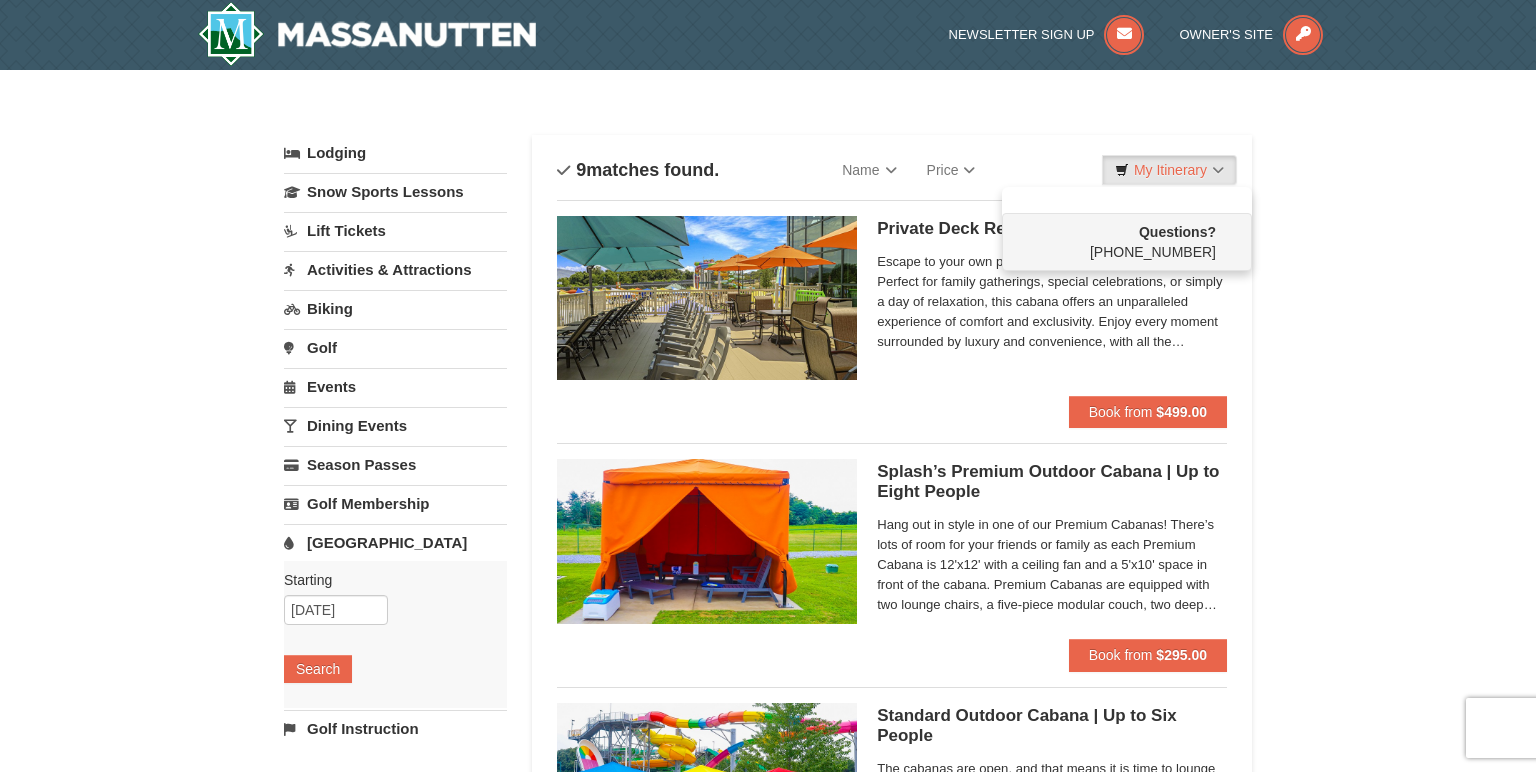 click on "×
Categories
List
Filter
My Itinerary
Questions?  [PHONE_NUMBER]
Lodging
Arrival Please format dates MM/DD/YYYY Please format dates MM/DD/YYYY
[DATE]
Departure Please format dates MM/DD/YYYY Please format dates MM/DD/YYYY
[DATE]
2 0" at bounding box center (768, 1258) 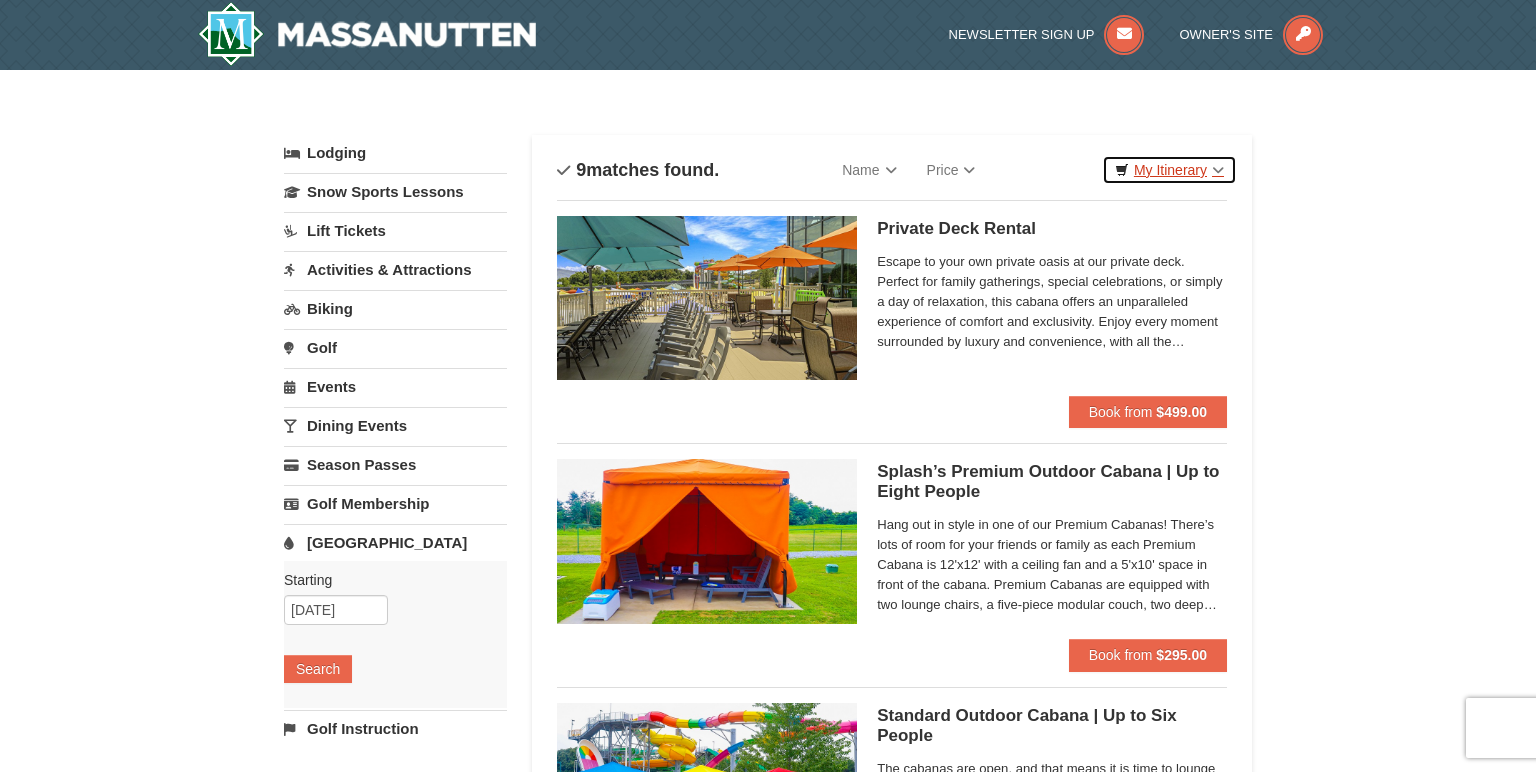 click on "My Itinerary" at bounding box center (1169, 170) 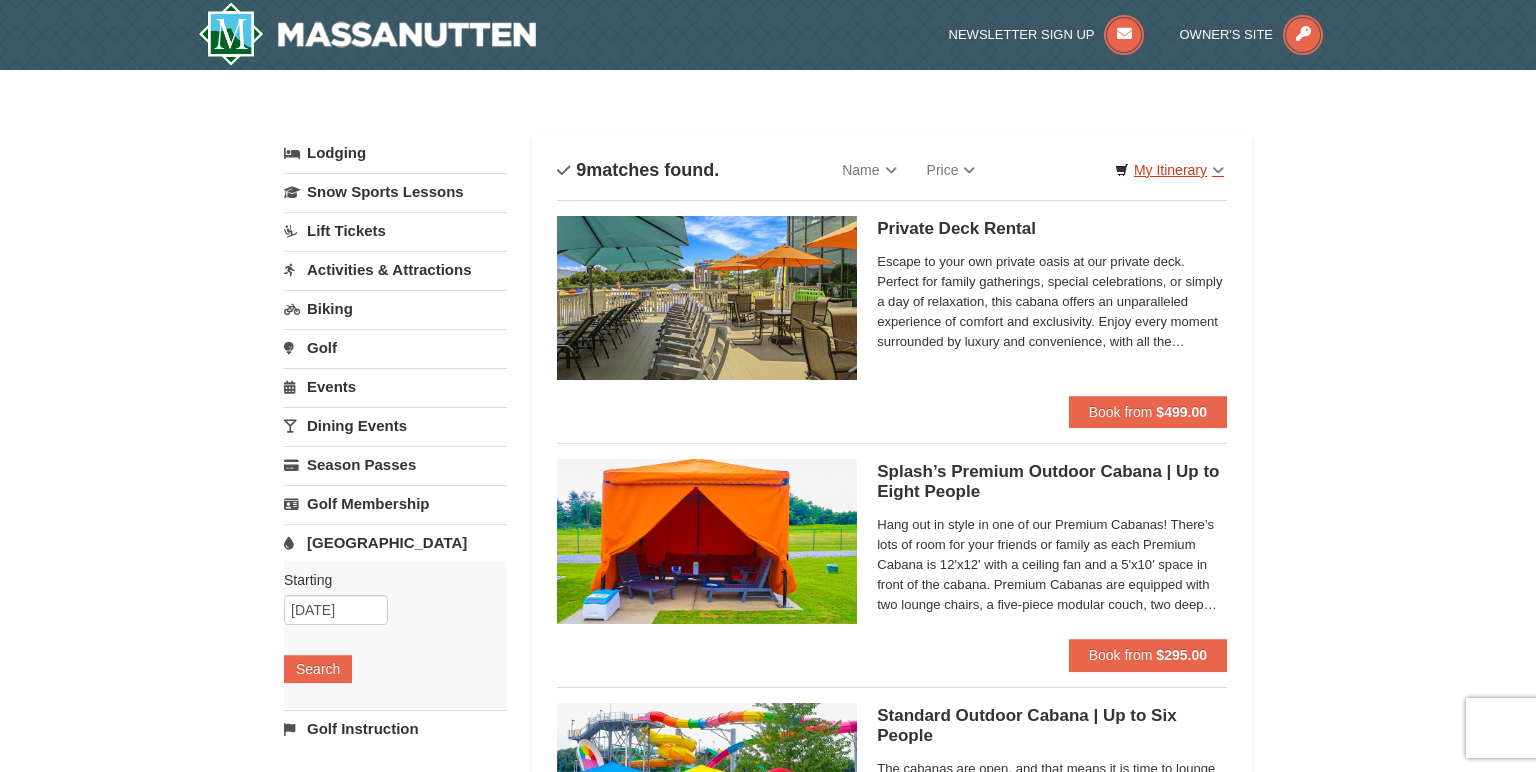 scroll, scrollTop: 0, scrollLeft: 0, axis: both 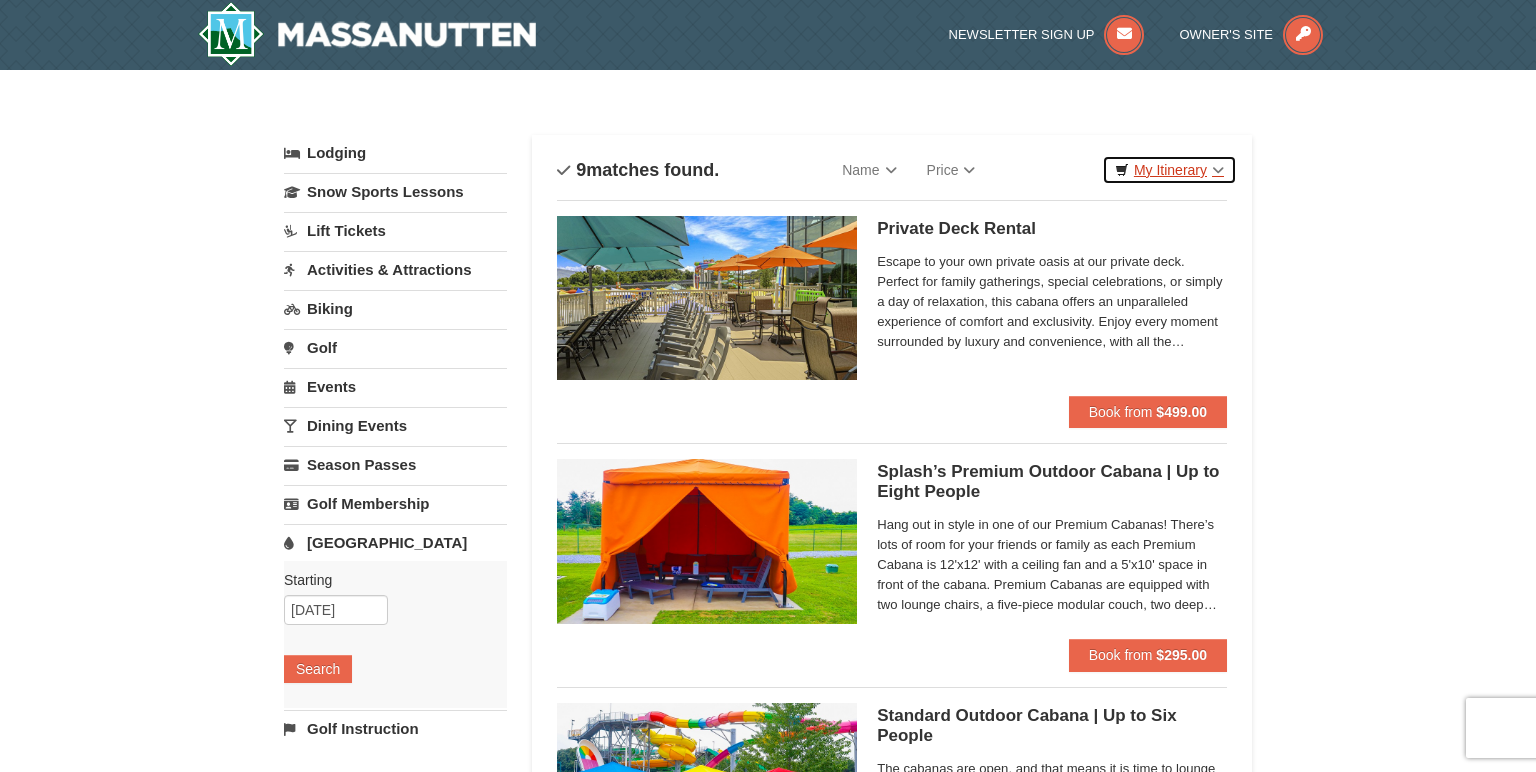 click on "My Itinerary" at bounding box center (1169, 170) 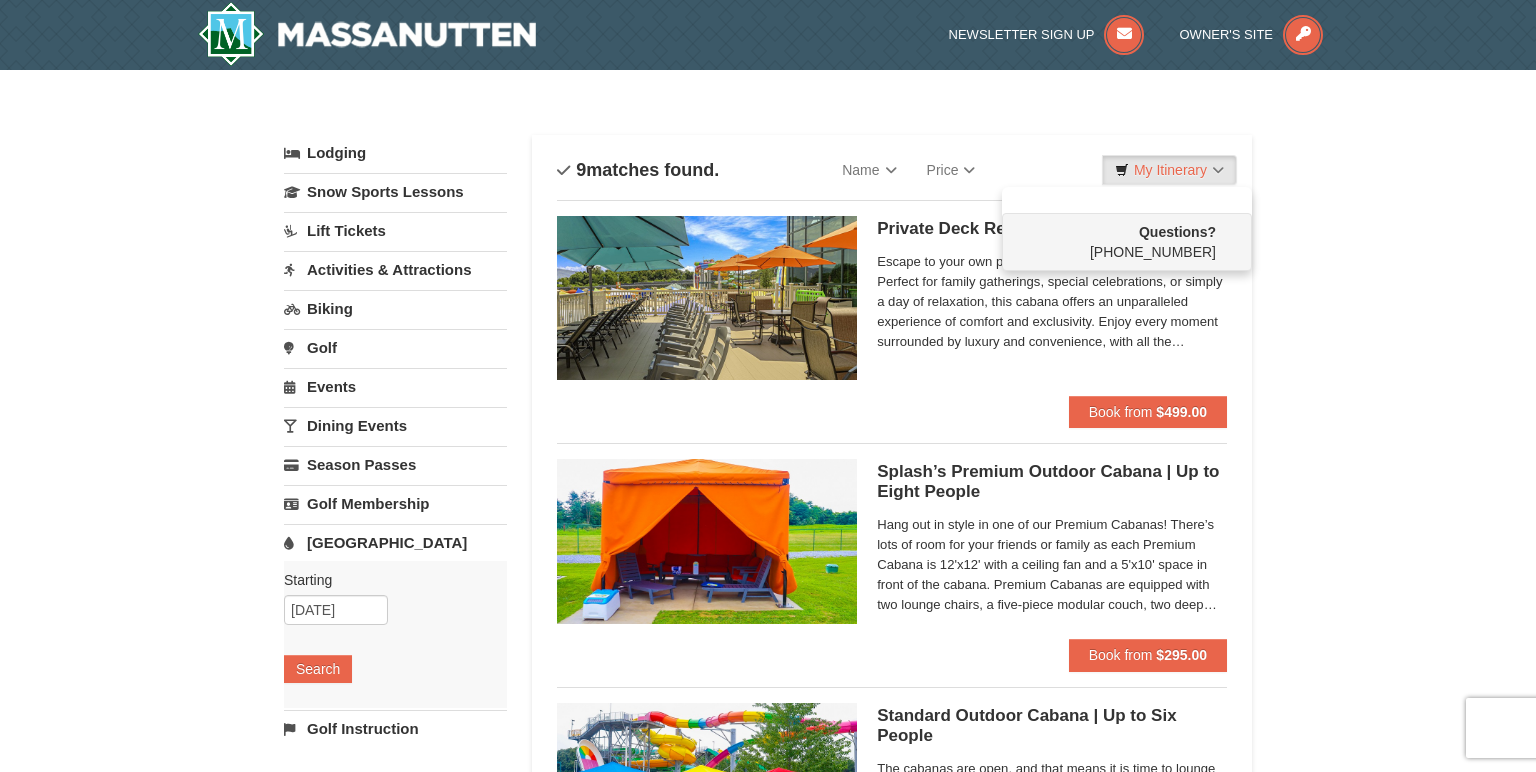 drag, startPoint x: 1350, startPoint y: 294, endPoint x: 1330, endPoint y: 317, distance: 30.479502 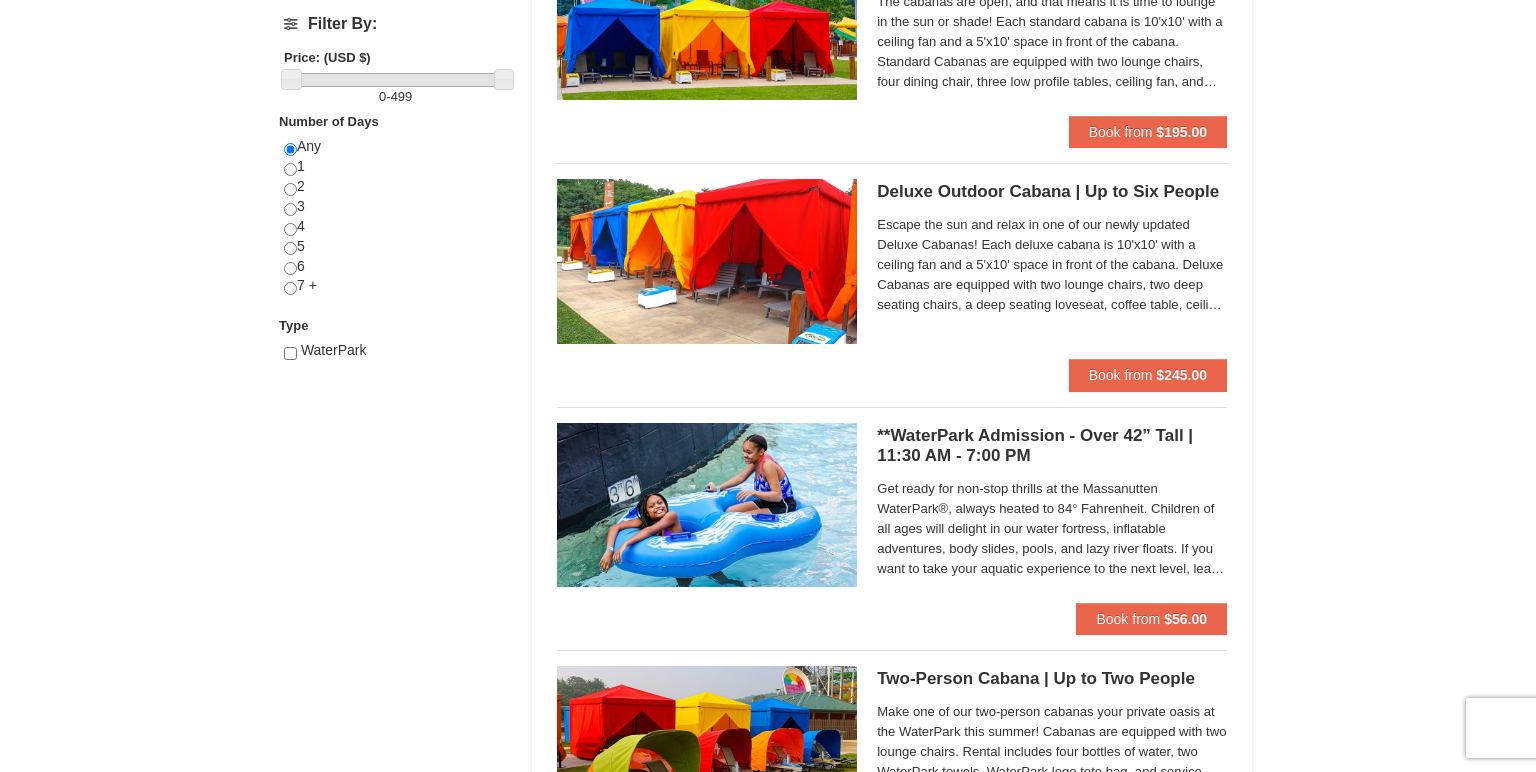 scroll, scrollTop: 1188, scrollLeft: 0, axis: vertical 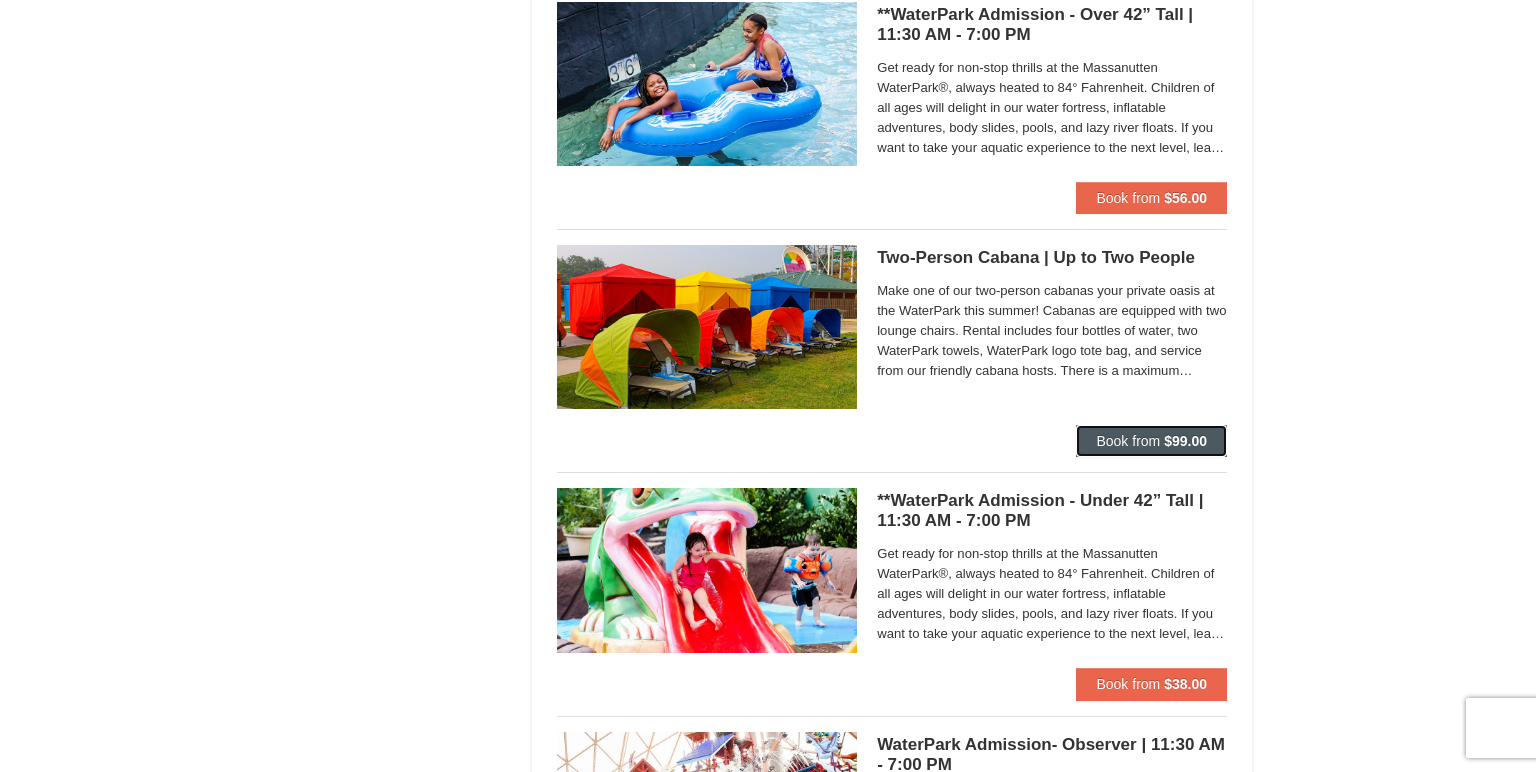 click on "Book from" at bounding box center (1128, 441) 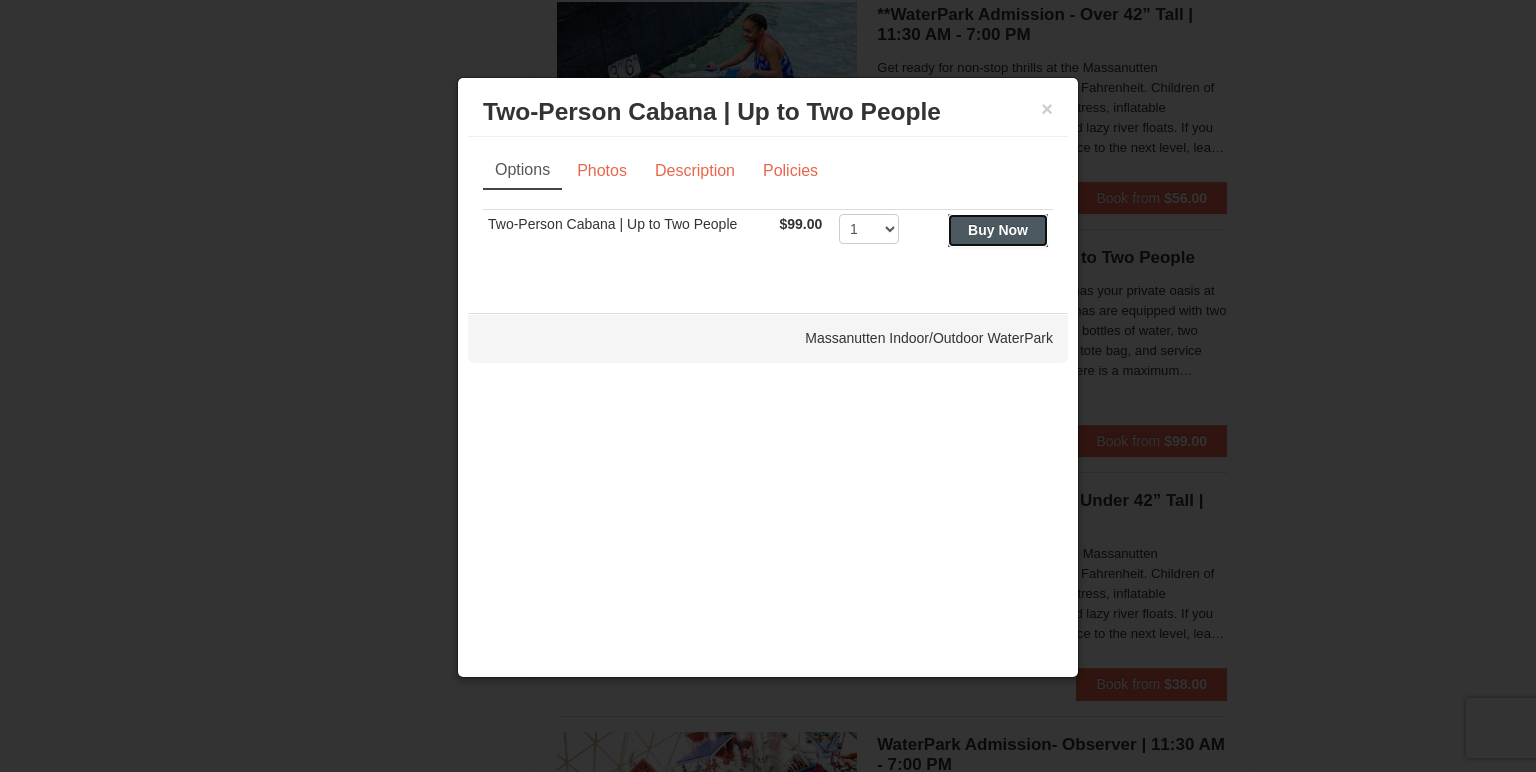 click on "Buy Now" at bounding box center (998, 230) 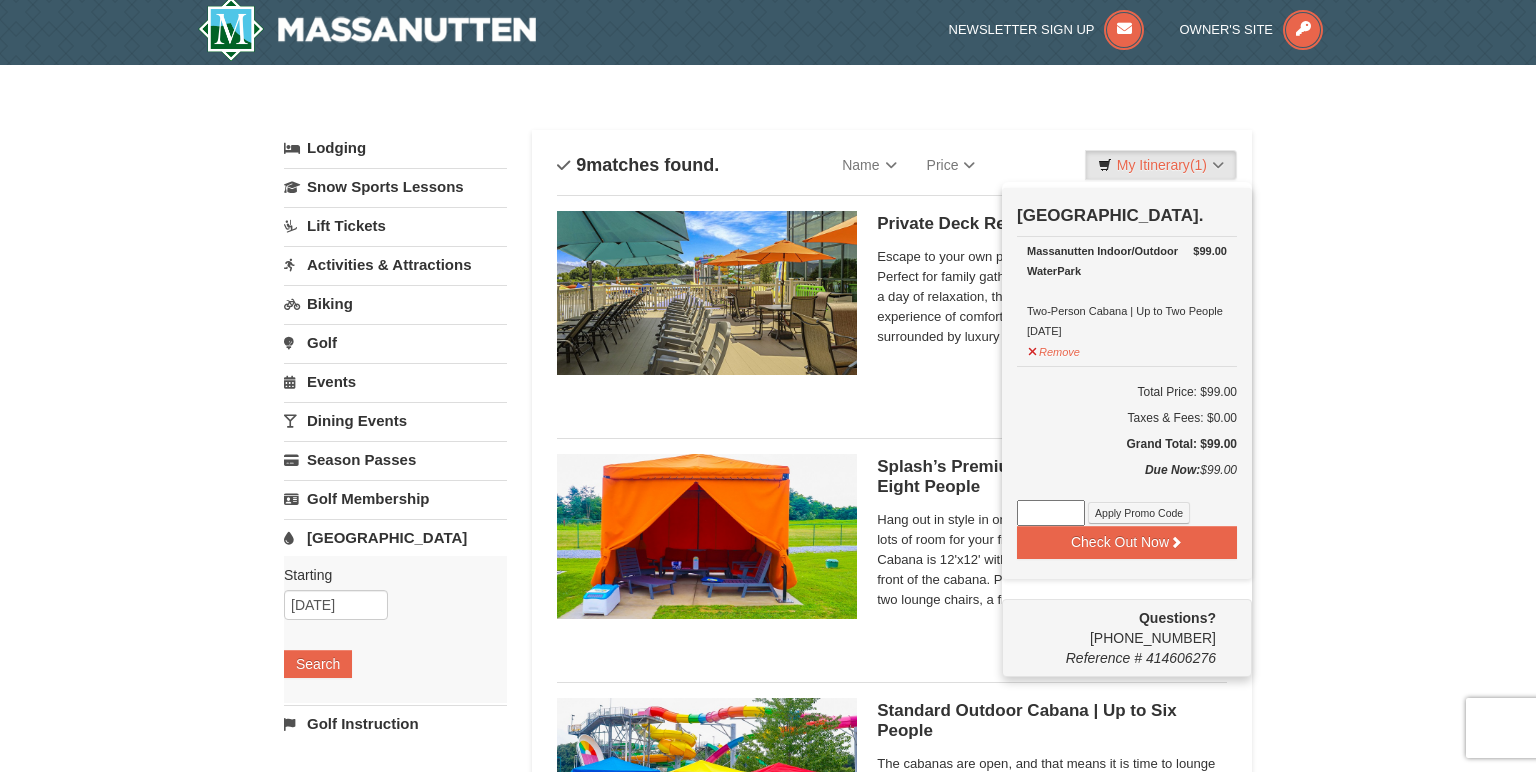 scroll, scrollTop: 6, scrollLeft: 0, axis: vertical 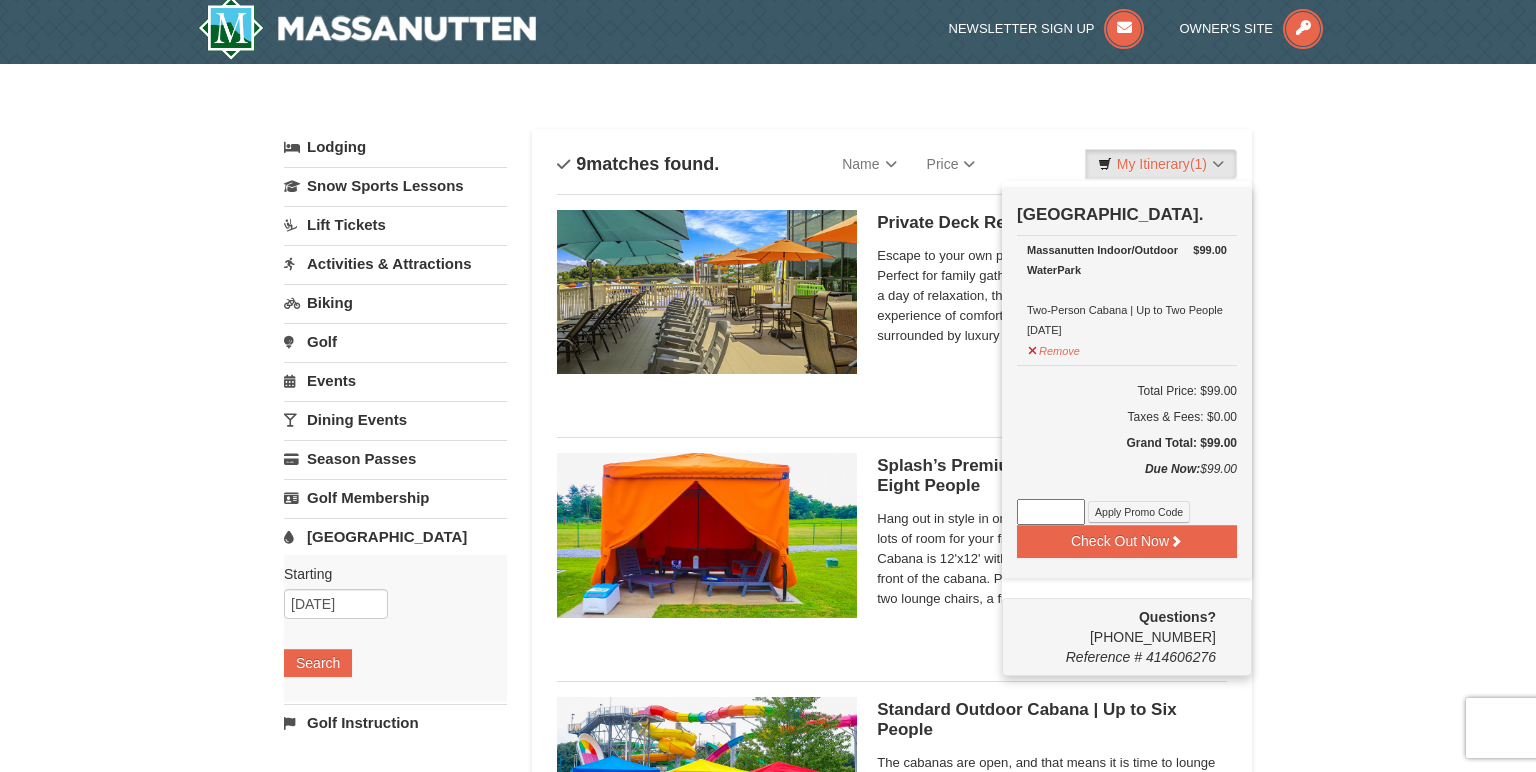 click on "×
Categories
List
Filter
My Itinerary (1)
Check Out Now
Water Park Pass.
$99.00
Massanutten Indoor/Outdoor WaterPark
Two-Person Cabana | Up to Two People
8/2/2025" at bounding box center (768, 1252) 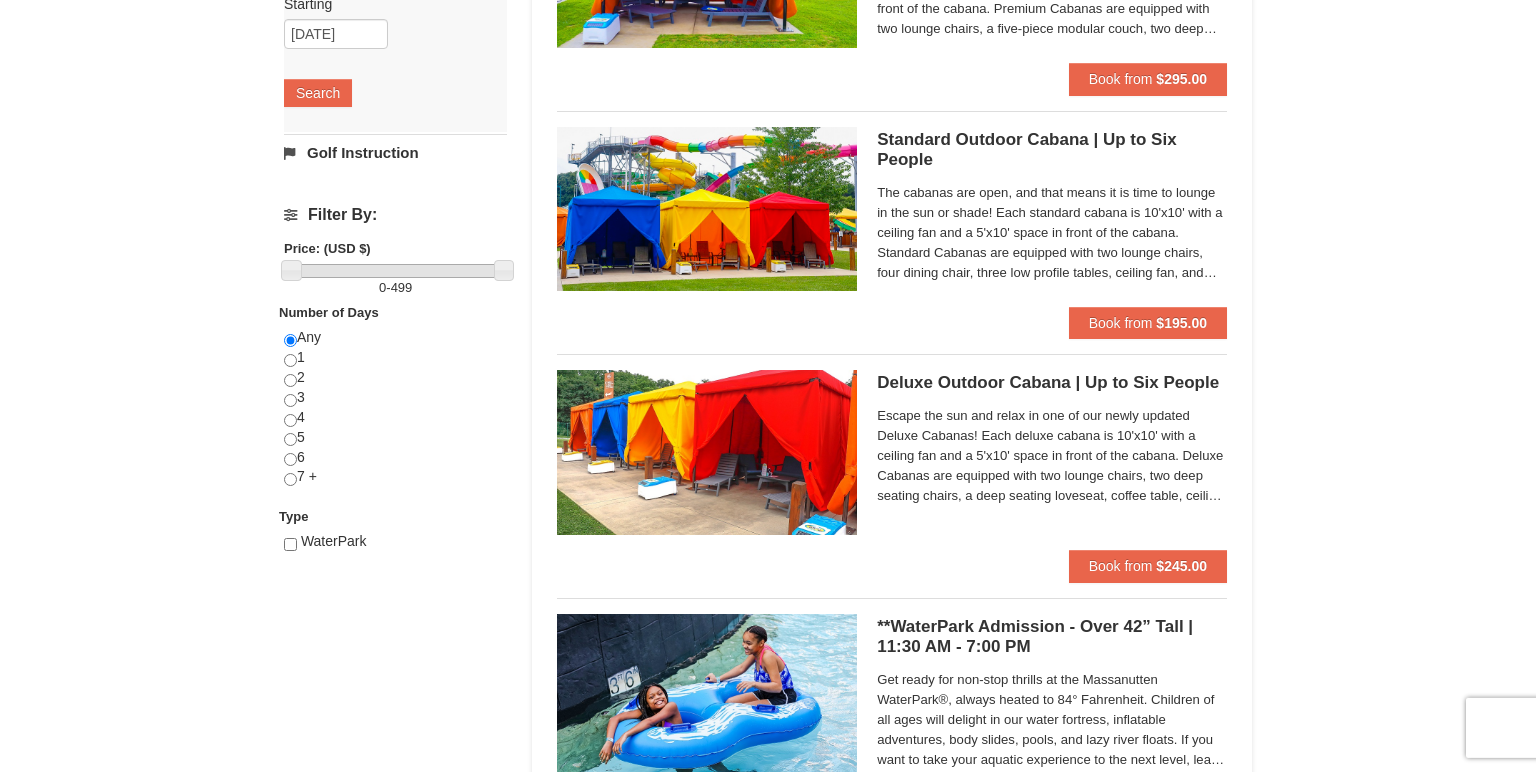 scroll, scrollTop: 864, scrollLeft: 0, axis: vertical 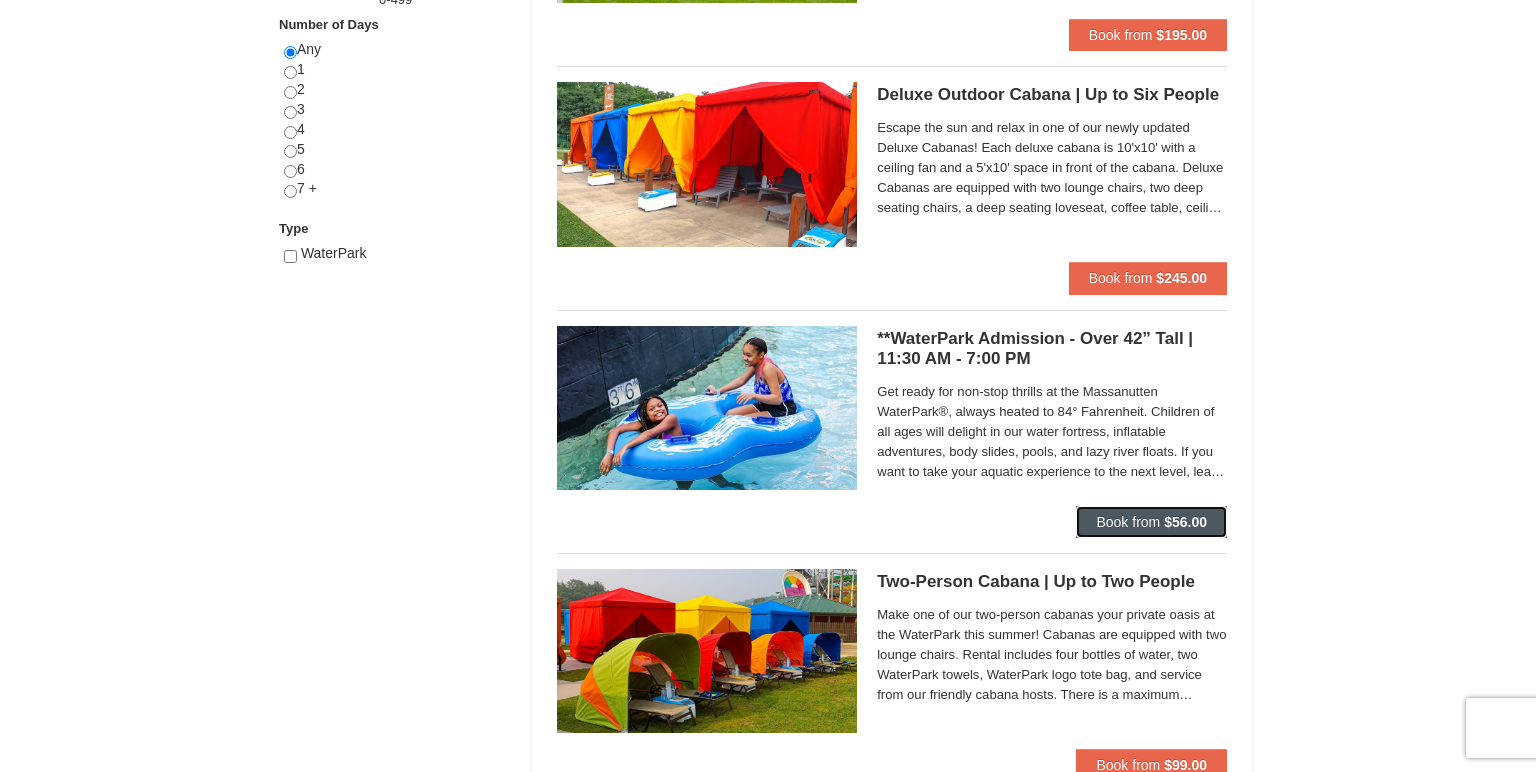 click on "$56.00" at bounding box center [1185, 522] 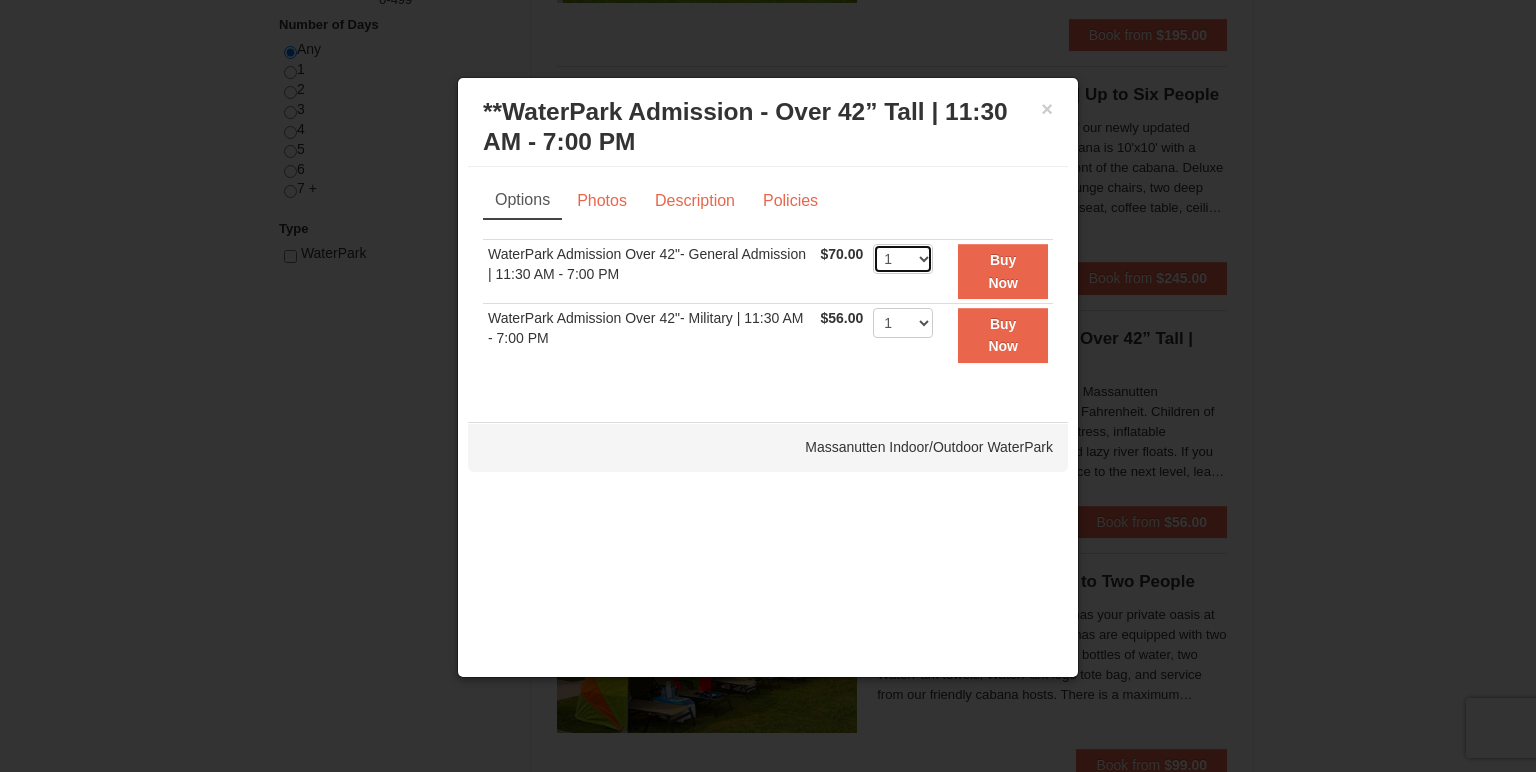 click on "1
2
3
4
5
6
7
8
9
10
11
12
13
14
15
16
17
18
19
20
21 22" at bounding box center [903, 259] 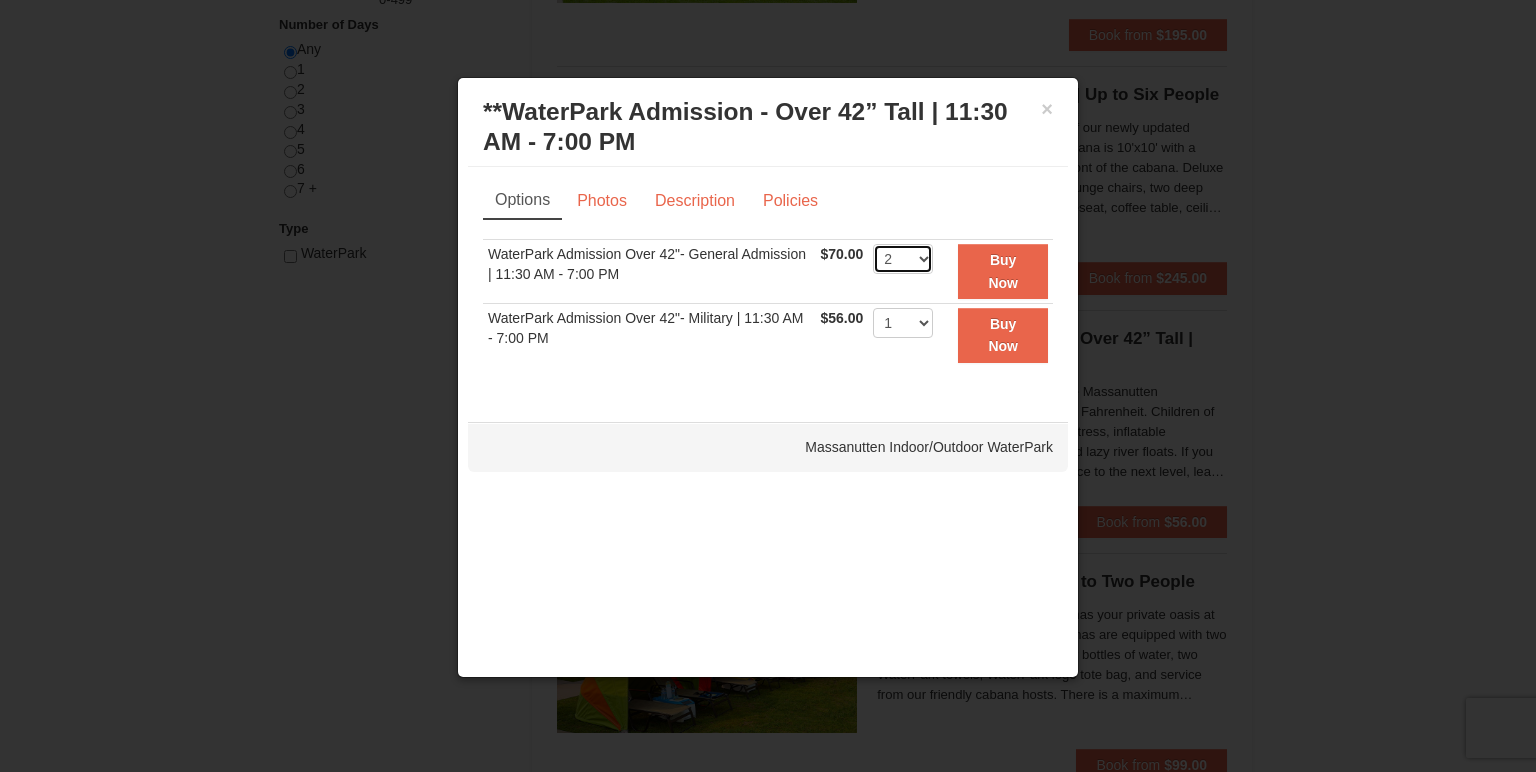 click on "2" at bounding box center [0, 0] 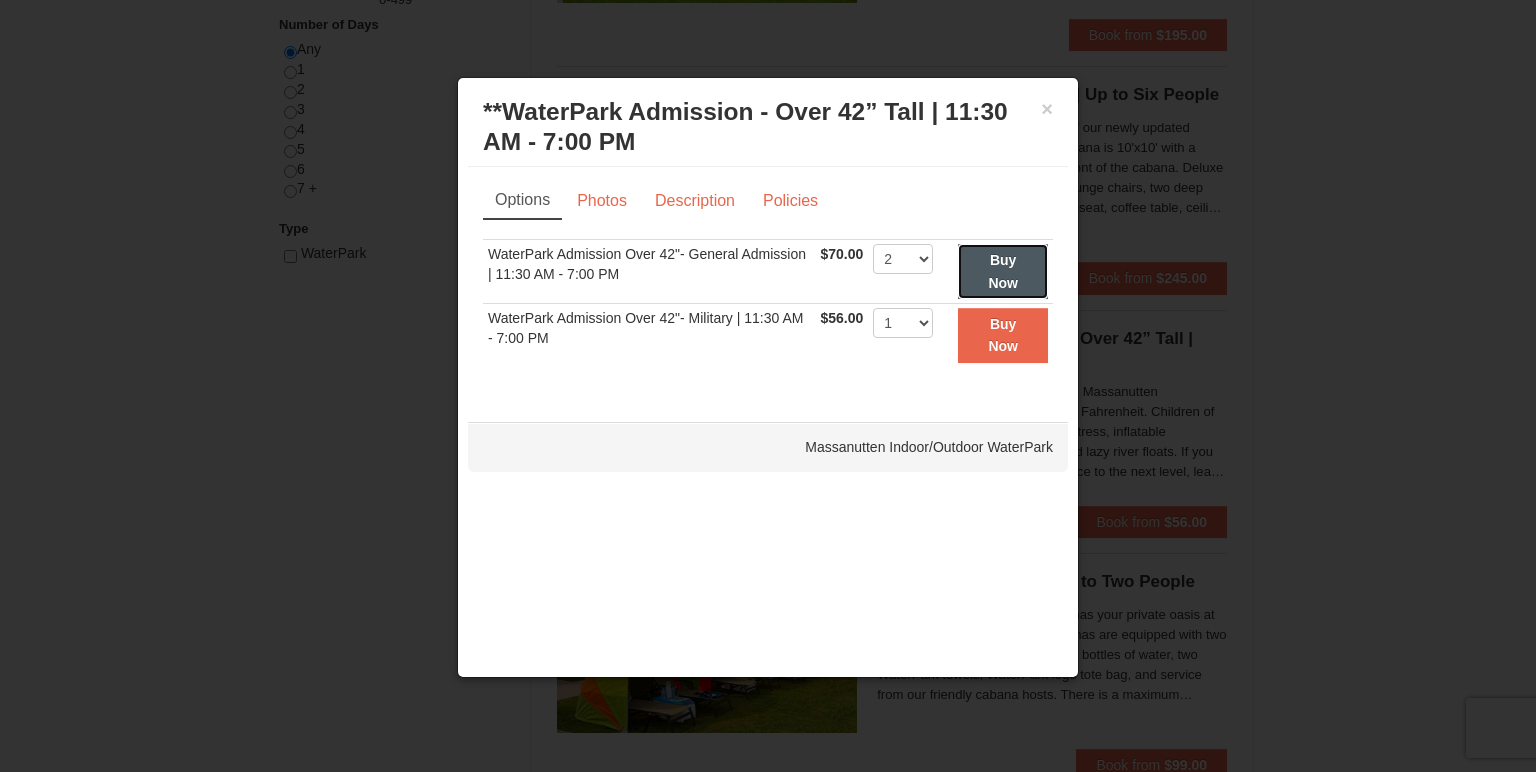 click on "Buy Now" at bounding box center (1003, 271) 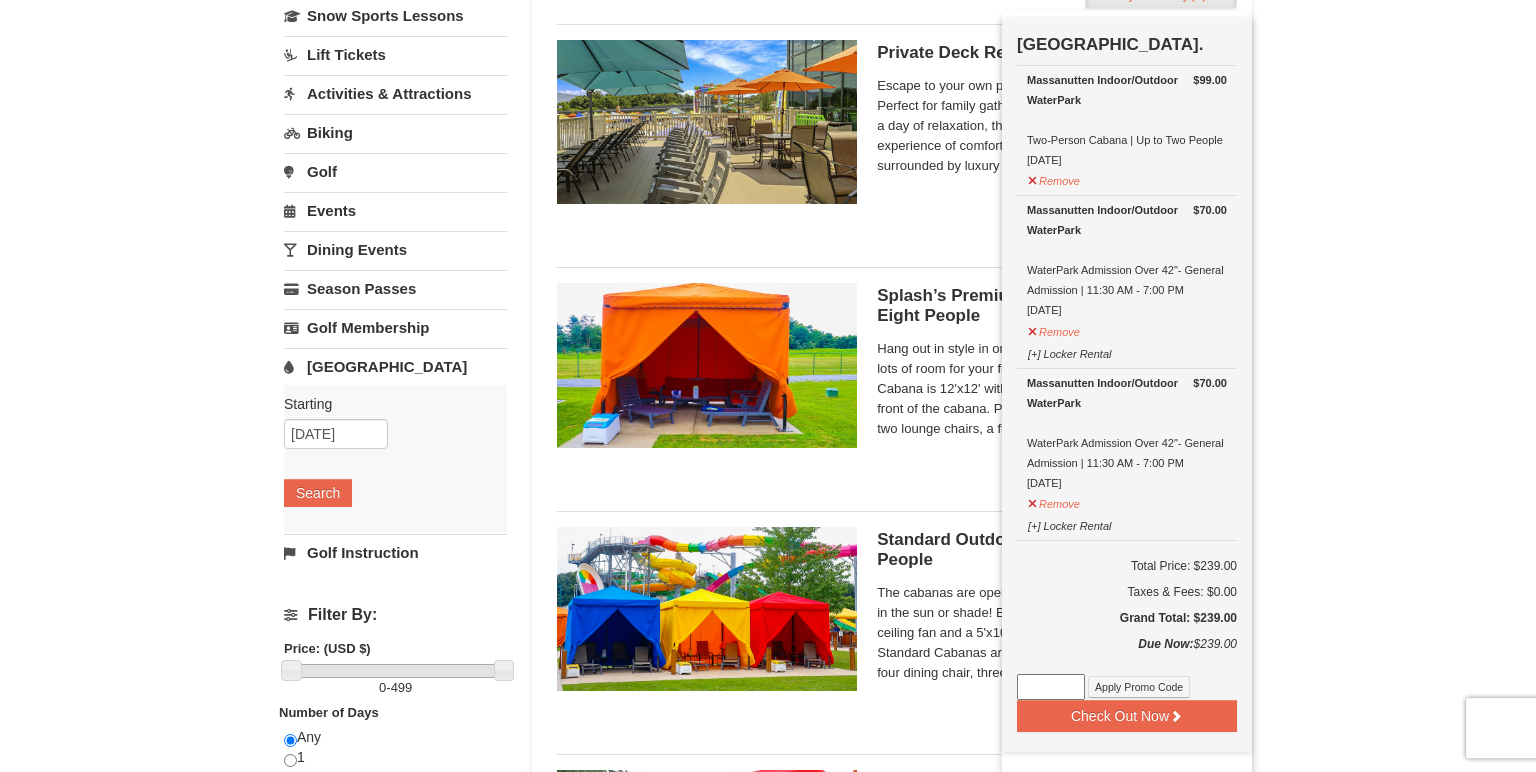 scroll, scrollTop: 222, scrollLeft: 0, axis: vertical 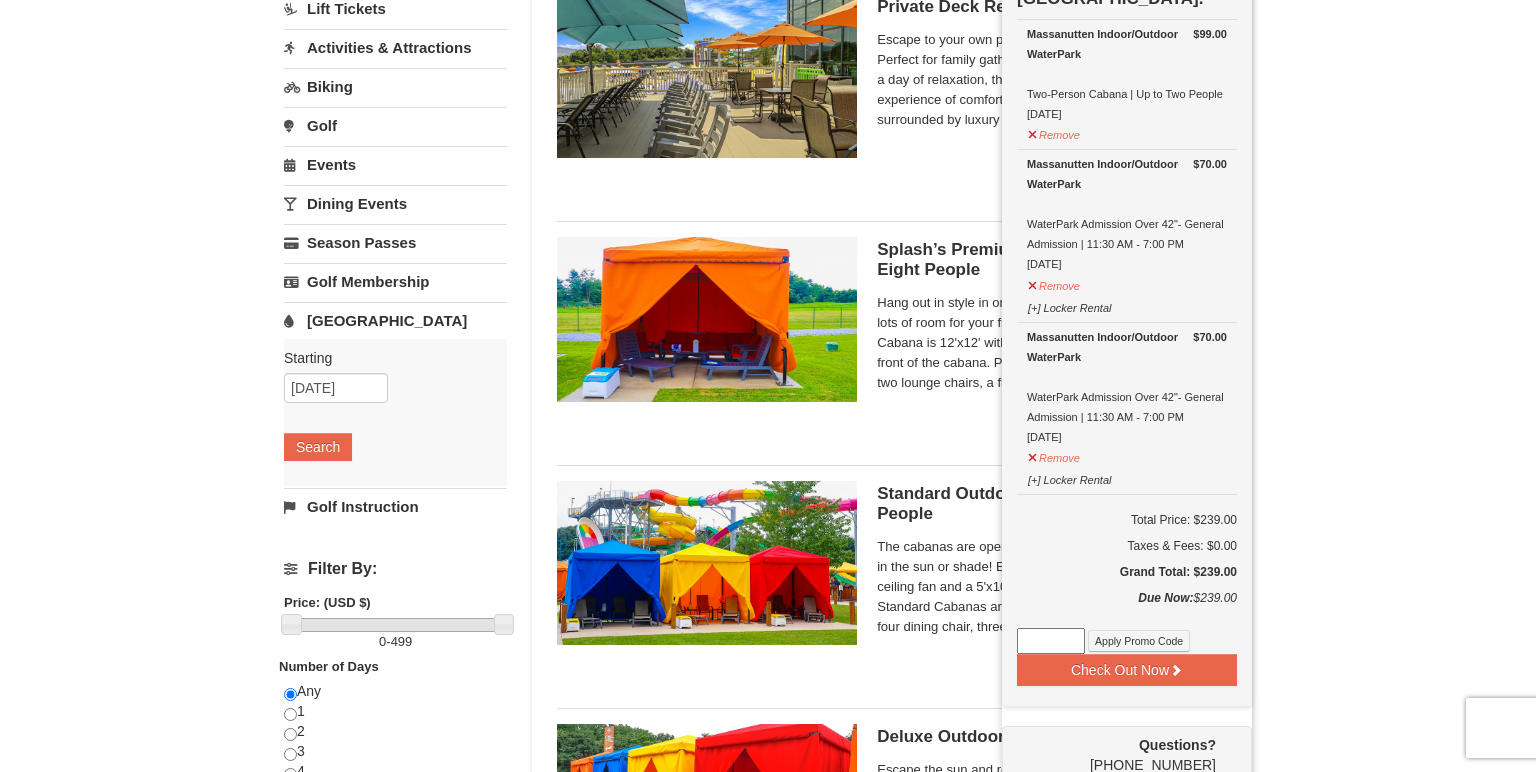 click at bounding box center (1051, 641) 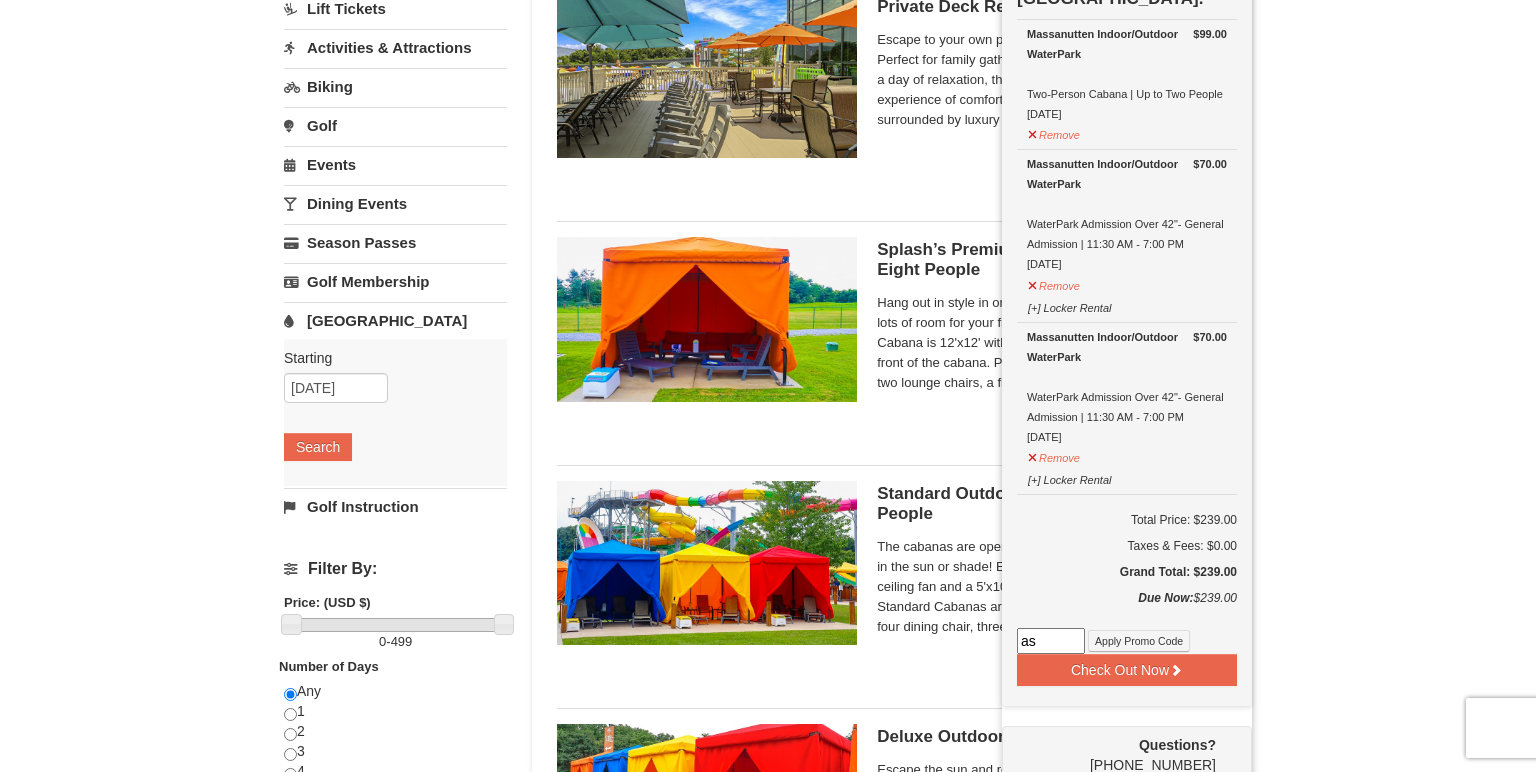 type on "a" 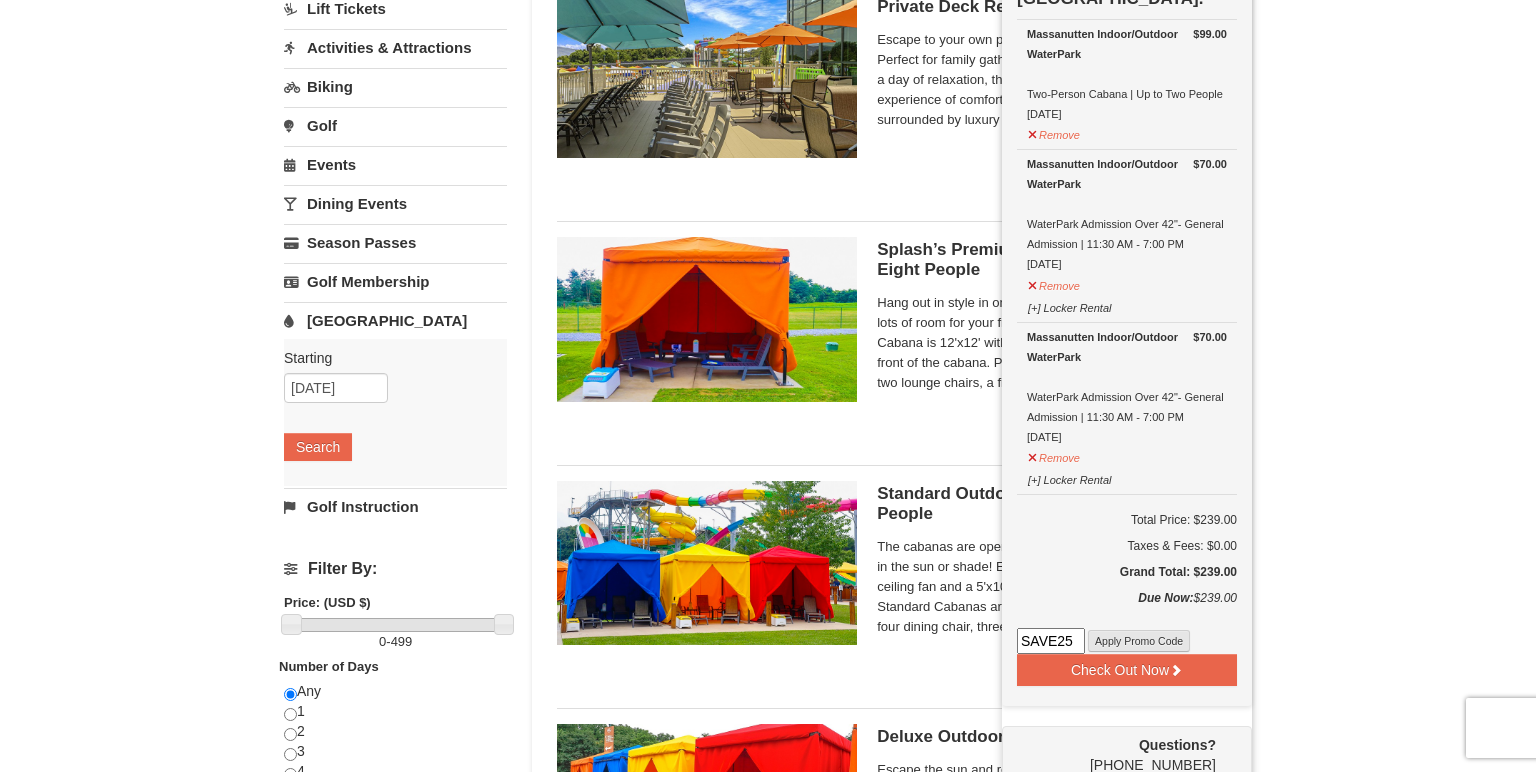 type on "SAVE25" 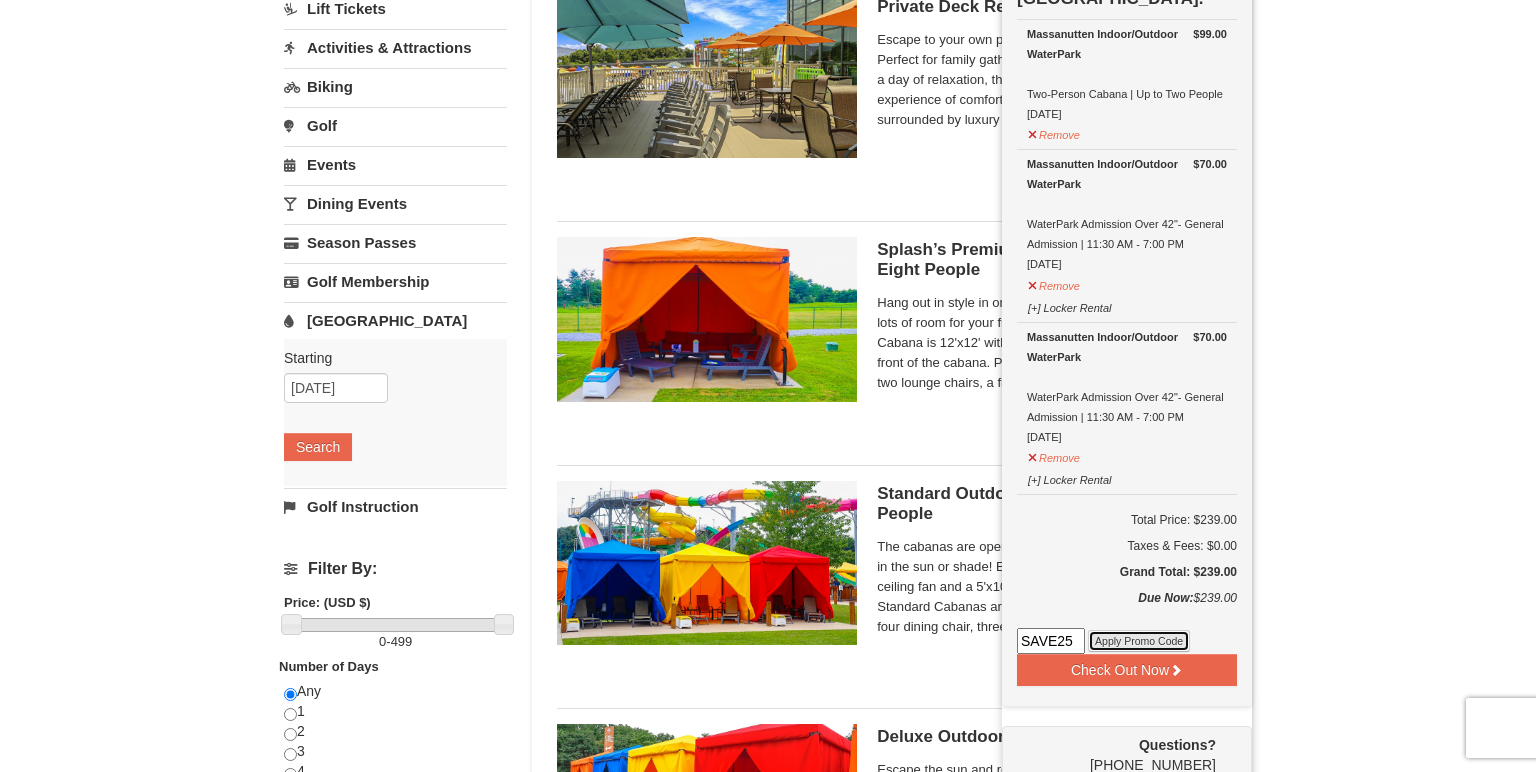 click on "Apply Promo Code" at bounding box center [1139, 641] 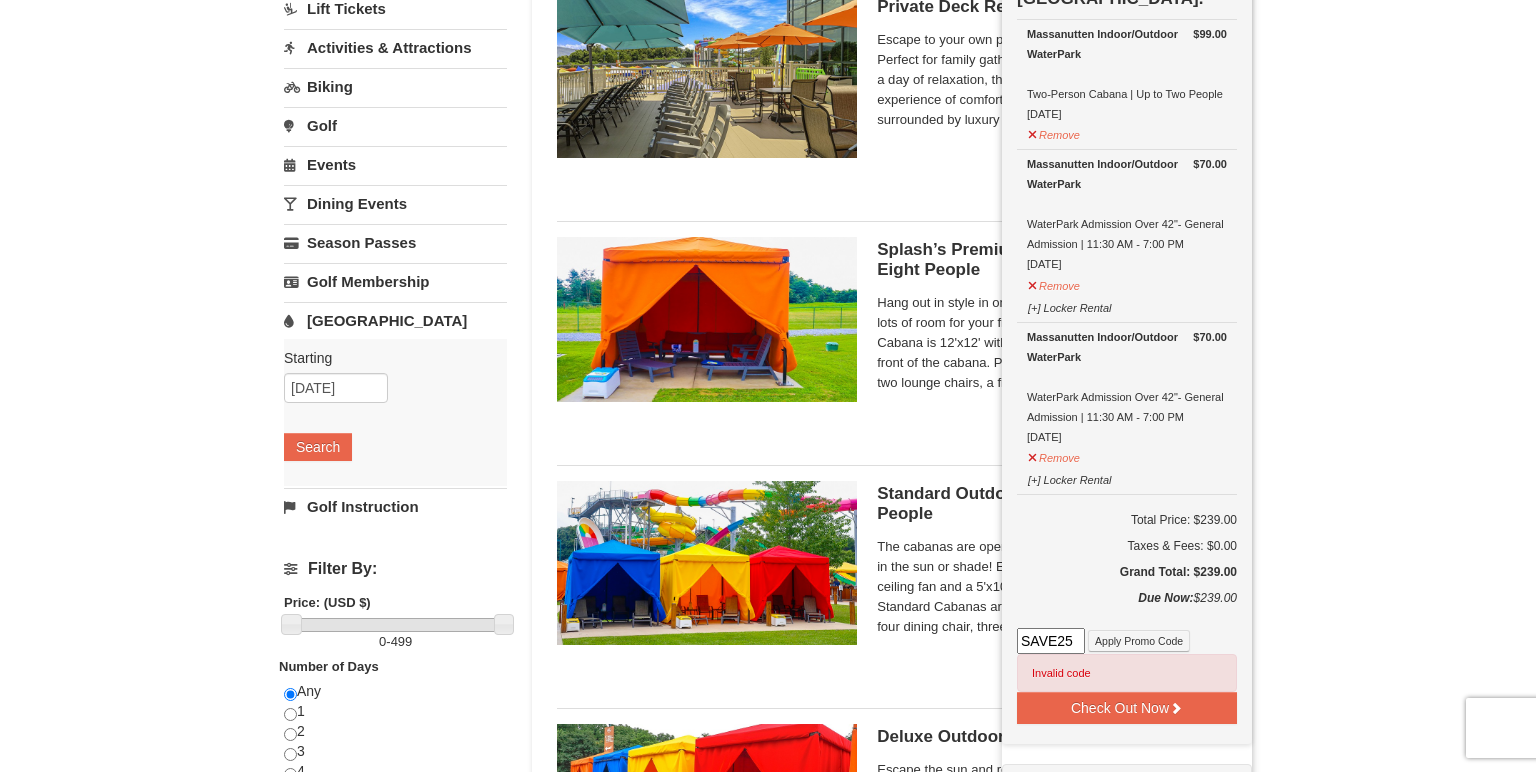 drag, startPoint x: 1079, startPoint y: 638, endPoint x: 947, endPoint y: 636, distance: 132.01515 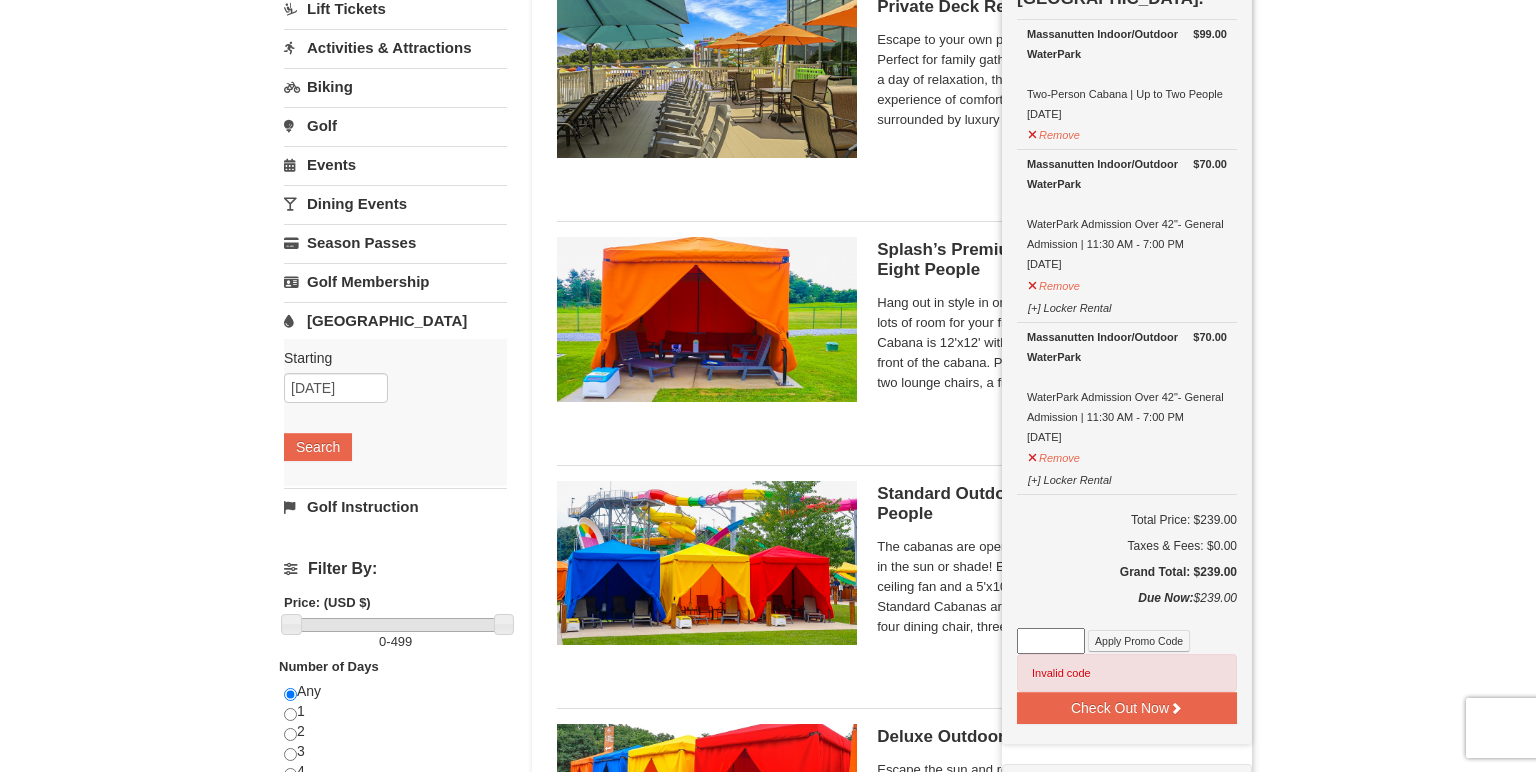 paste on "WPJMU22" 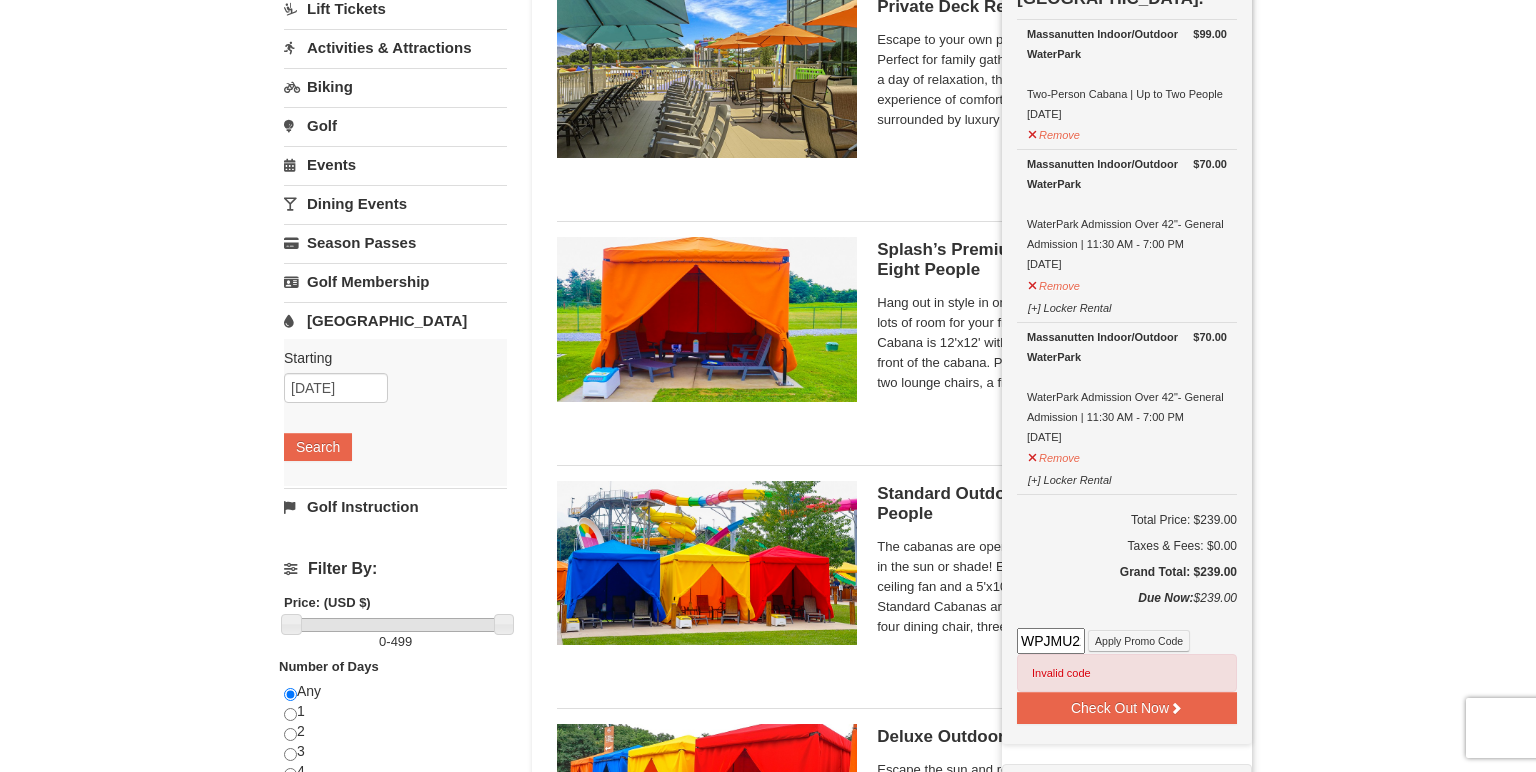 scroll, scrollTop: 0, scrollLeft: 7, axis: horizontal 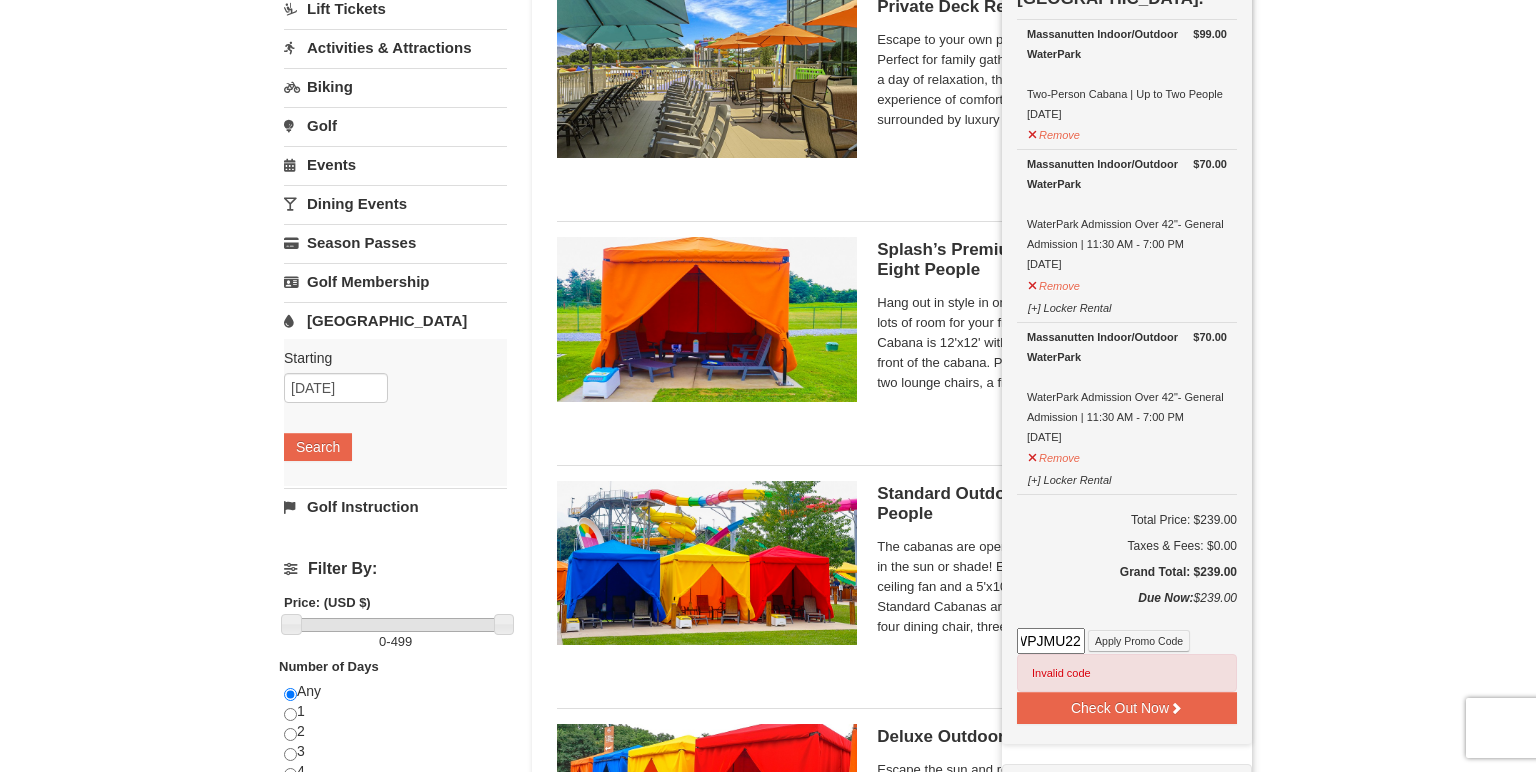 type on "WPJMU22" 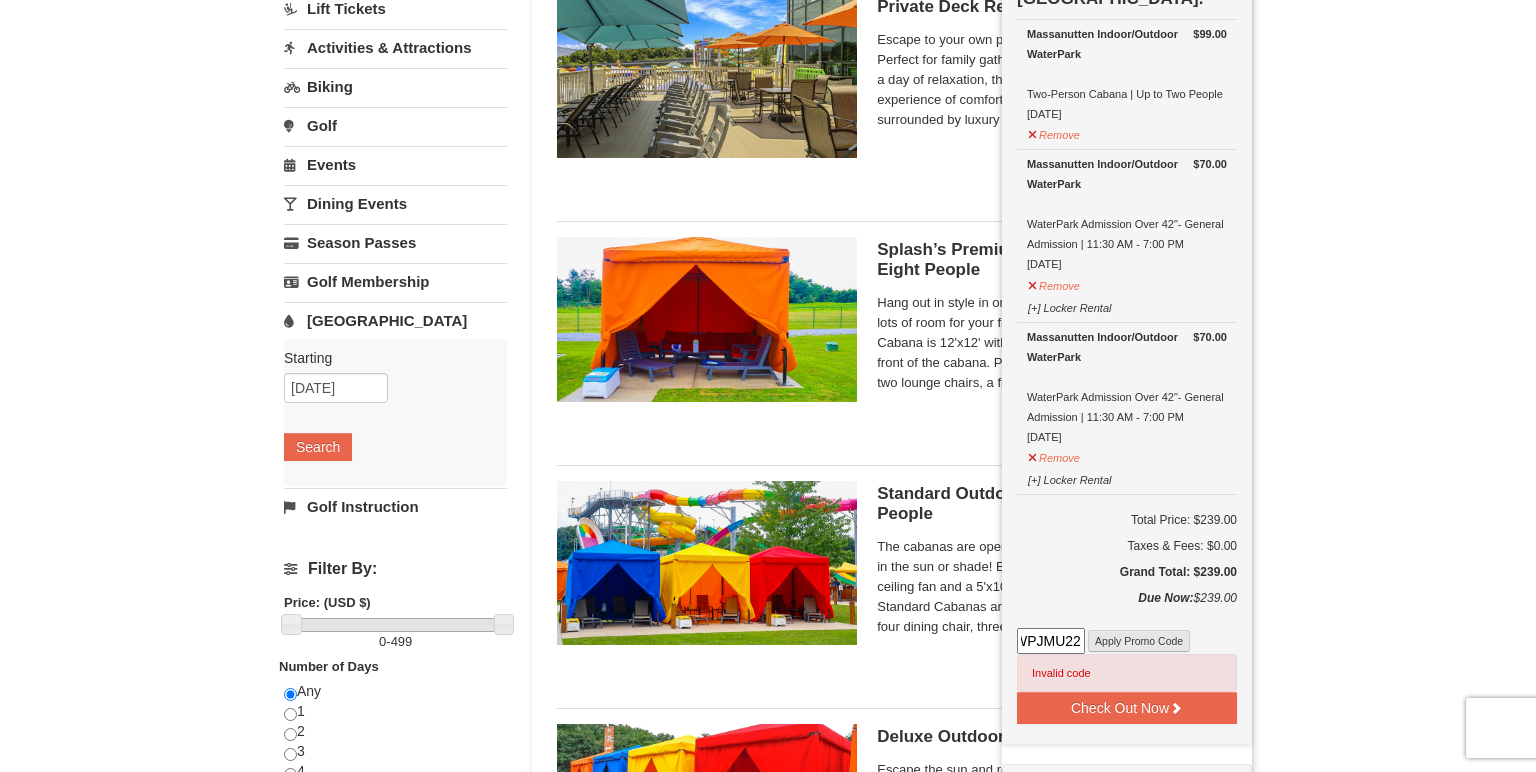 click on "WPJMU22
Apply Promo Code Invalid code" at bounding box center [1127, 660] 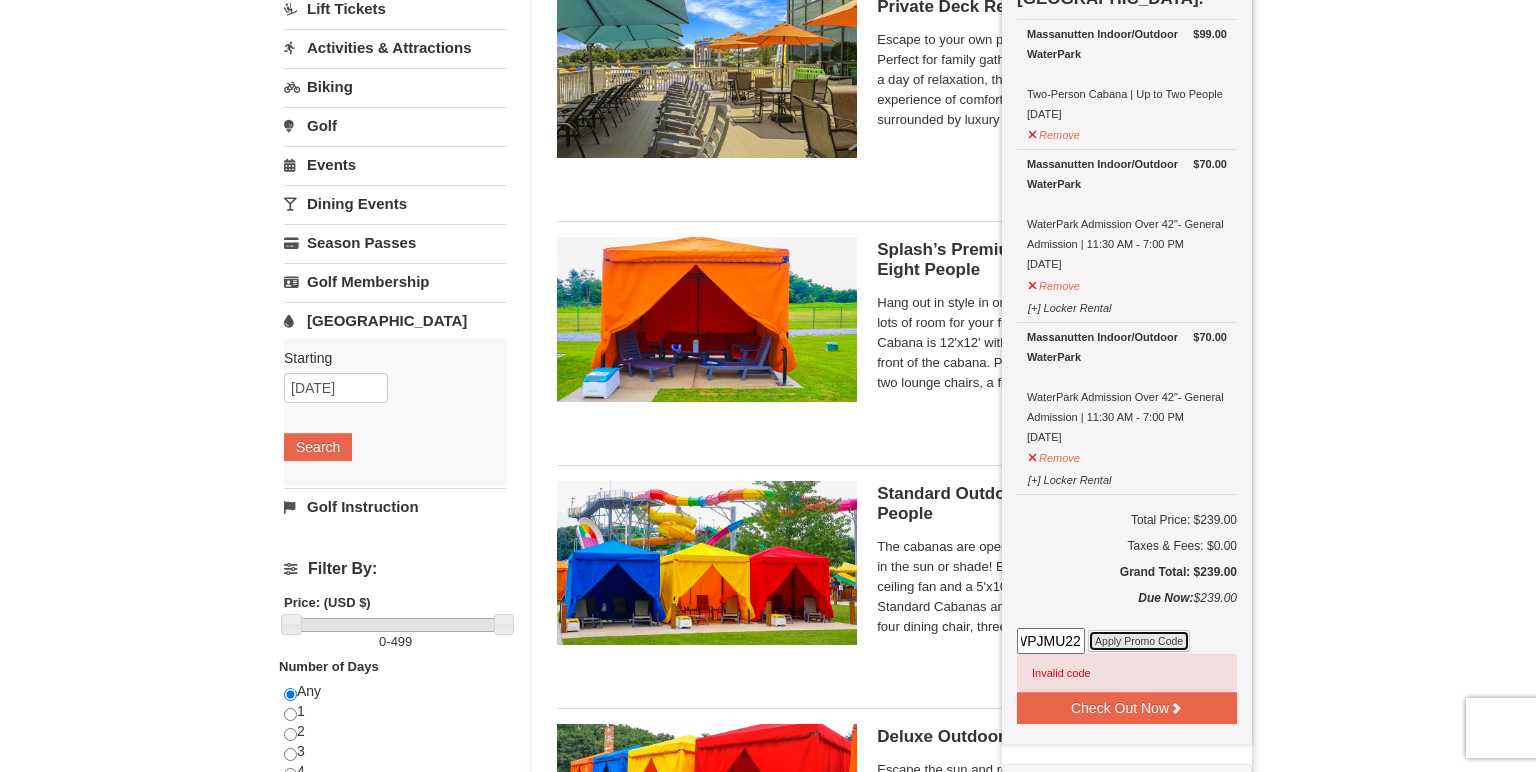 click on "Apply Promo Code" at bounding box center [1139, 641] 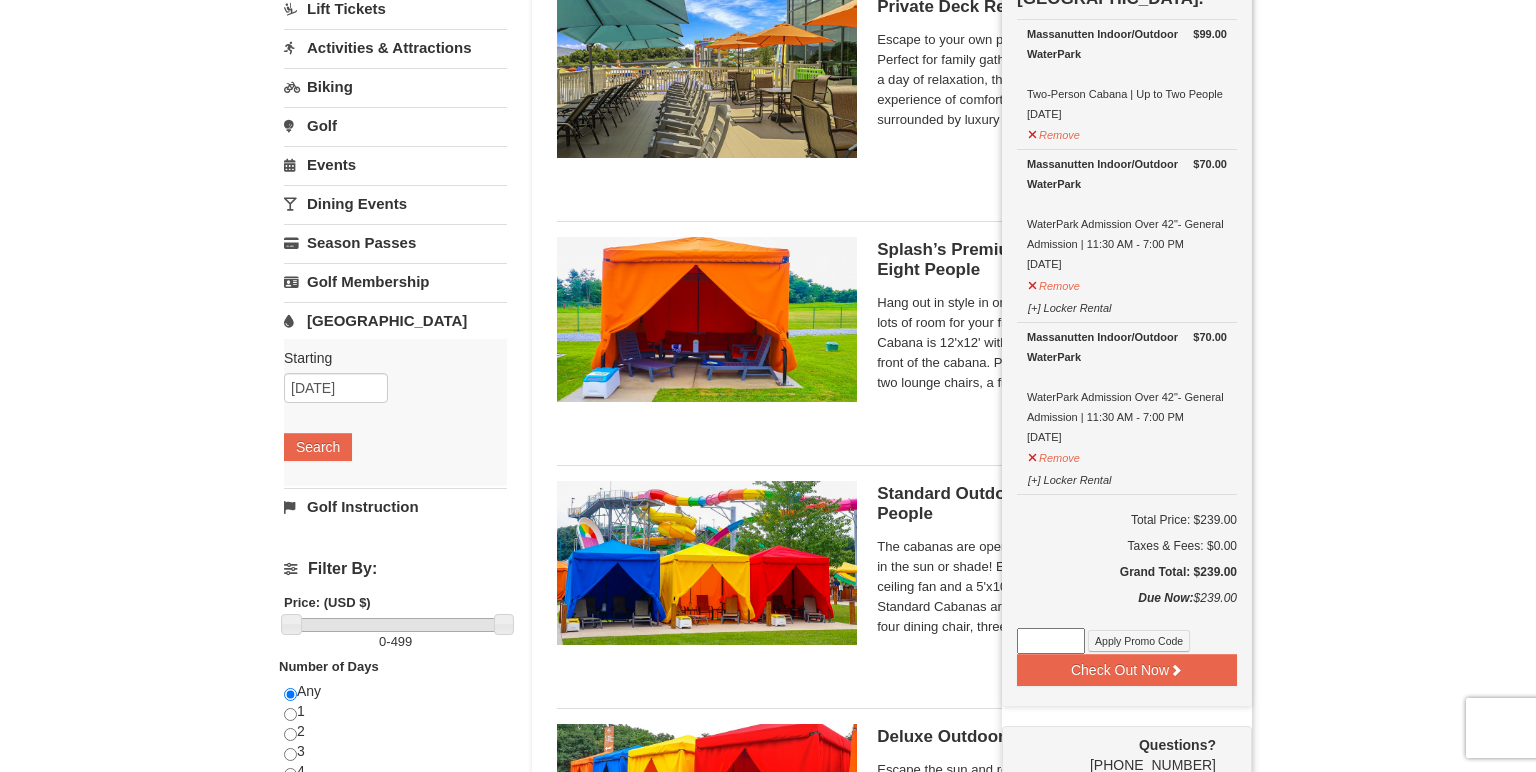 click at bounding box center (1051, 641) 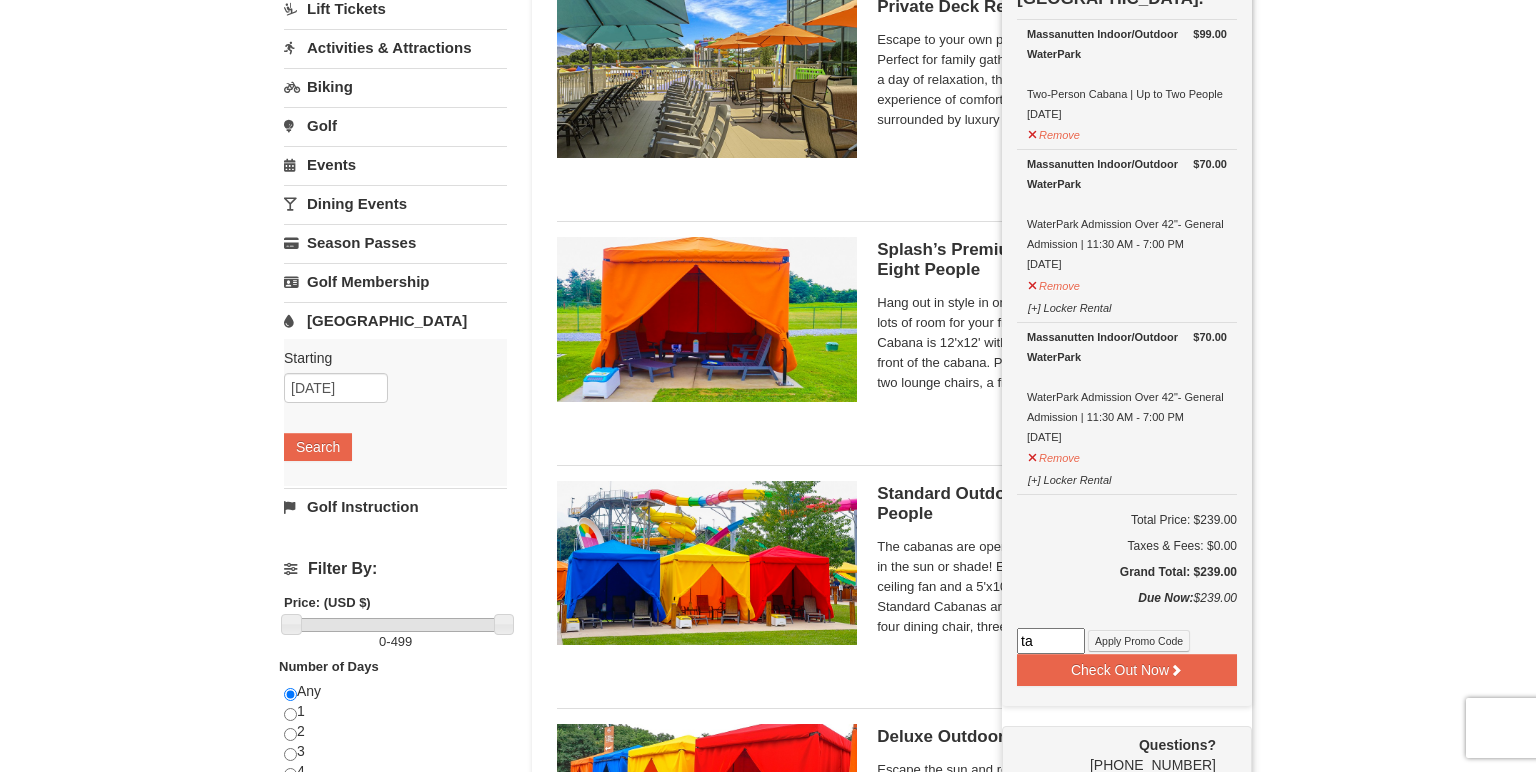 type on "t" 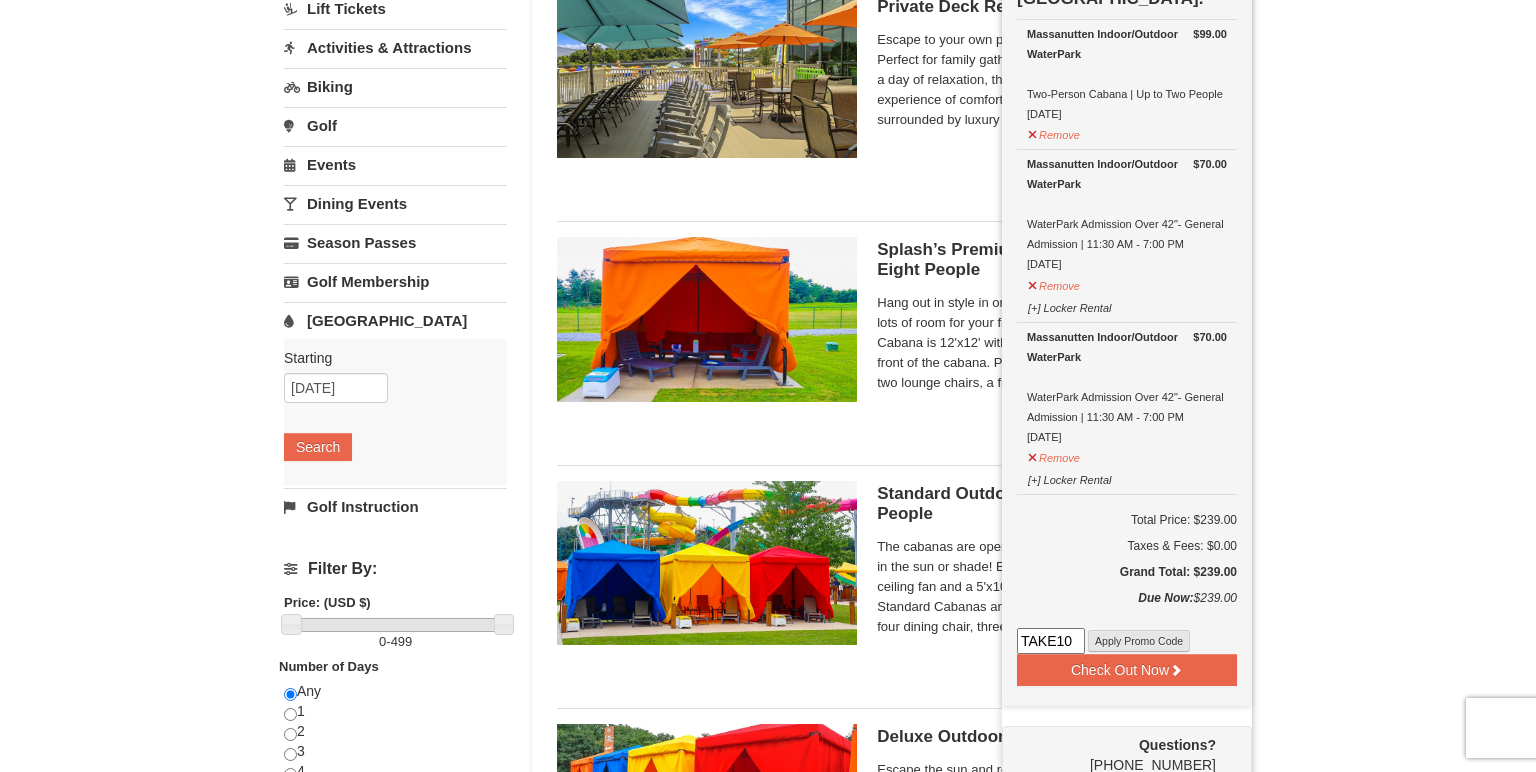type on "TAKE10" 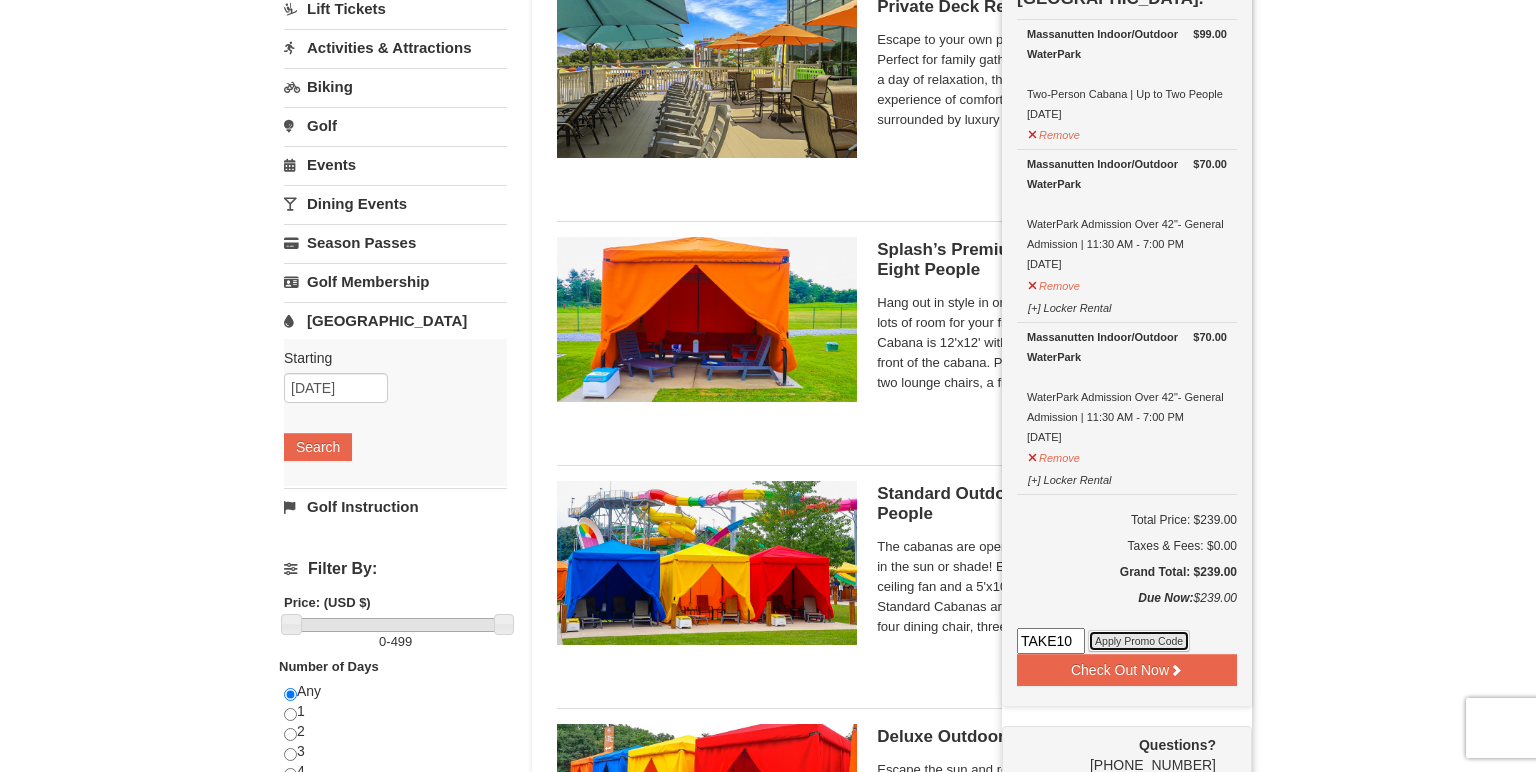 click on "Apply Promo Code" at bounding box center (1139, 641) 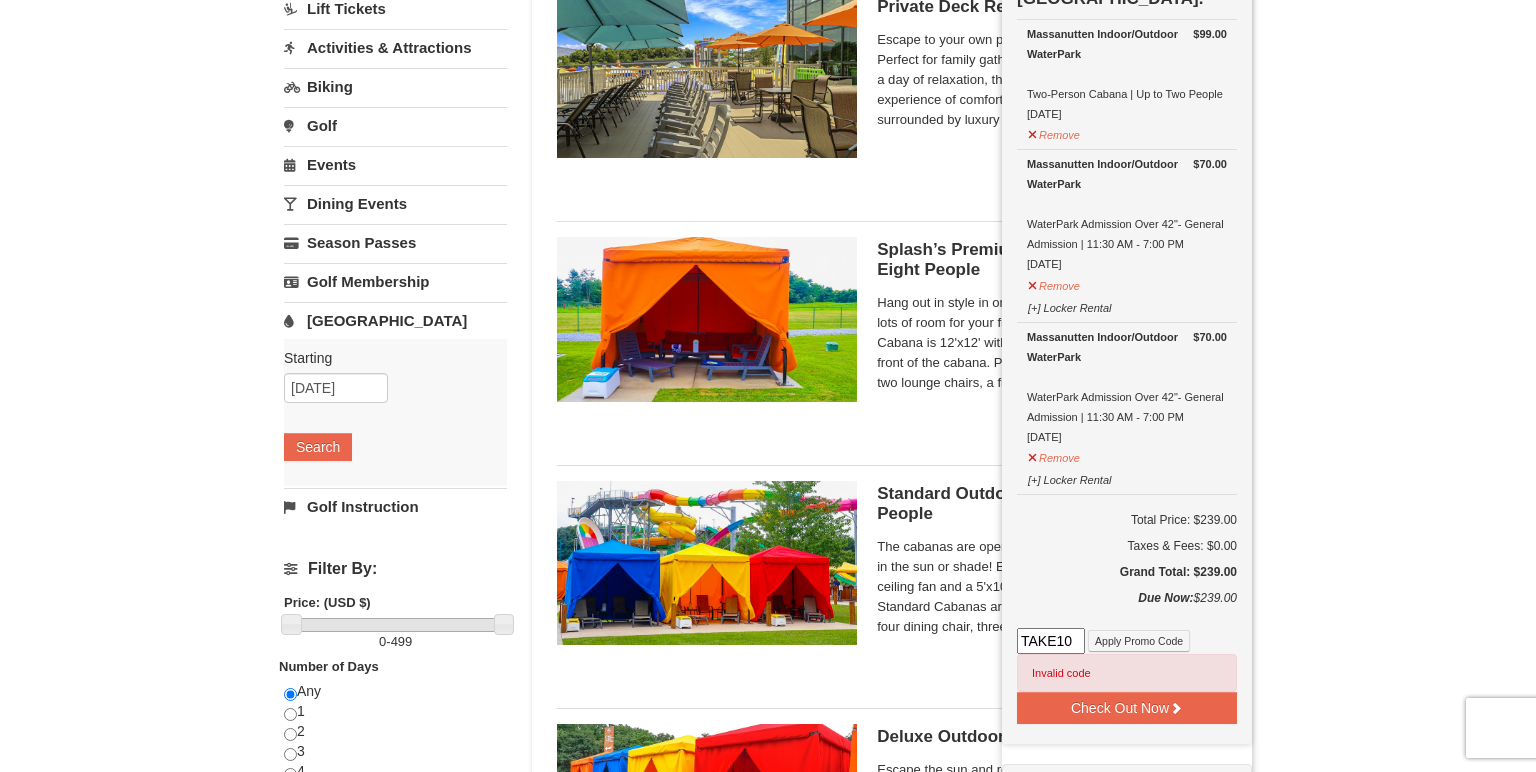 drag, startPoint x: 1072, startPoint y: 641, endPoint x: 931, endPoint y: 650, distance: 141.28694 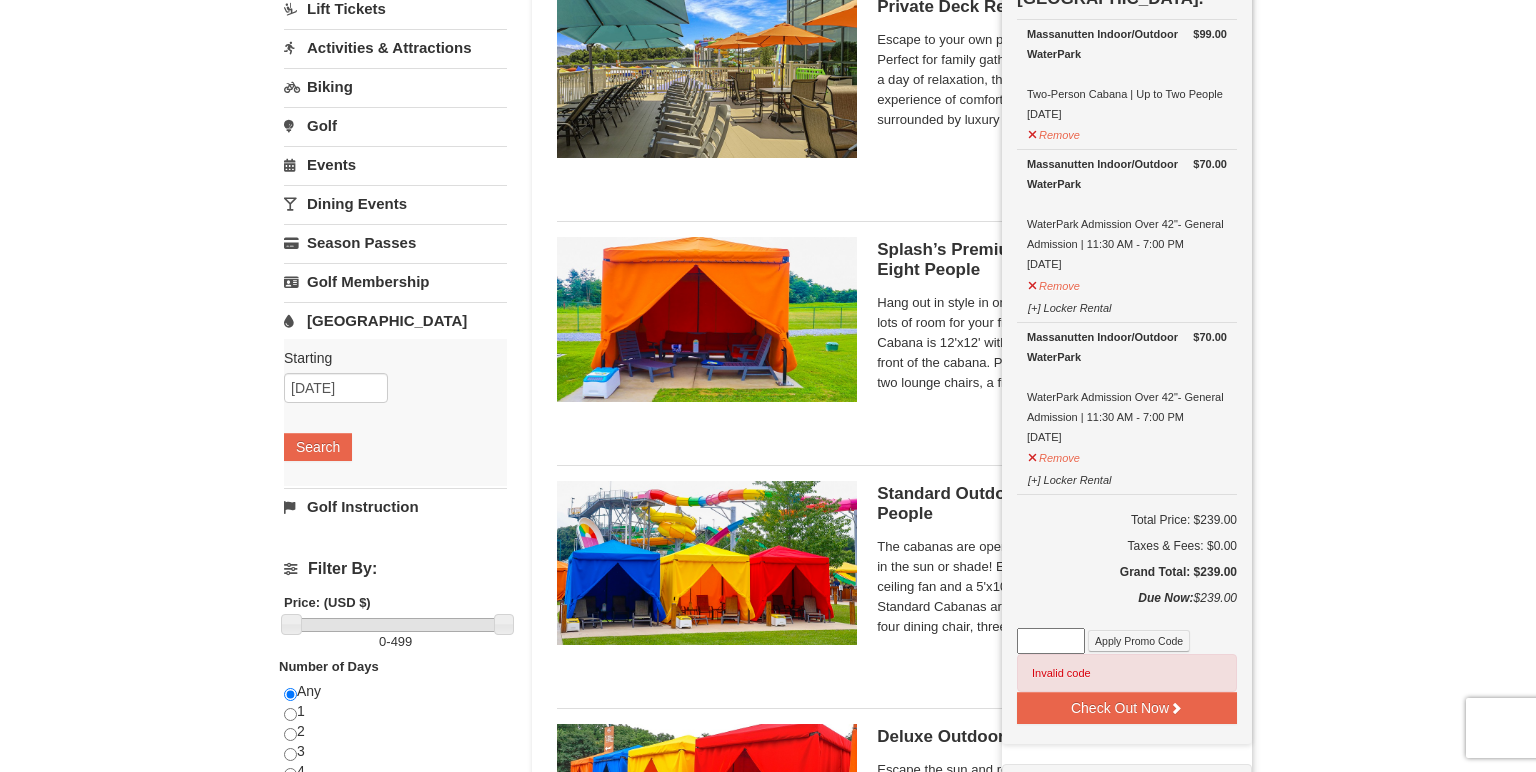 paste on "WPJMU22" 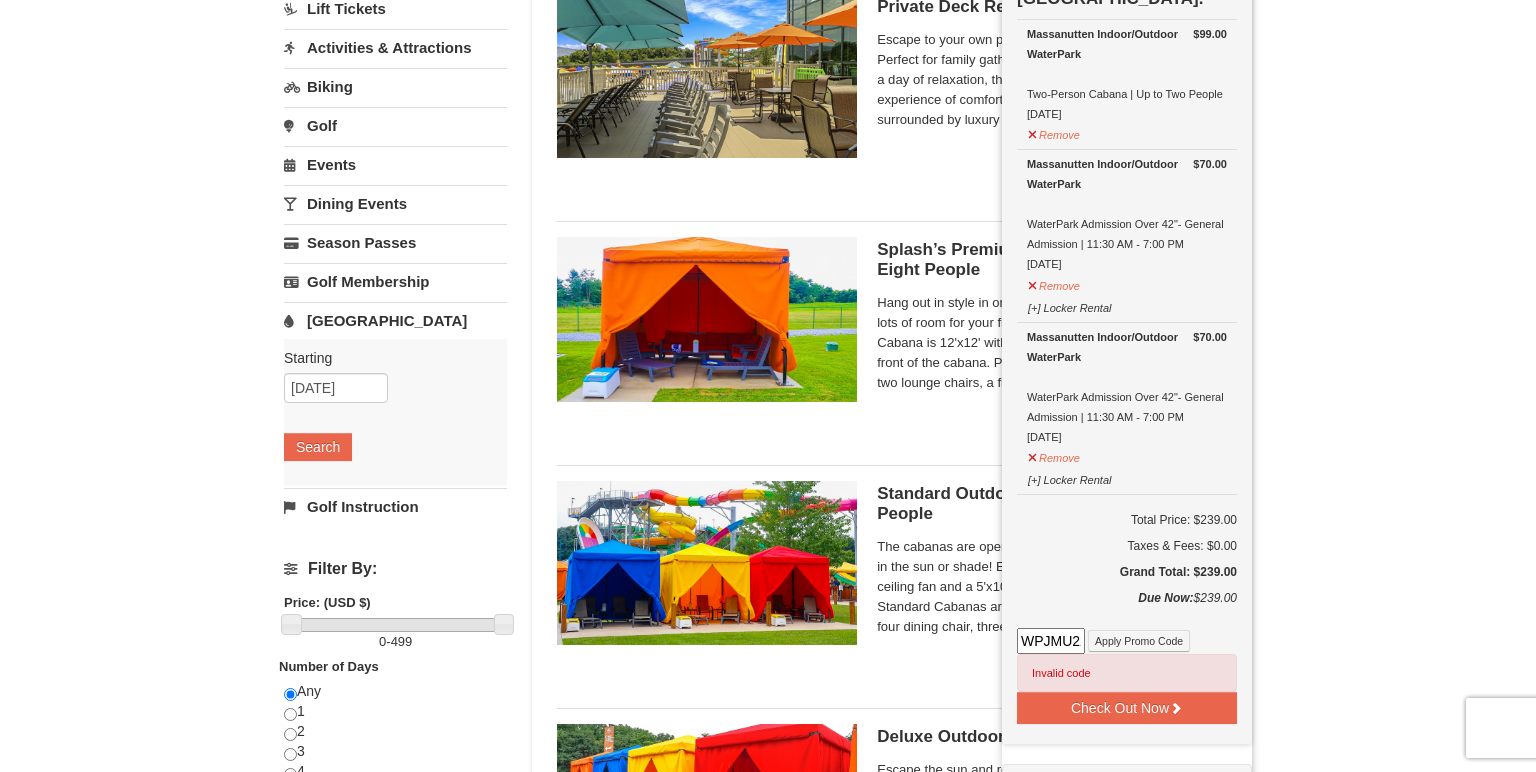 scroll, scrollTop: 0, scrollLeft: 7, axis: horizontal 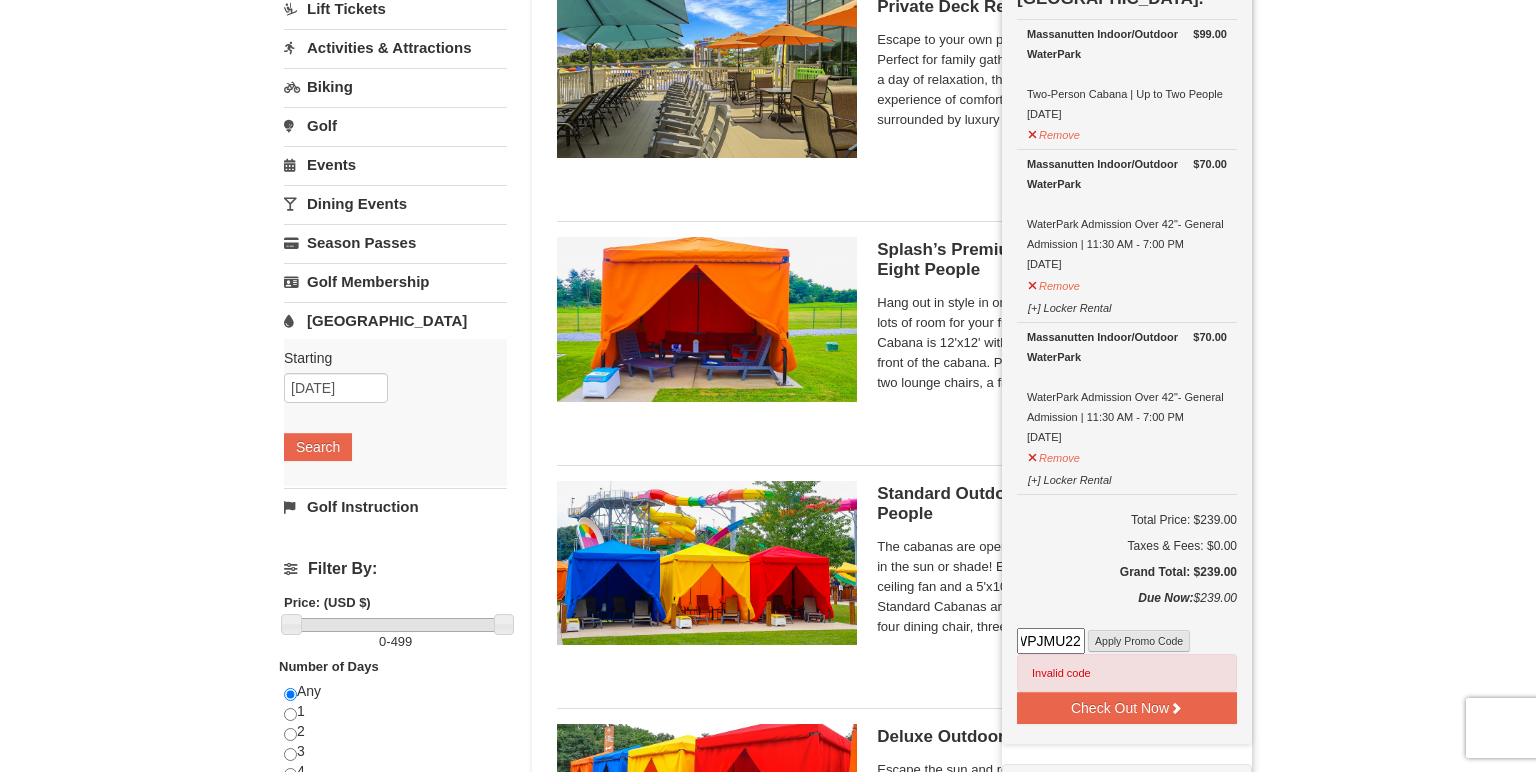 type on "WPJMU22" 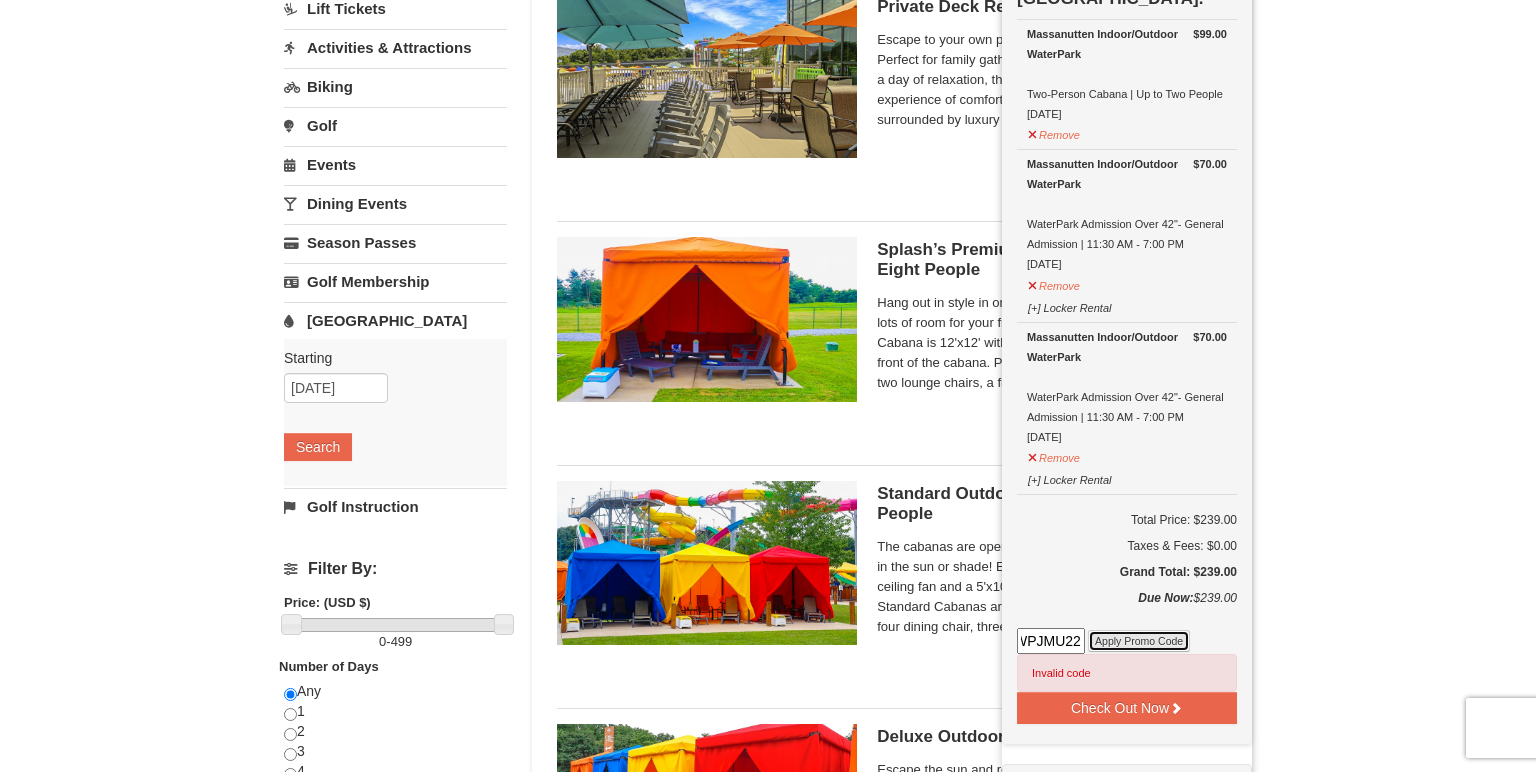 click on "Apply Promo Code" at bounding box center (1139, 641) 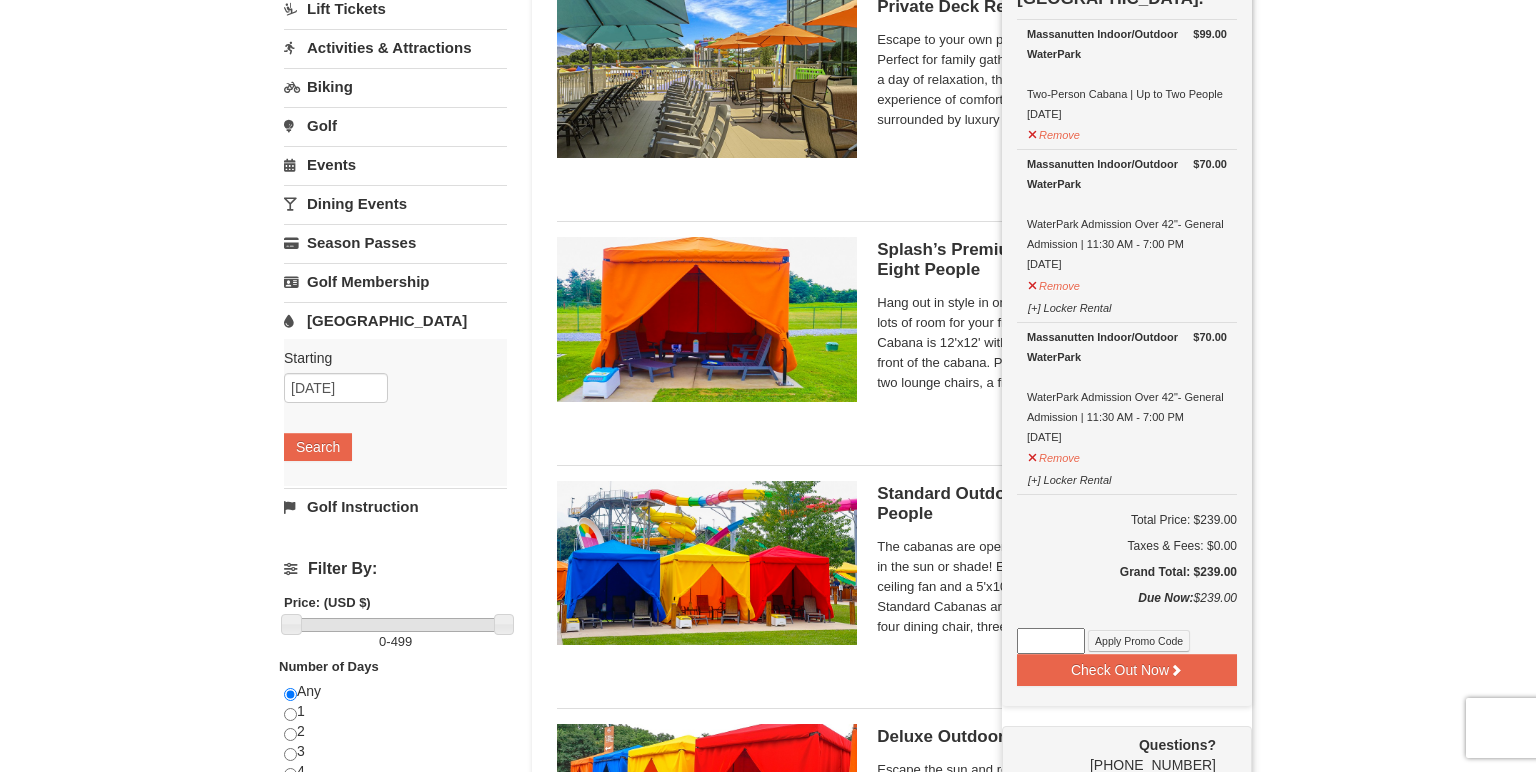 drag, startPoint x: 1330, startPoint y: 327, endPoint x: 1330, endPoint y: 312, distance: 15 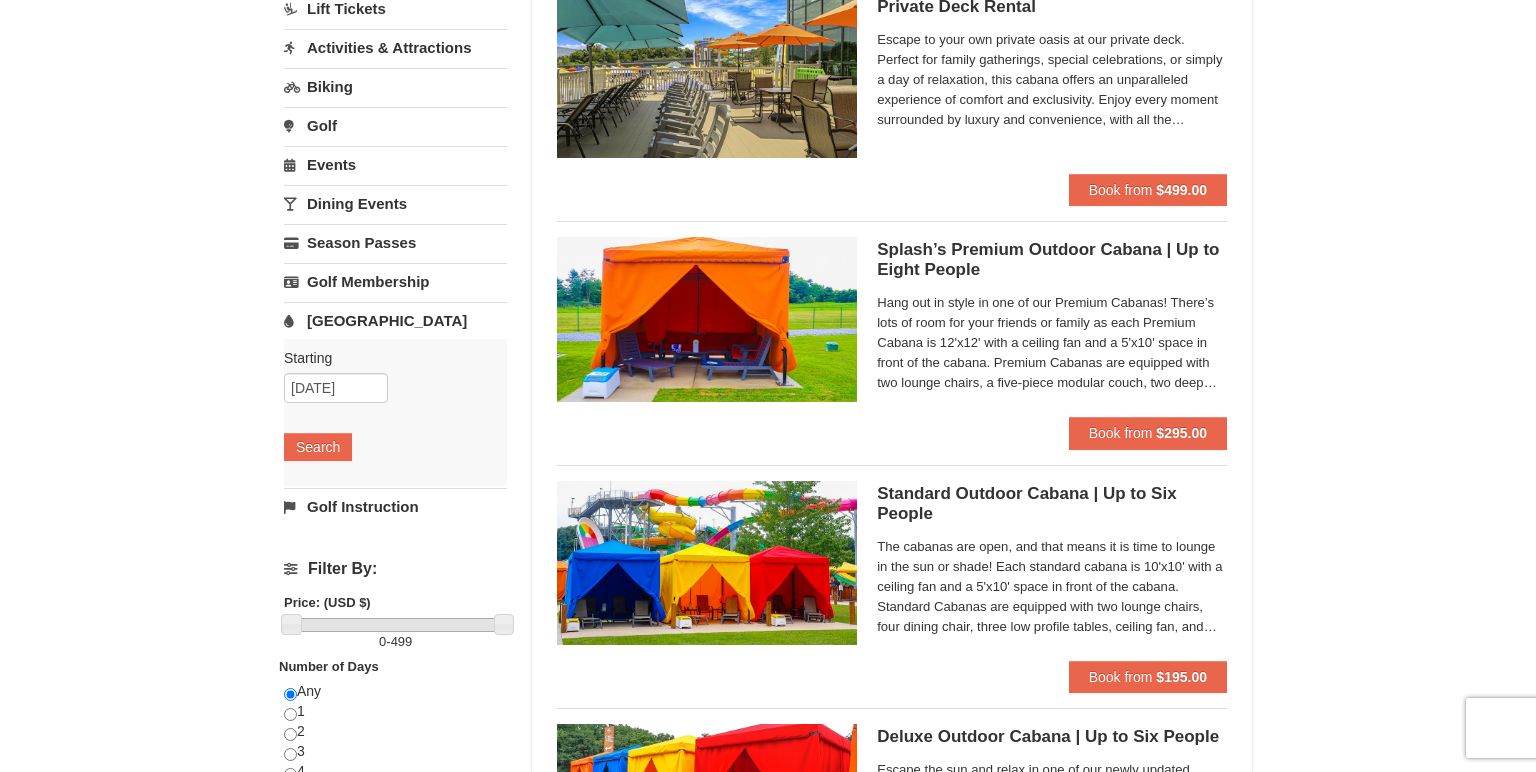 scroll, scrollTop: 0, scrollLeft: 0, axis: both 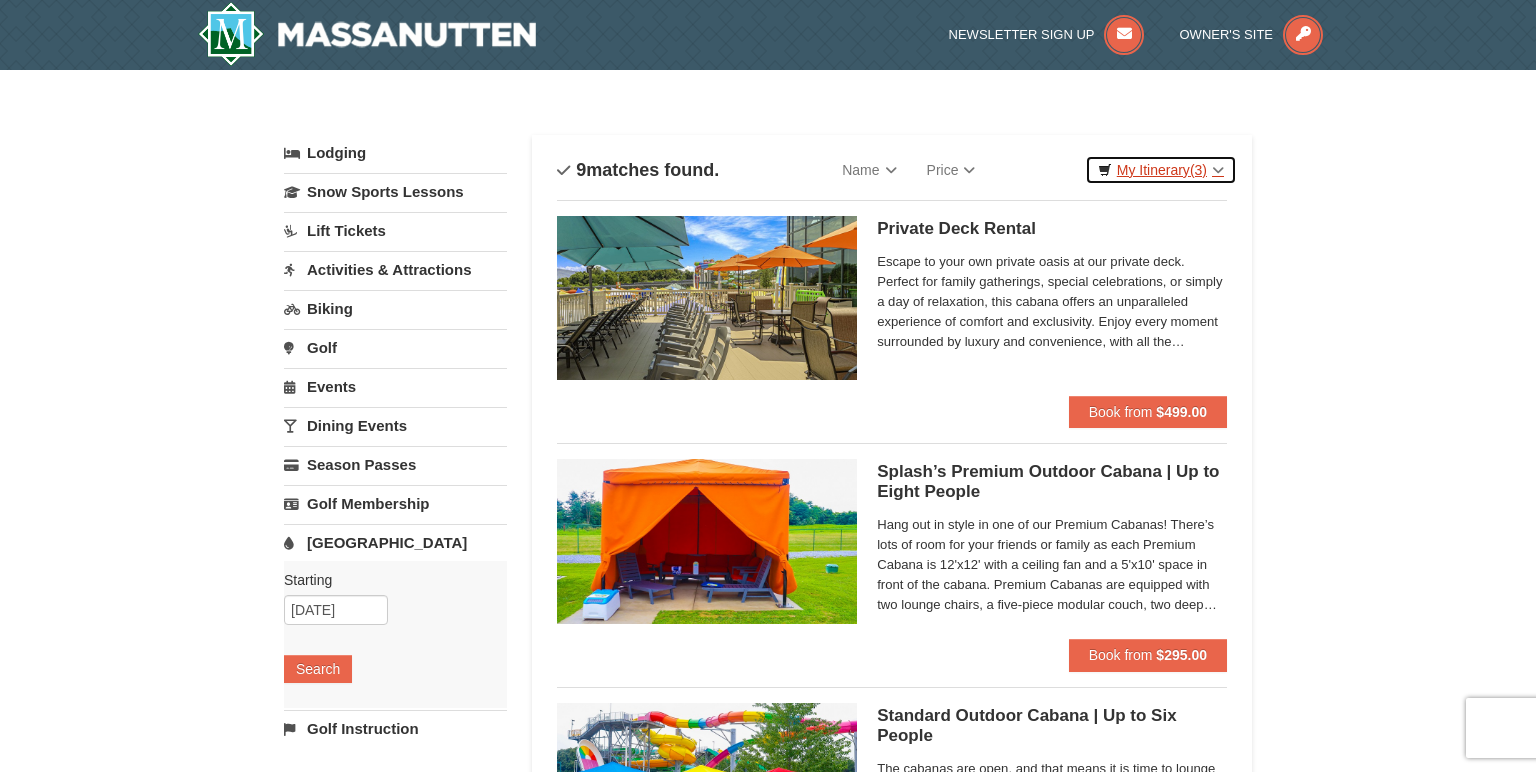 drag, startPoint x: 1197, startPoint y: 175, endPoint x: 1184, endPoint y: 240, distance: 66.287254 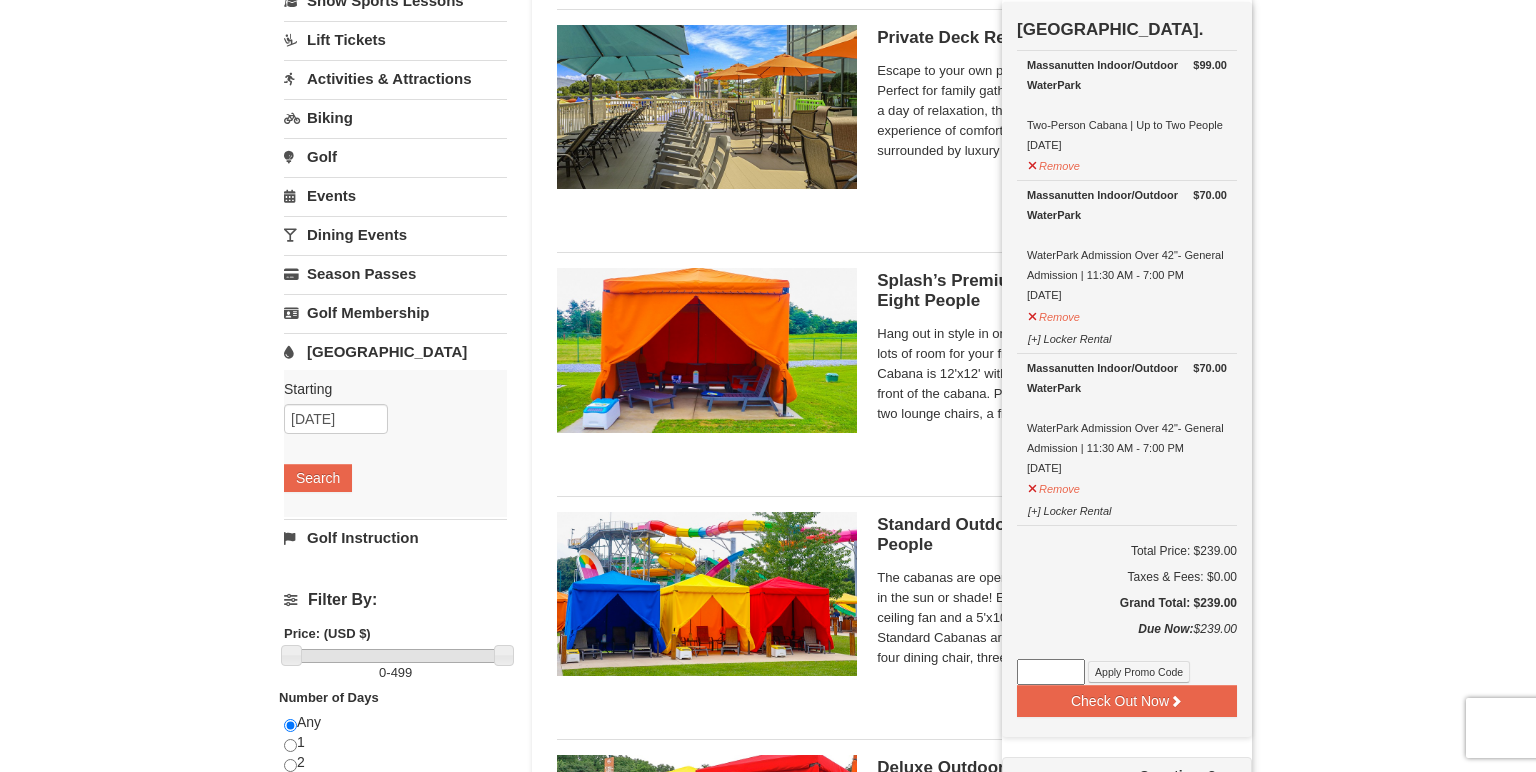 scroll, scrollTop: 216, scrollLeft: 0, axis: vertical 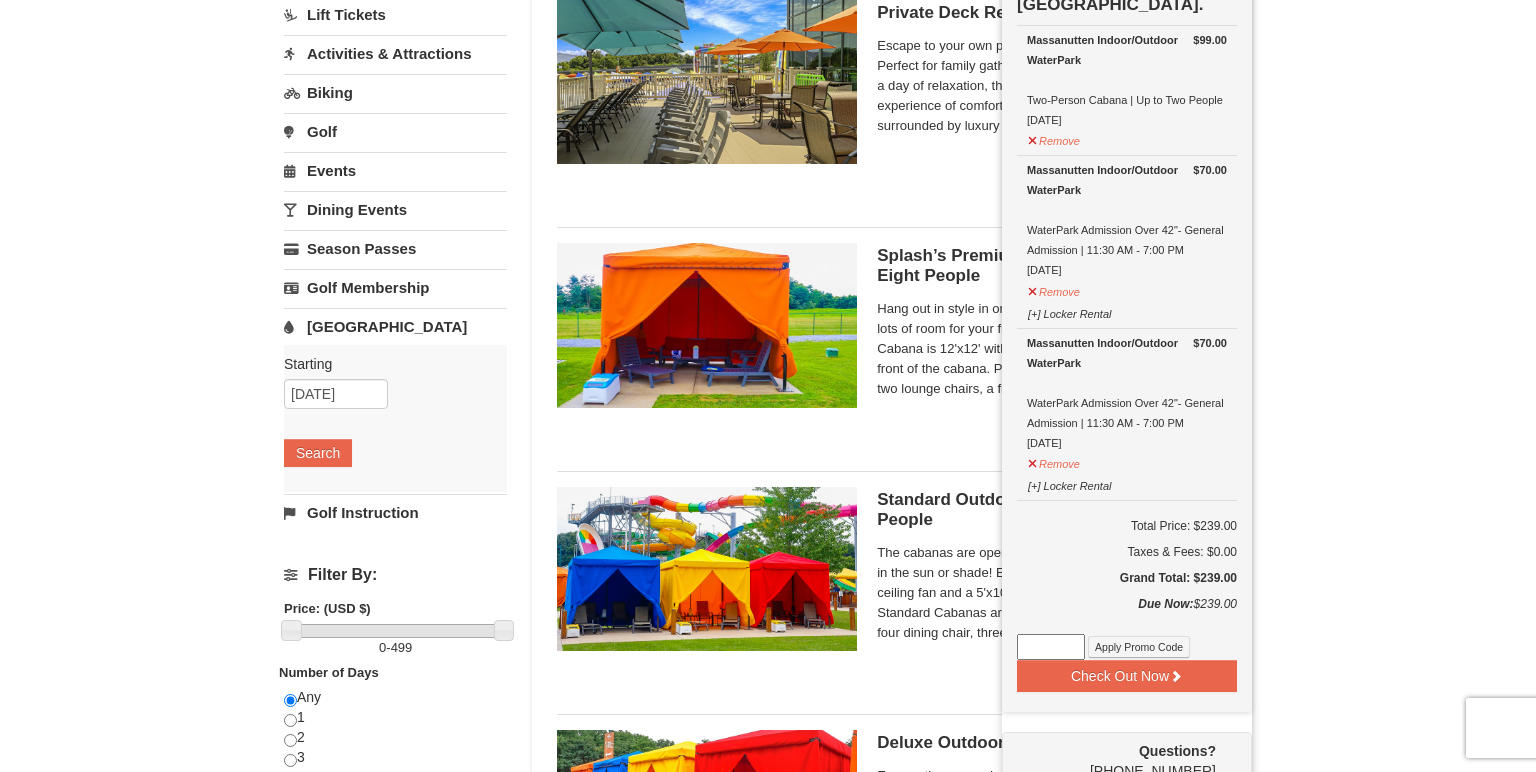 click at bounding box center [1051, 647] 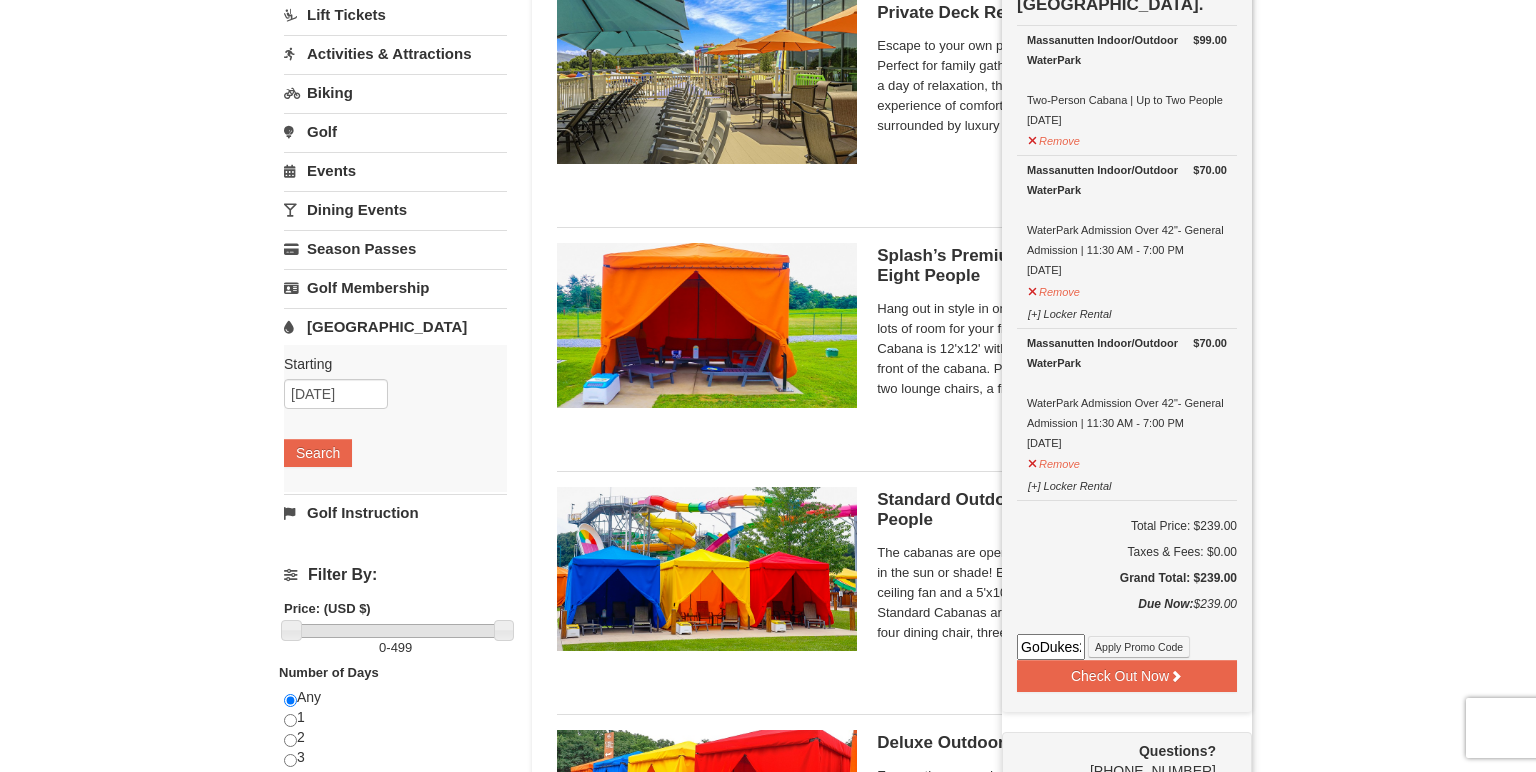 scroll, scrollTop: 0, scrollLeft: 14, axis: horizontal 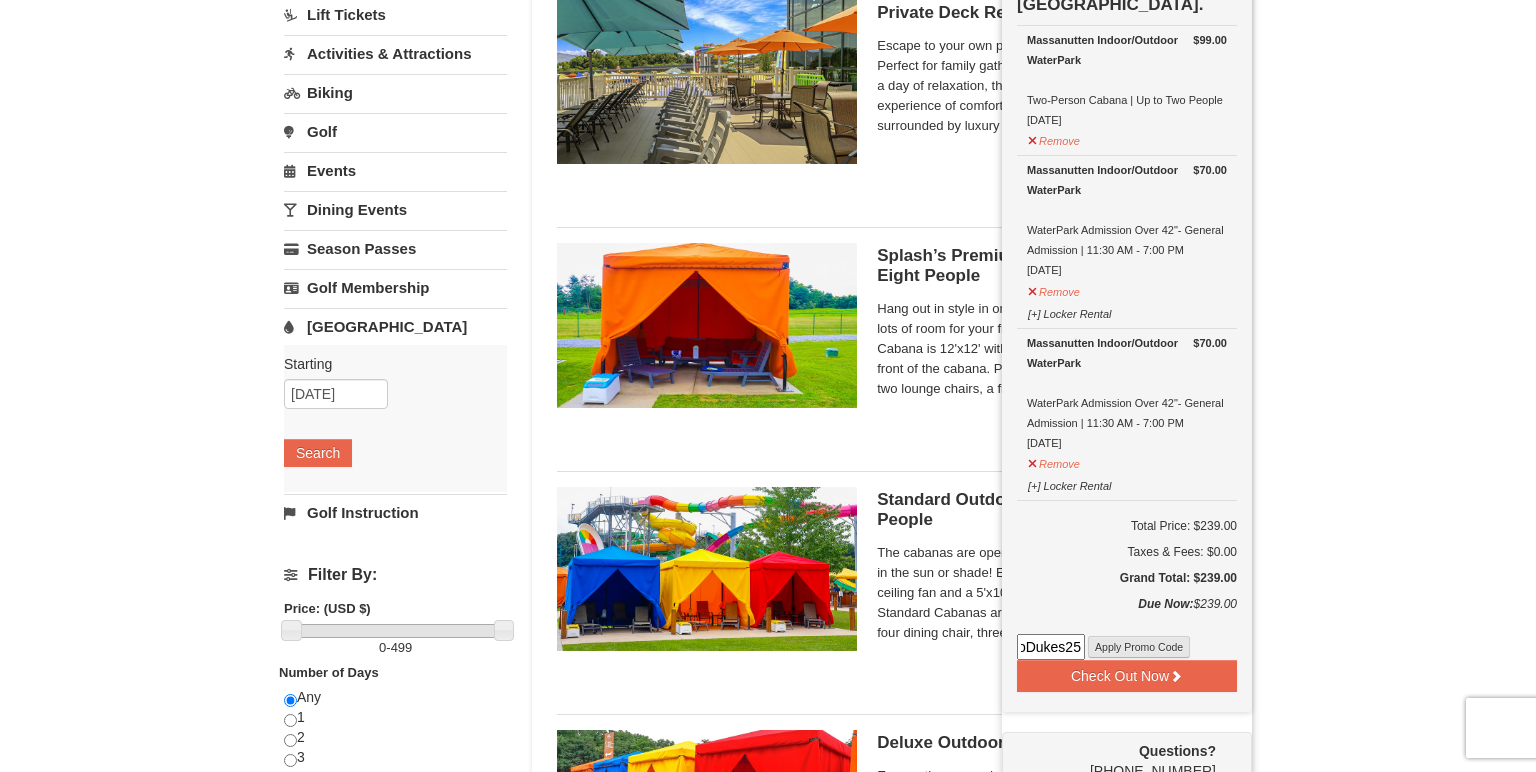 type on "GoDukes25" 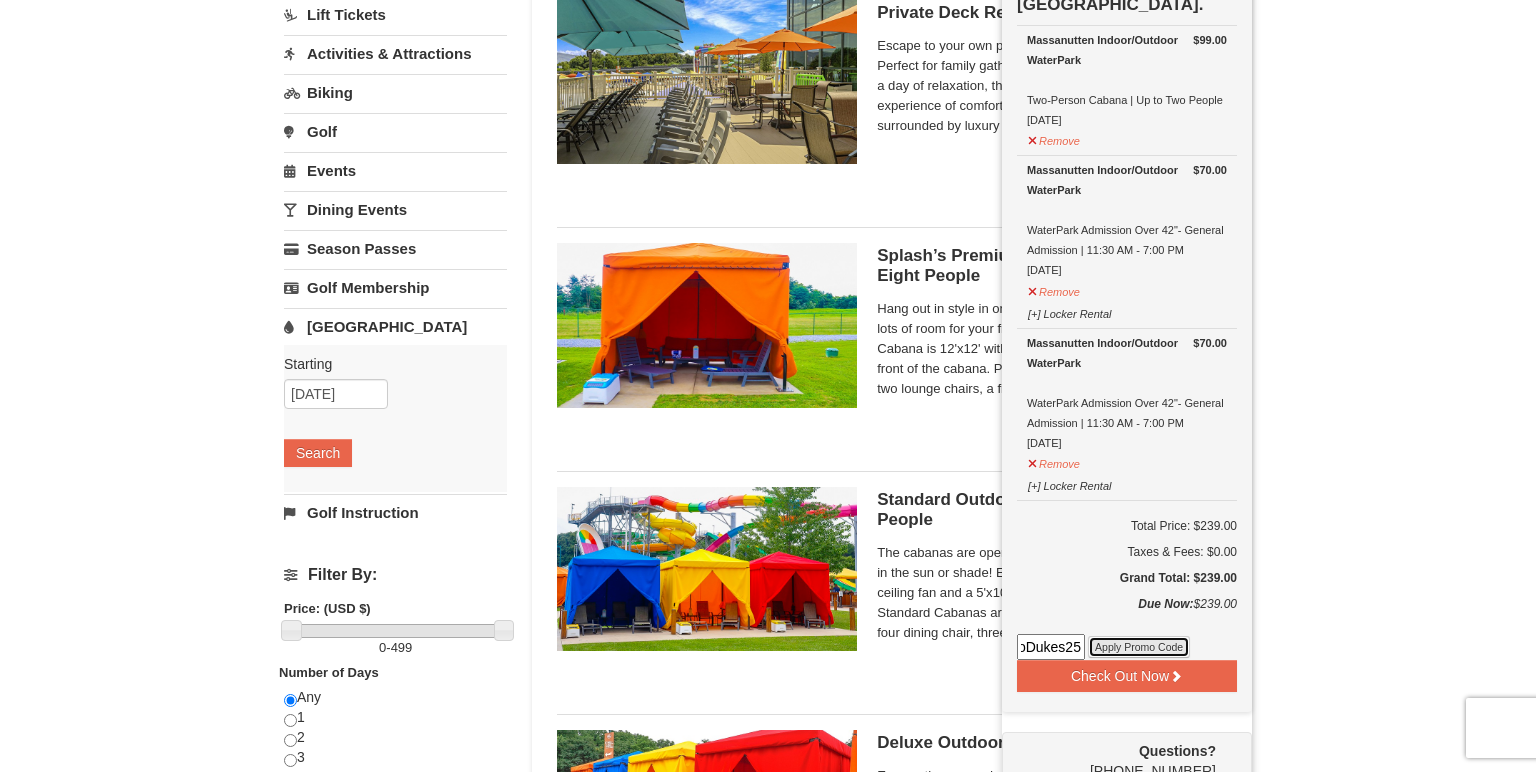 click on "Apply Promo Code" at bounding box center (1139, 647) 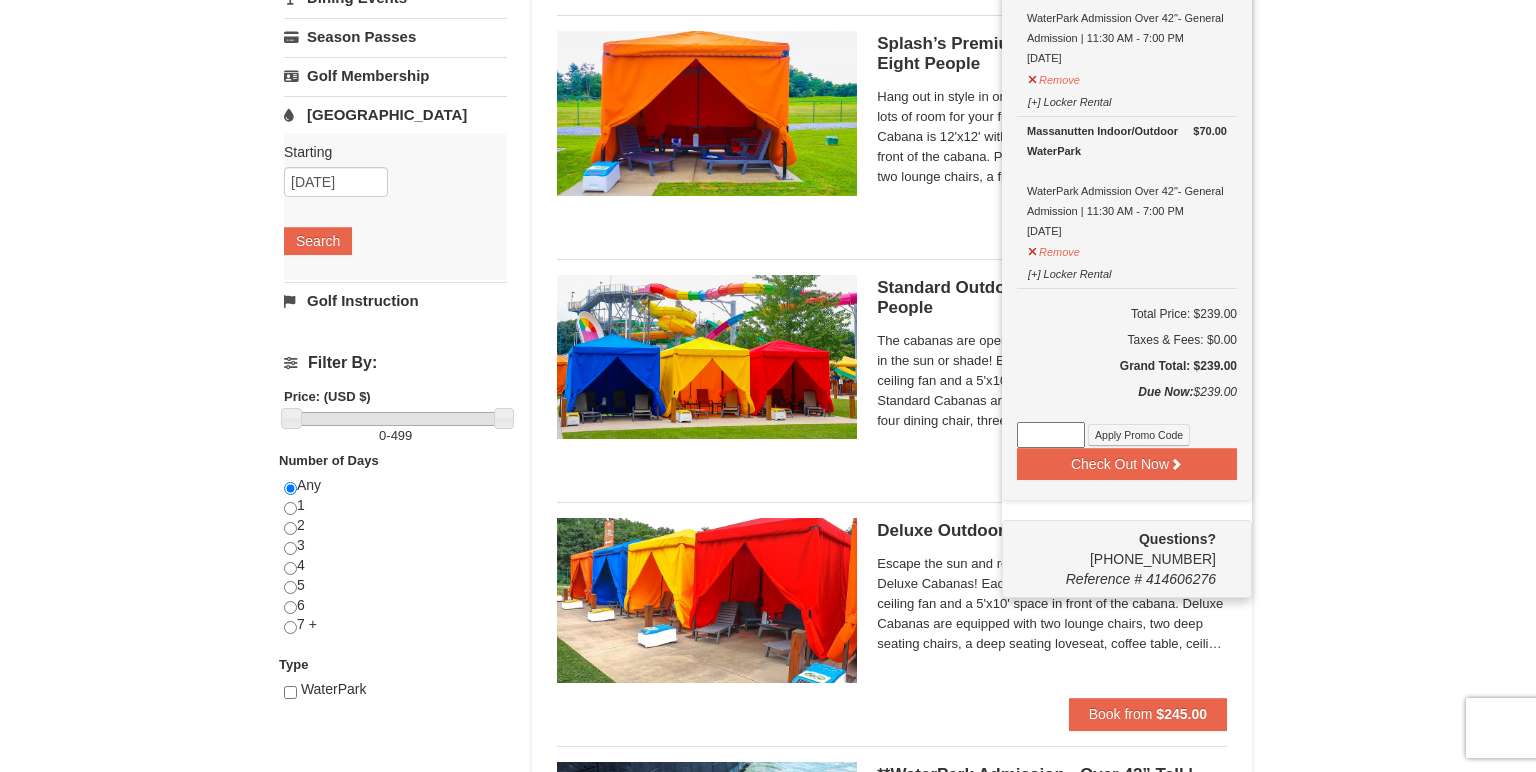 scroll, scrollTop: 432, scrollLeft: 0, axis: vertical 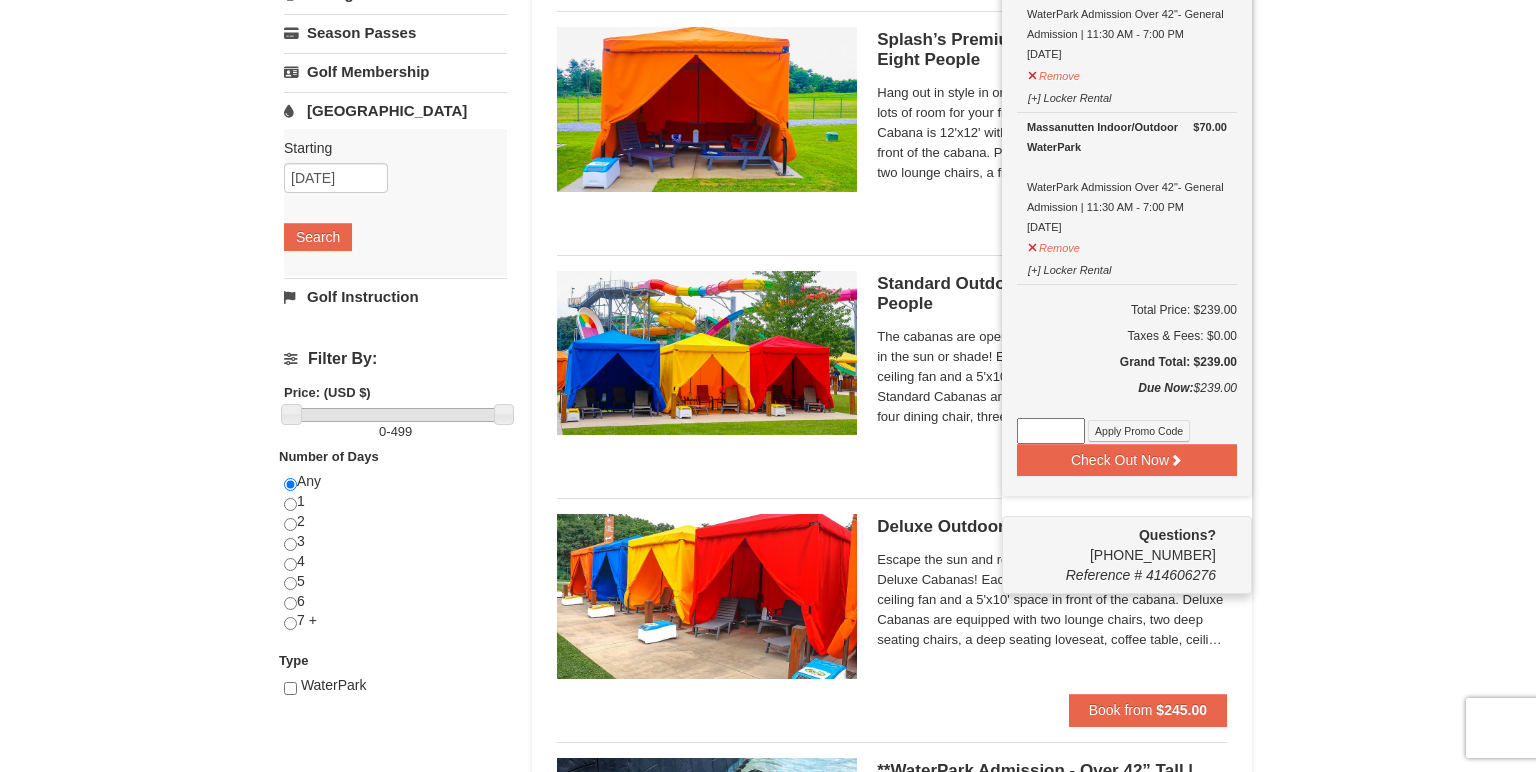 click at bounding box center [1051, 431] 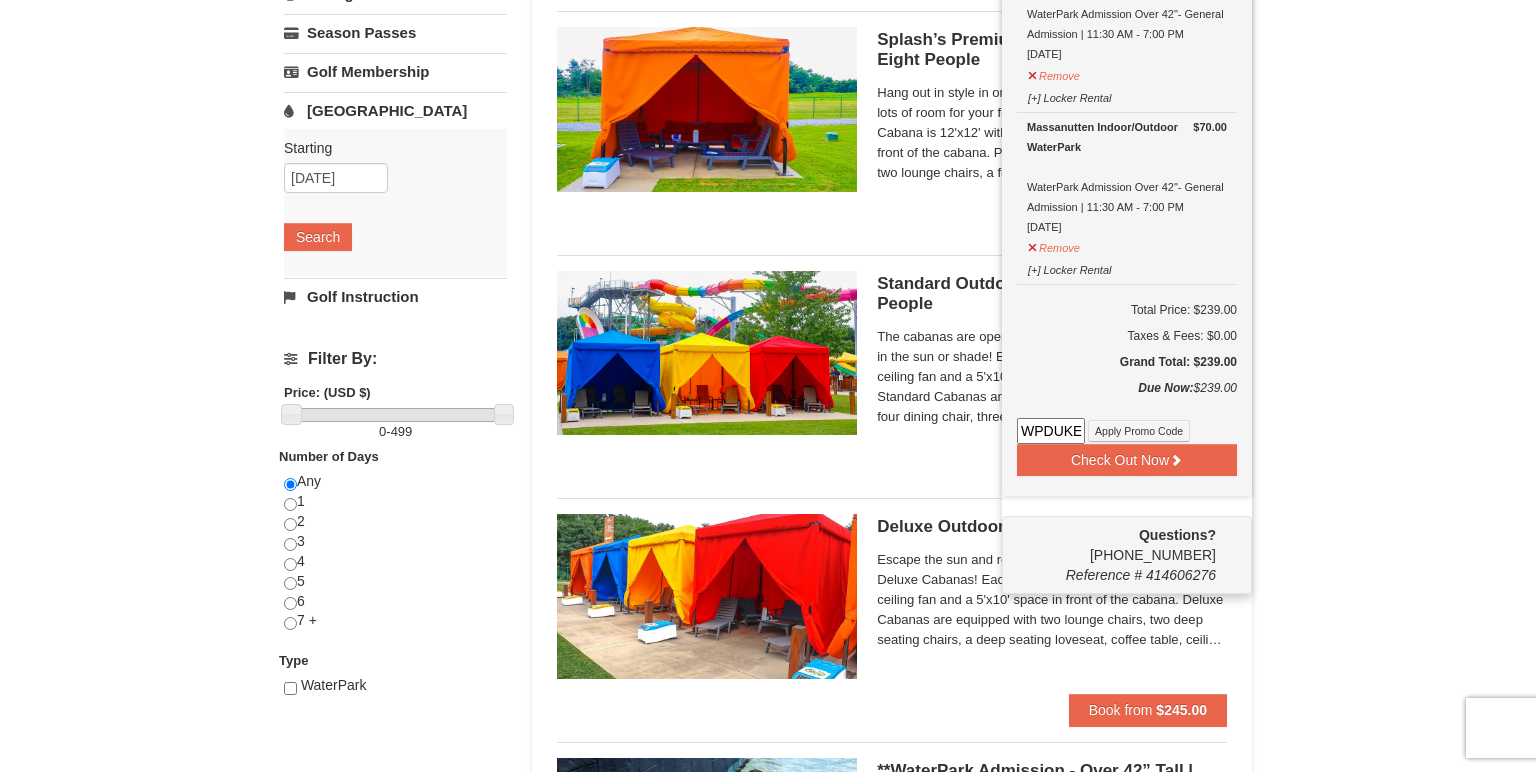 scroll, scrollTop: 0, scrollLeft: 26, axis: horizontal 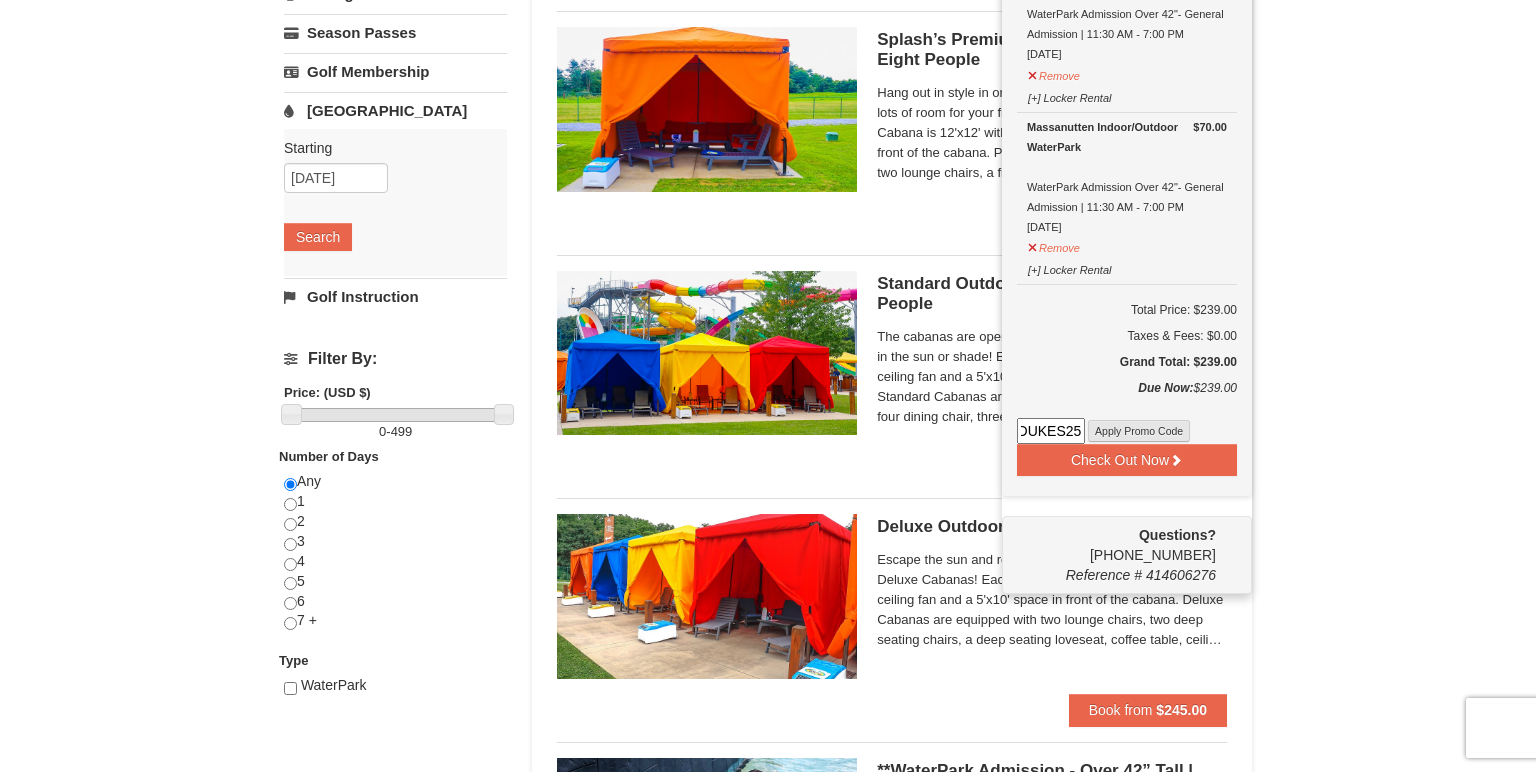 type on "WPDUKES25" 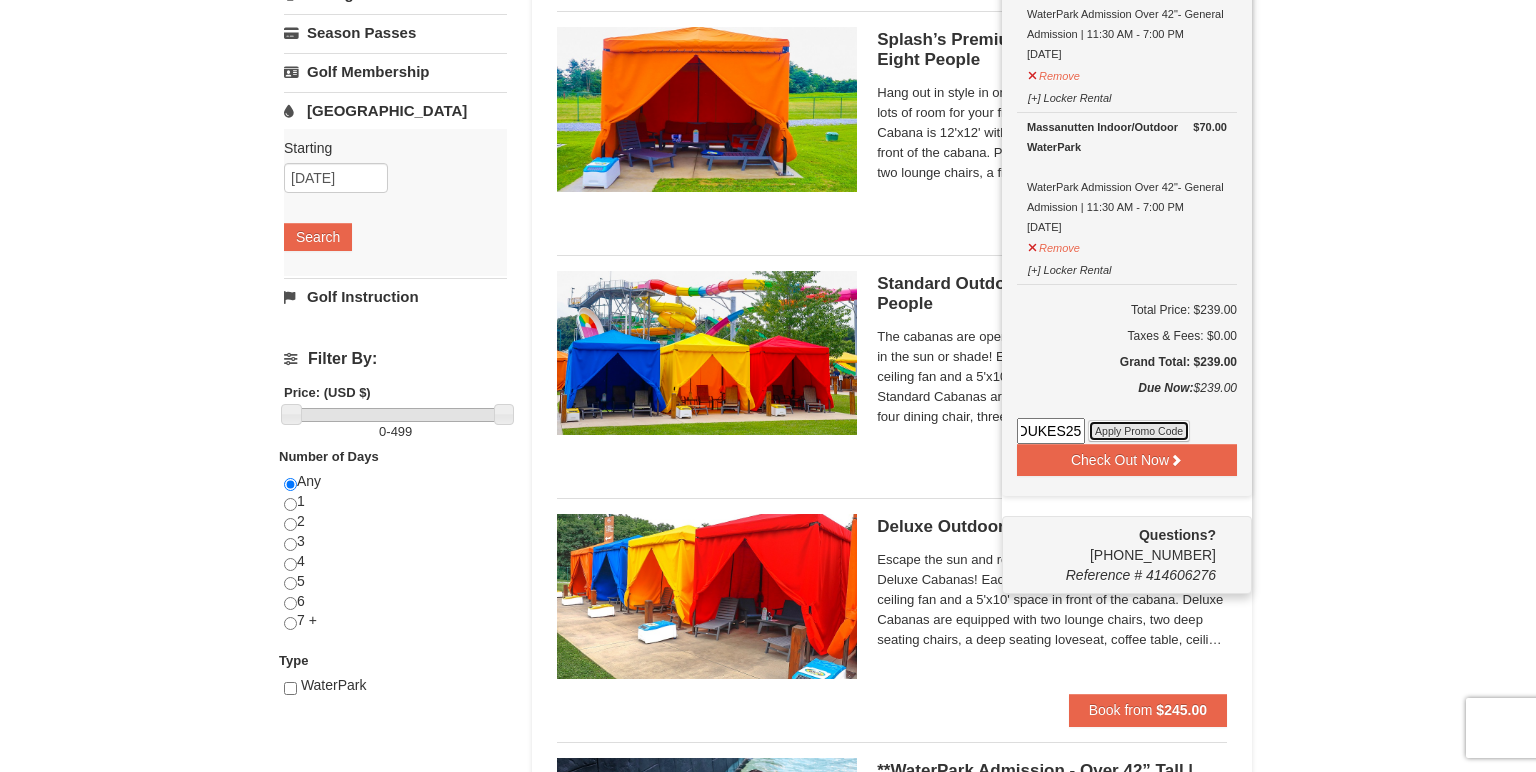 click on "Apply Promo Code" at bounding box center (1139, 431) 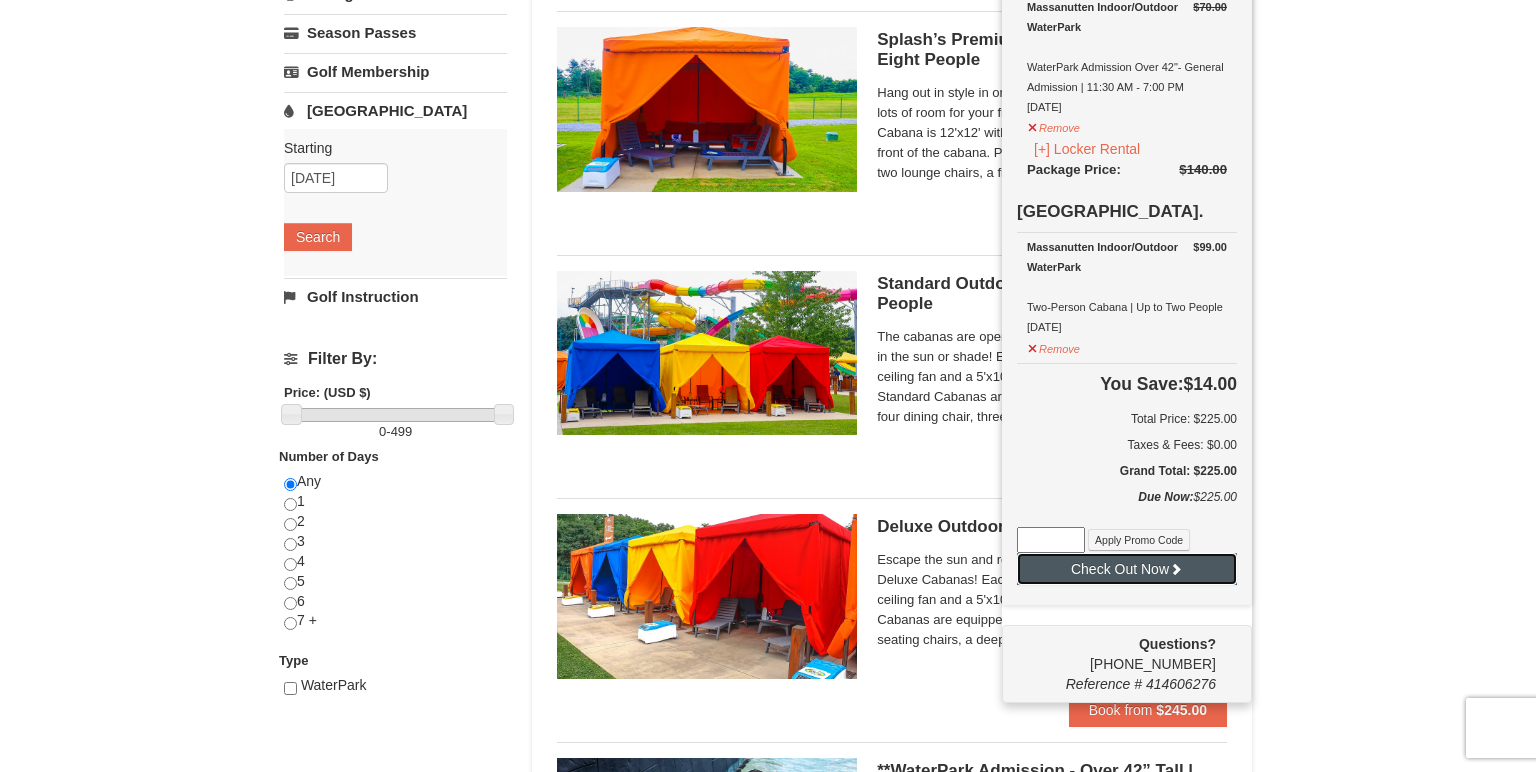 click on "Check Out Now" at bounding box center (1127, 569) 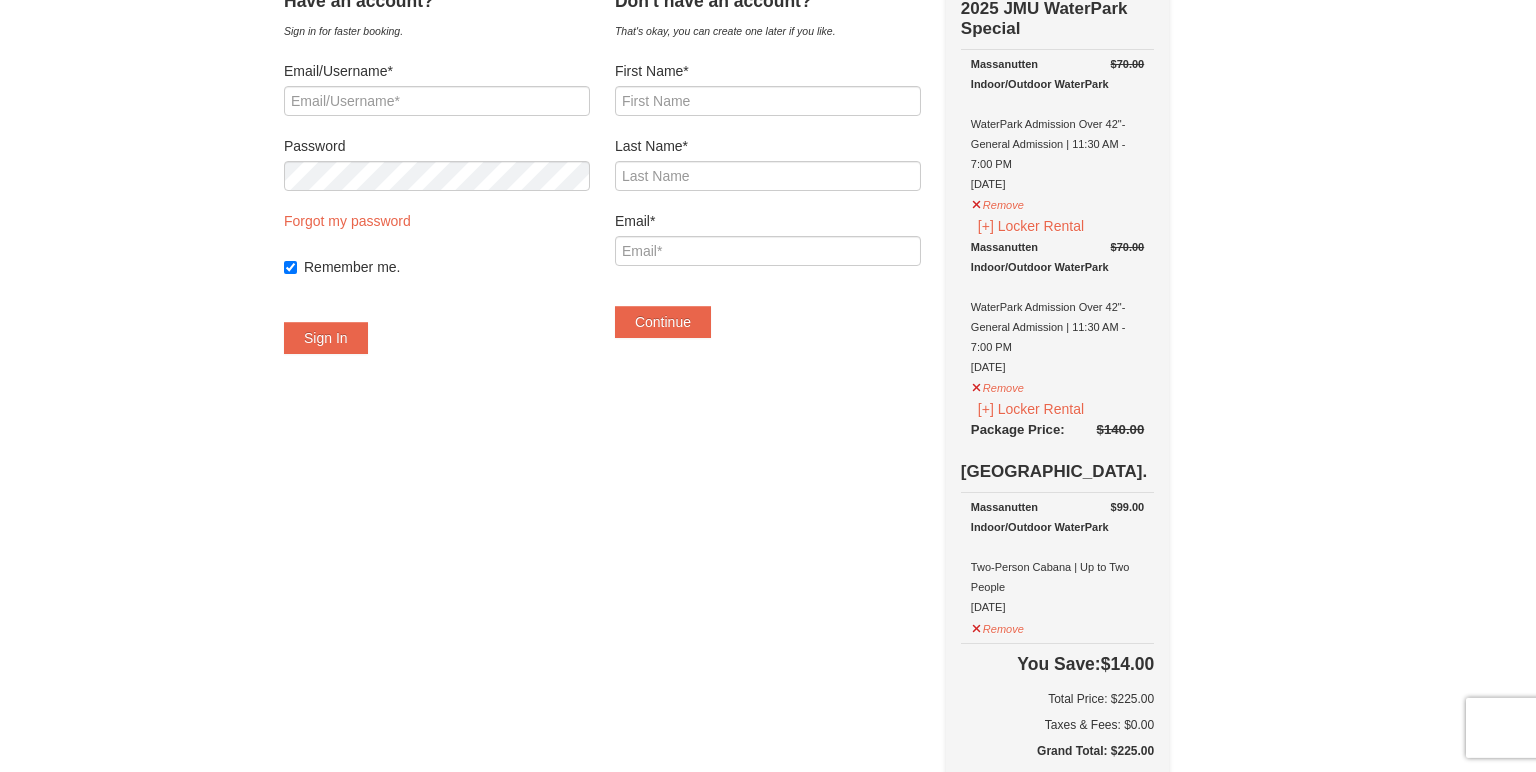 scroll, scrollTop: 0, scrollLeft: 0, axis: both 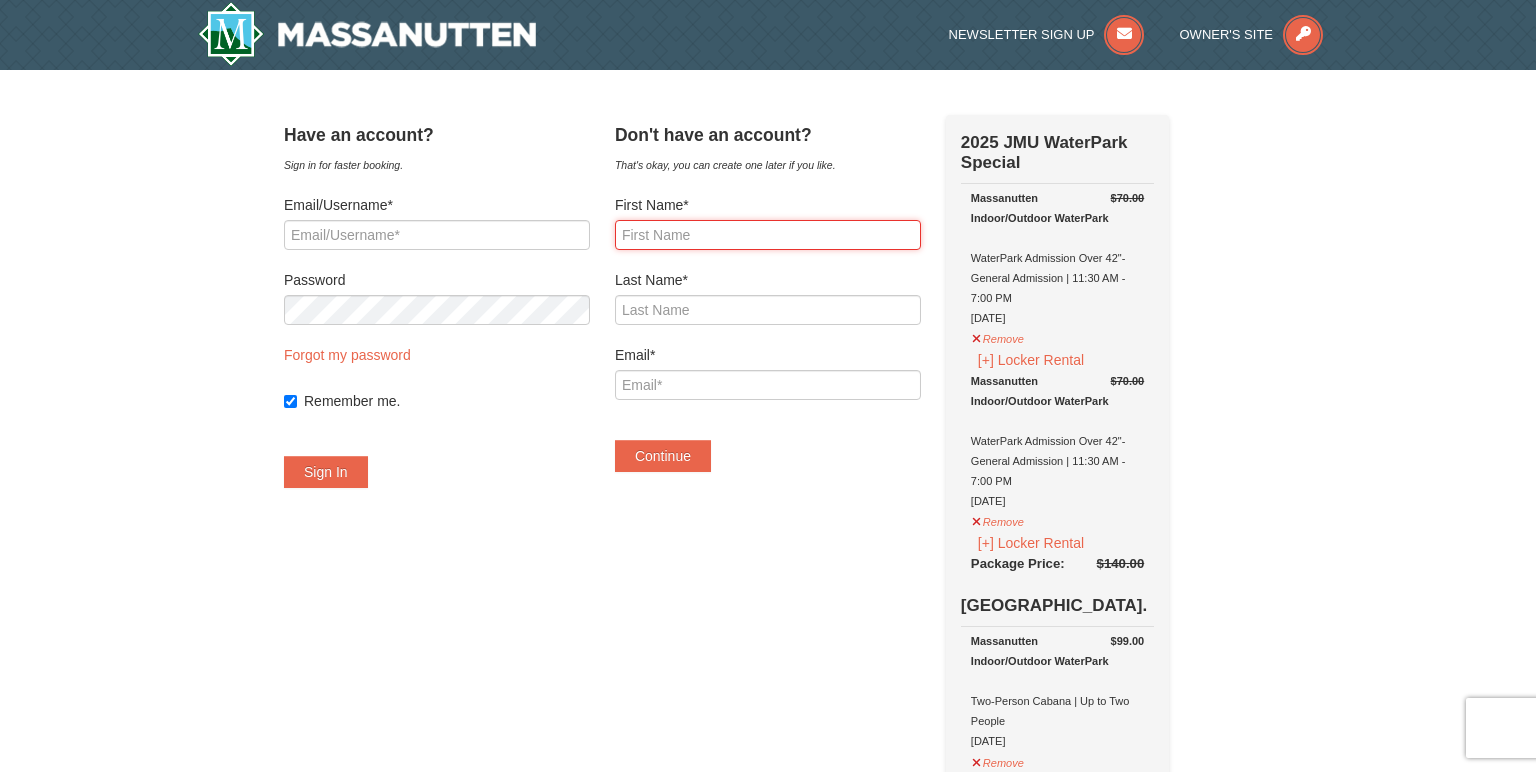 click on "First Name*" at bounding box center [768, 235] 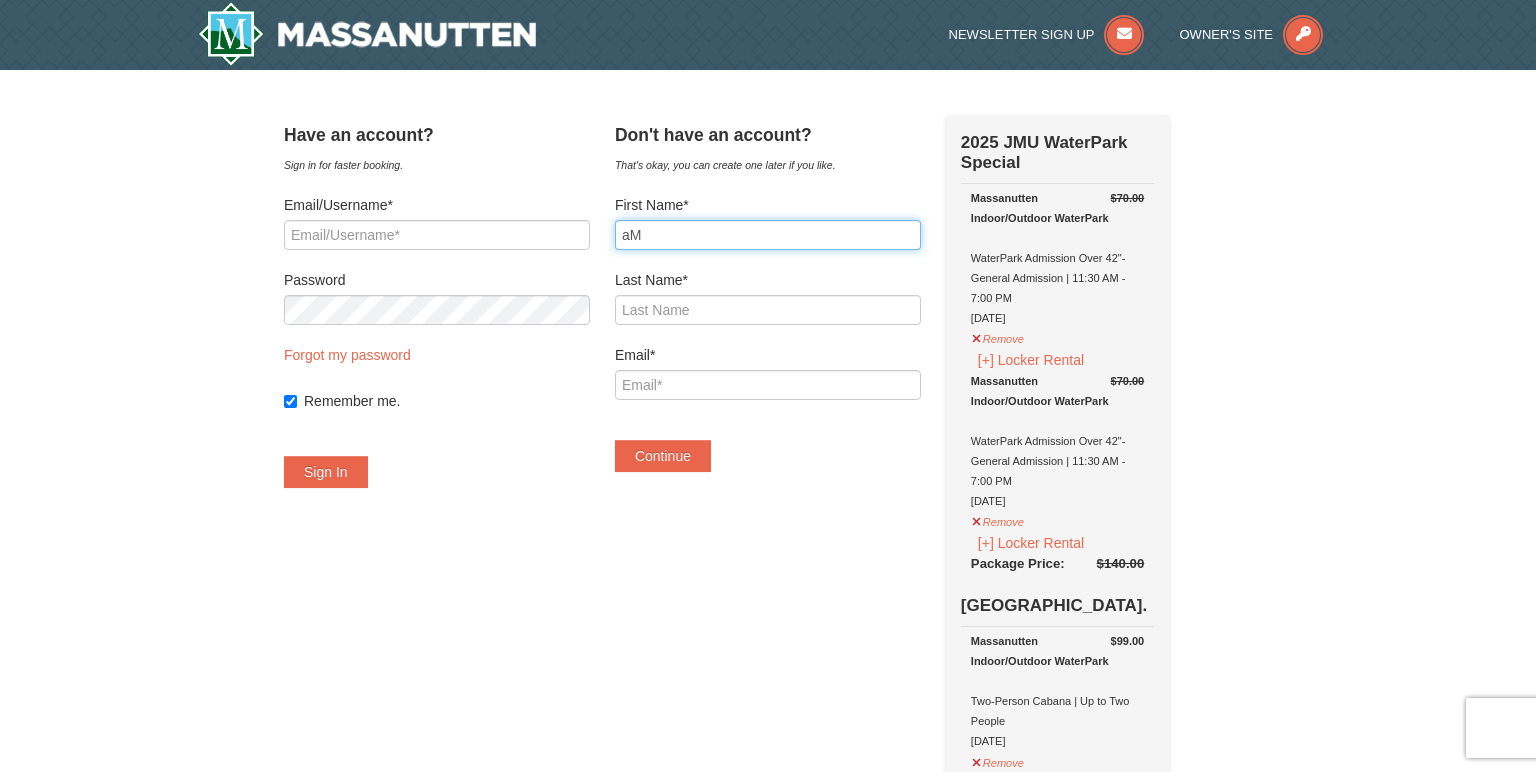 type on "a" 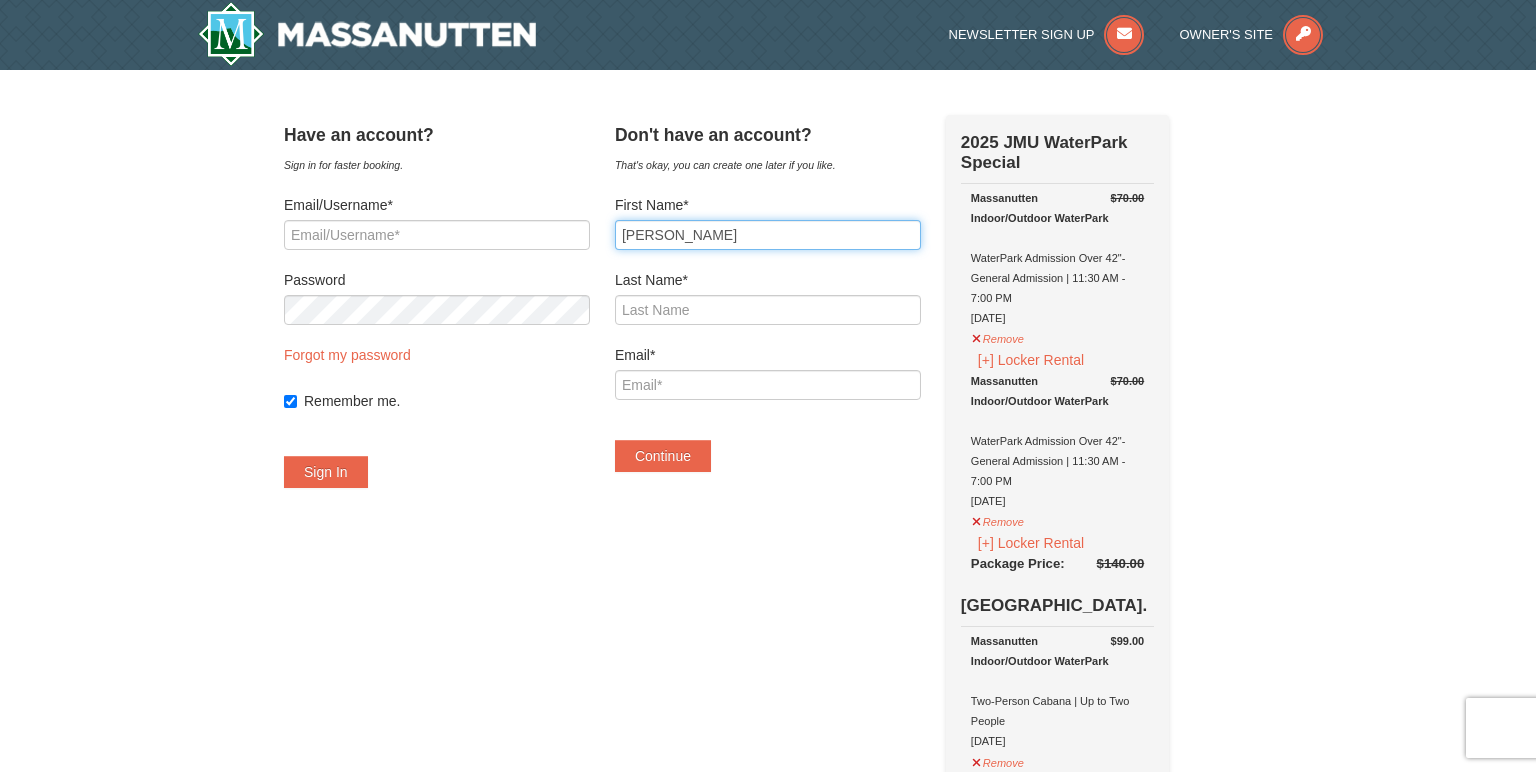 type on "Amanda" 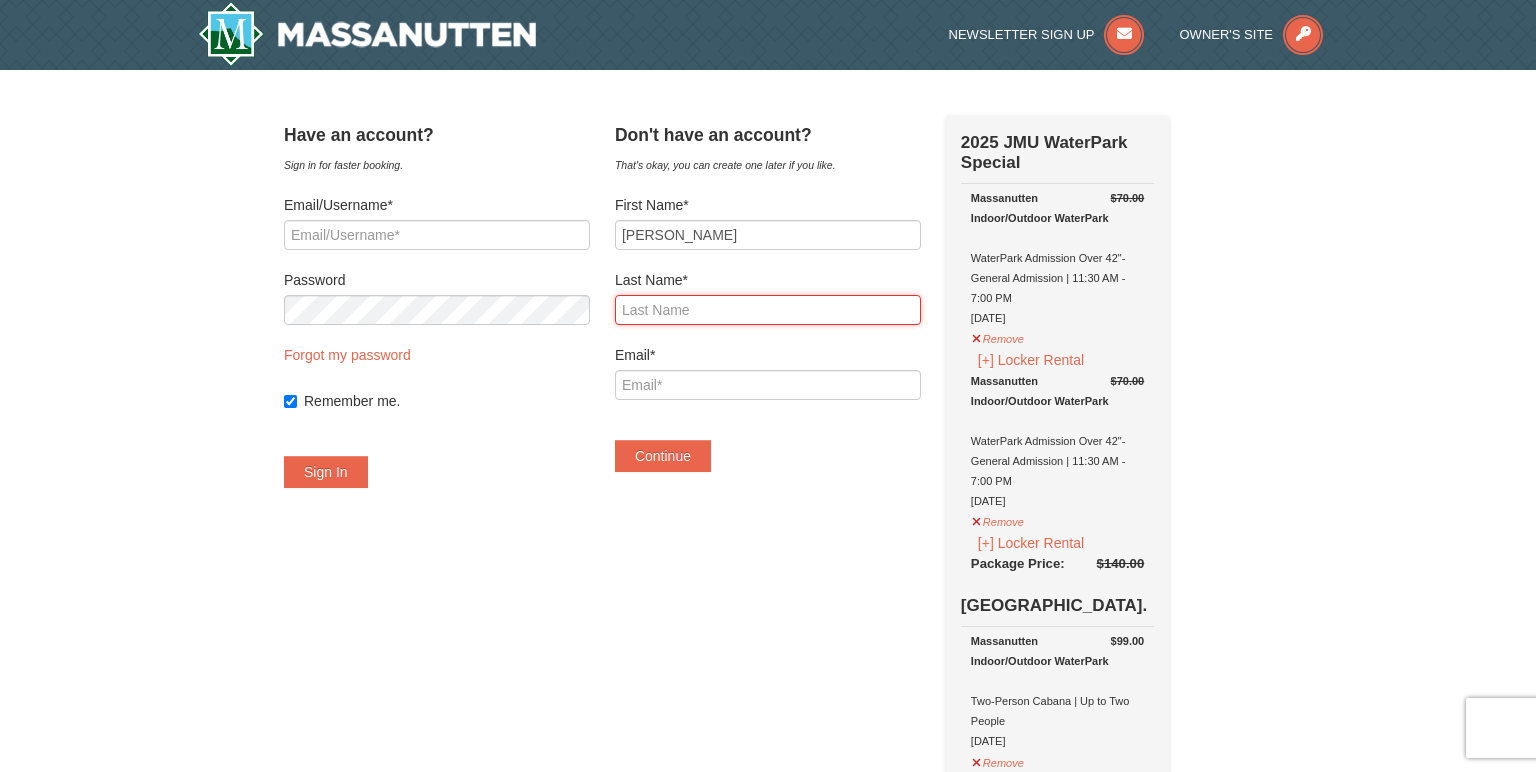 click on "Last Name*" at bounding box center [768, 310] 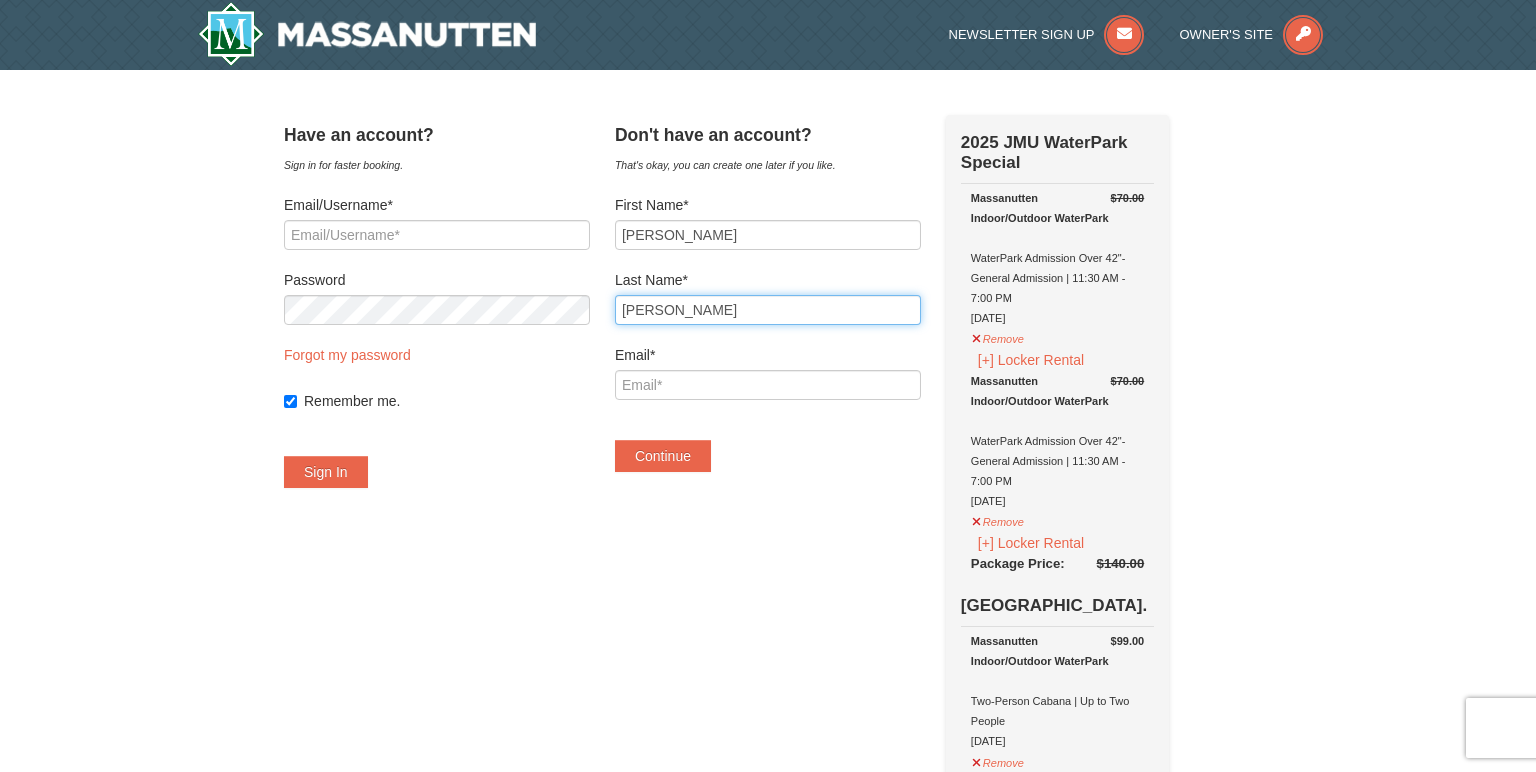 type on "Callinan" 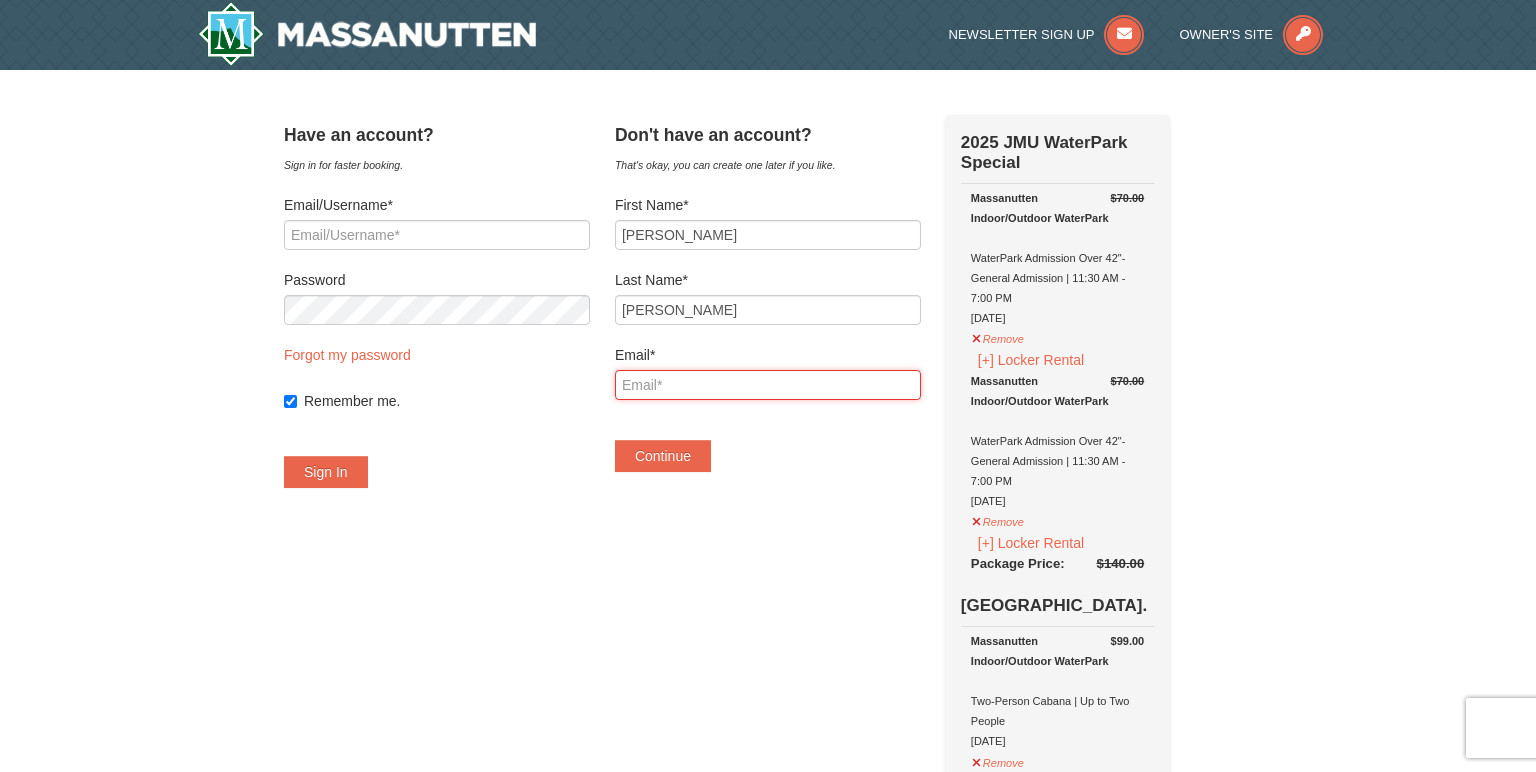 click on "Email*" at bounding box center [768, 385] 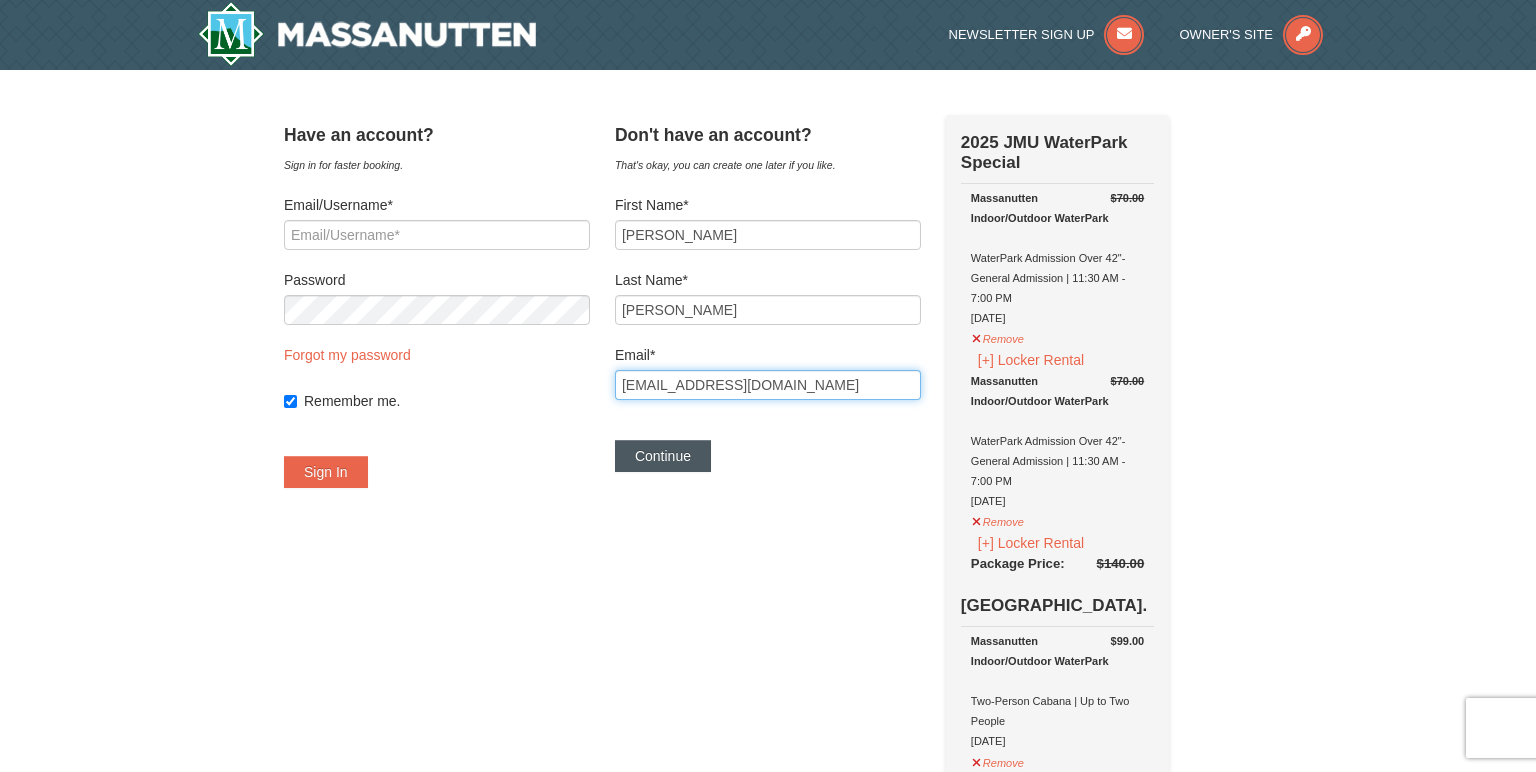 type on "[EMAIL_ADDRESS][DOMAIN_NAME]" 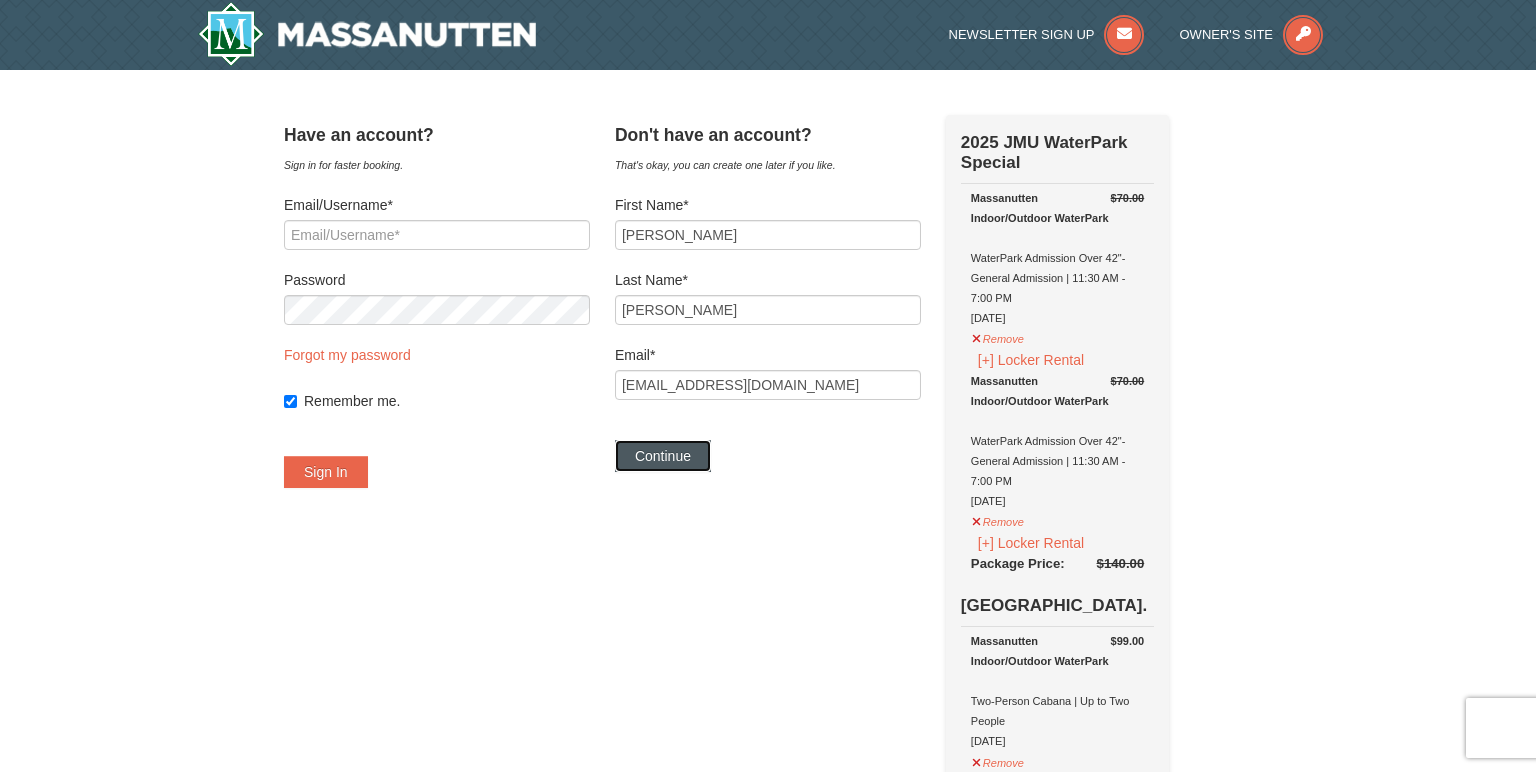 click on "Continue" at bounding box center [663, 456] 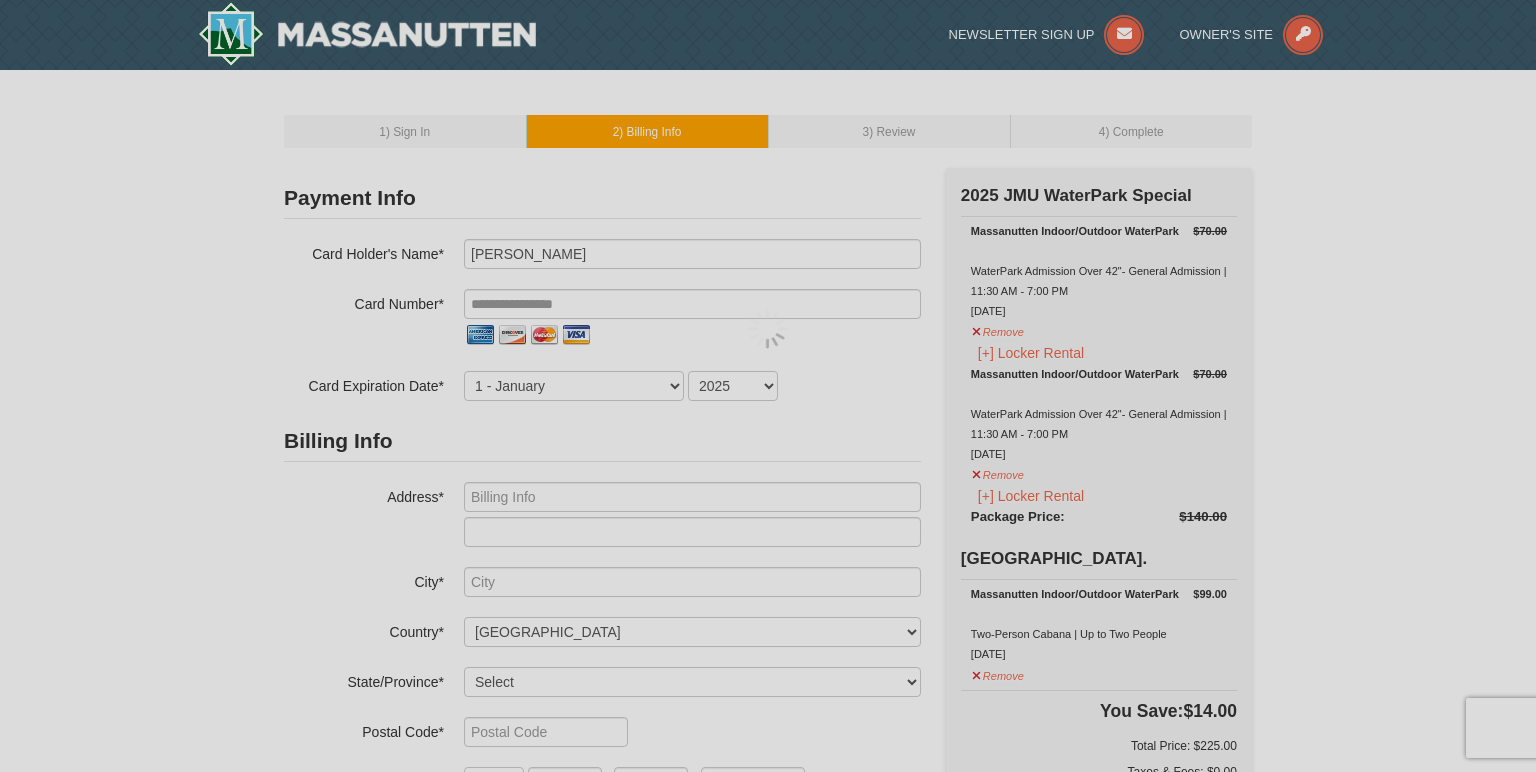 scroll, scrollTop: 0, scrollLeft: 0, axis: both 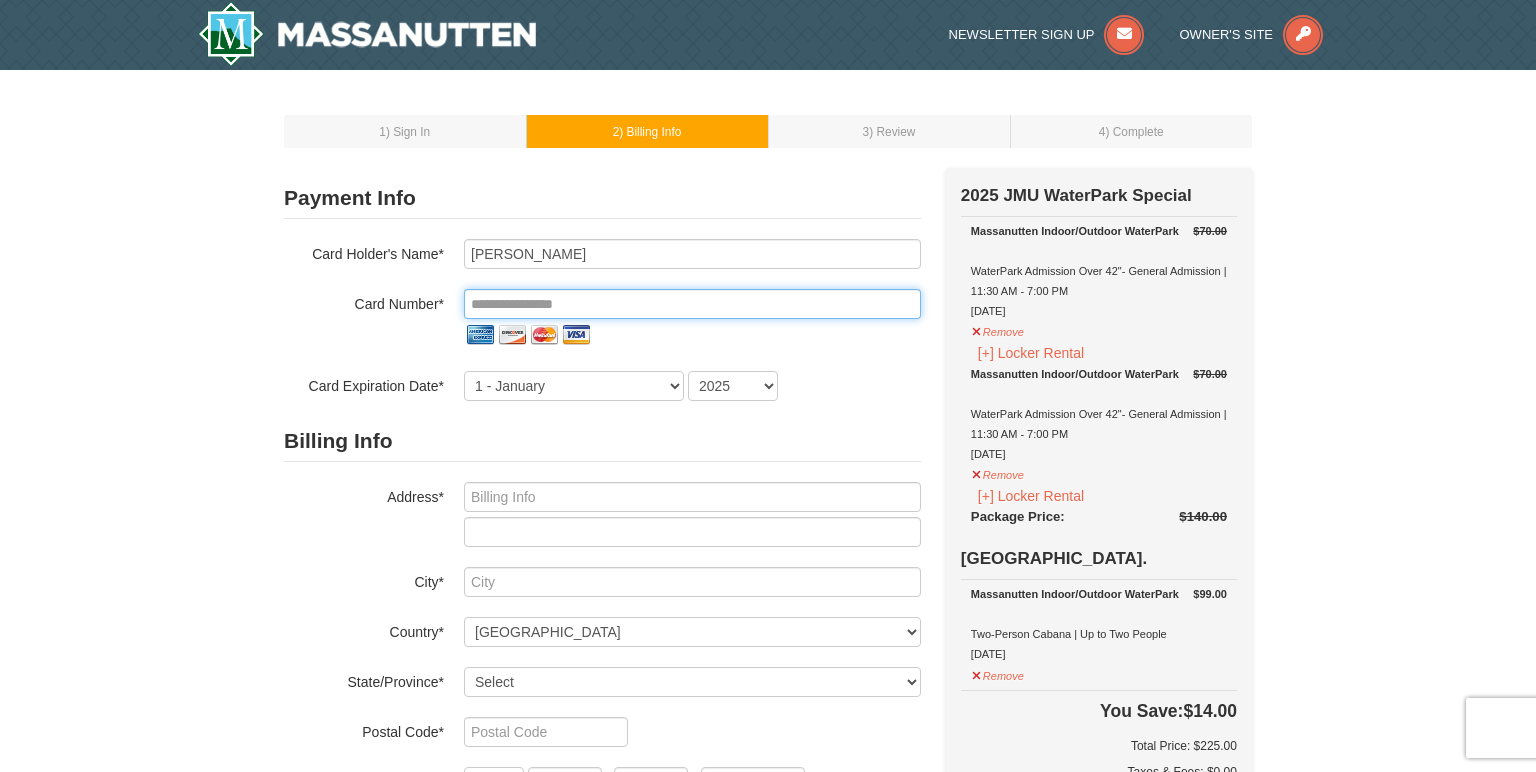 click at bounding box center [692, 304] 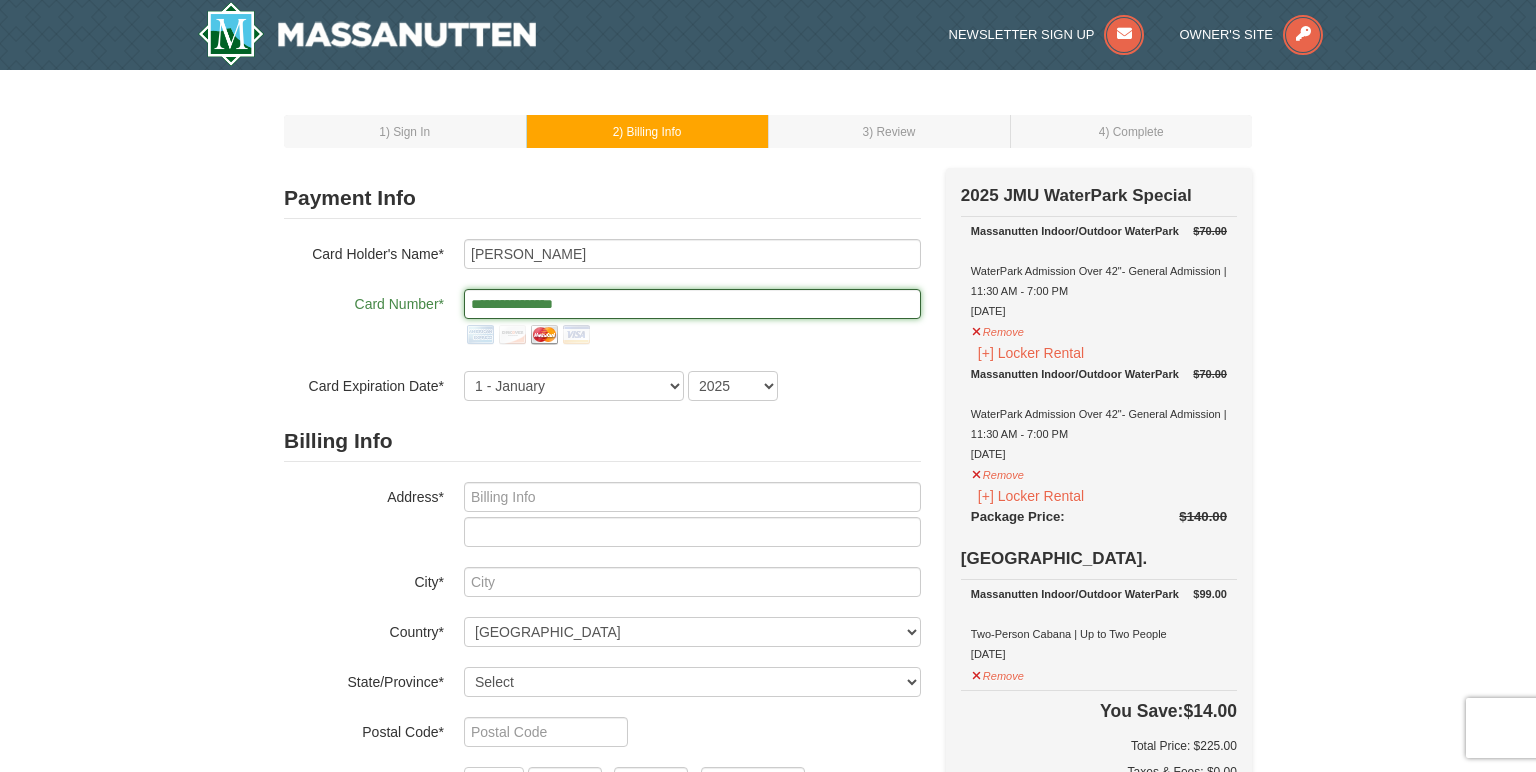 type on "**********" 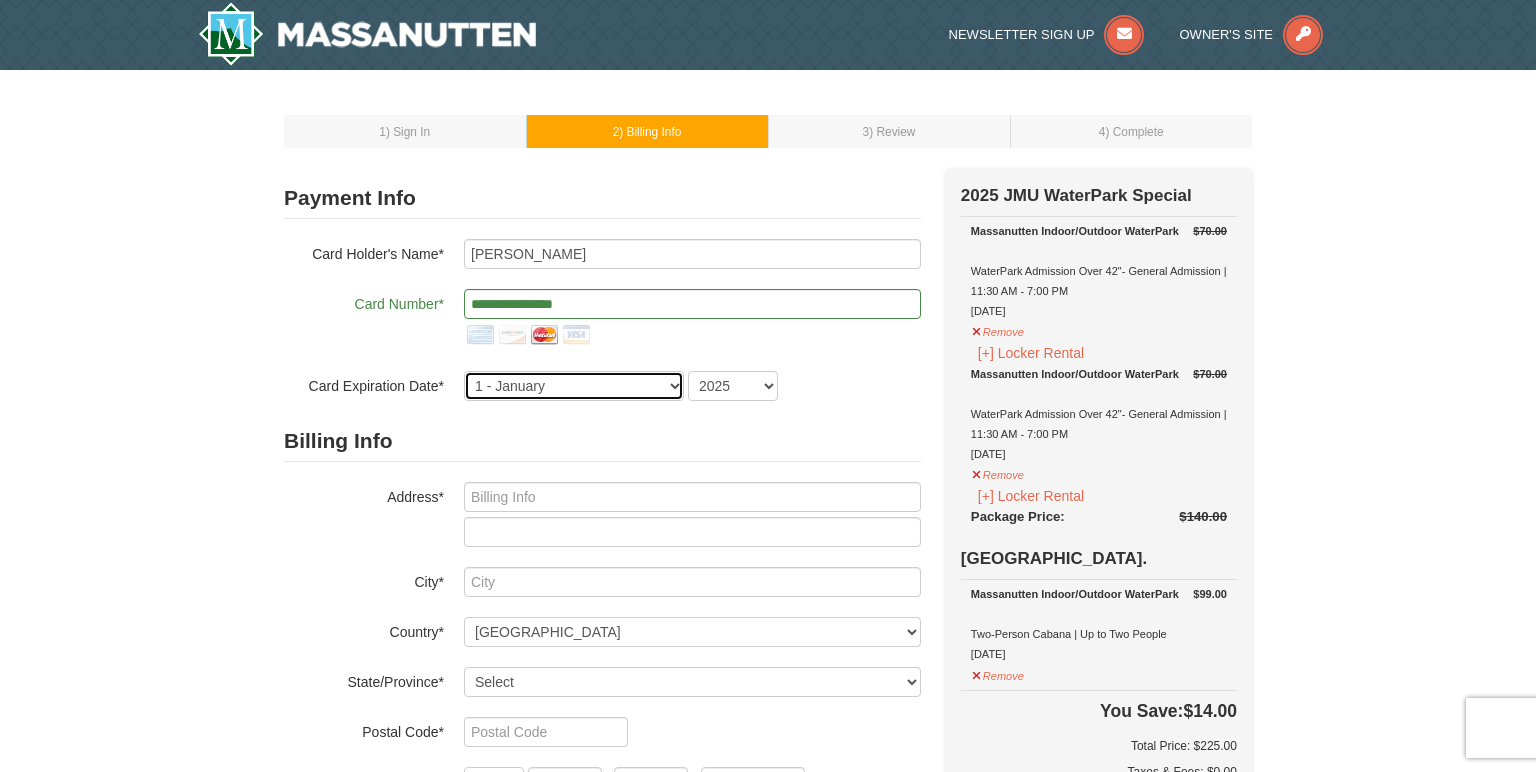click on "1 - [DATE] - [DATE] - [DATE] - [DATE] - [DATE] - [DATE] - [DATE] - [DATE] - [DATE] - [DATE] - [DATE] - December" at bounding box center [574, 386] 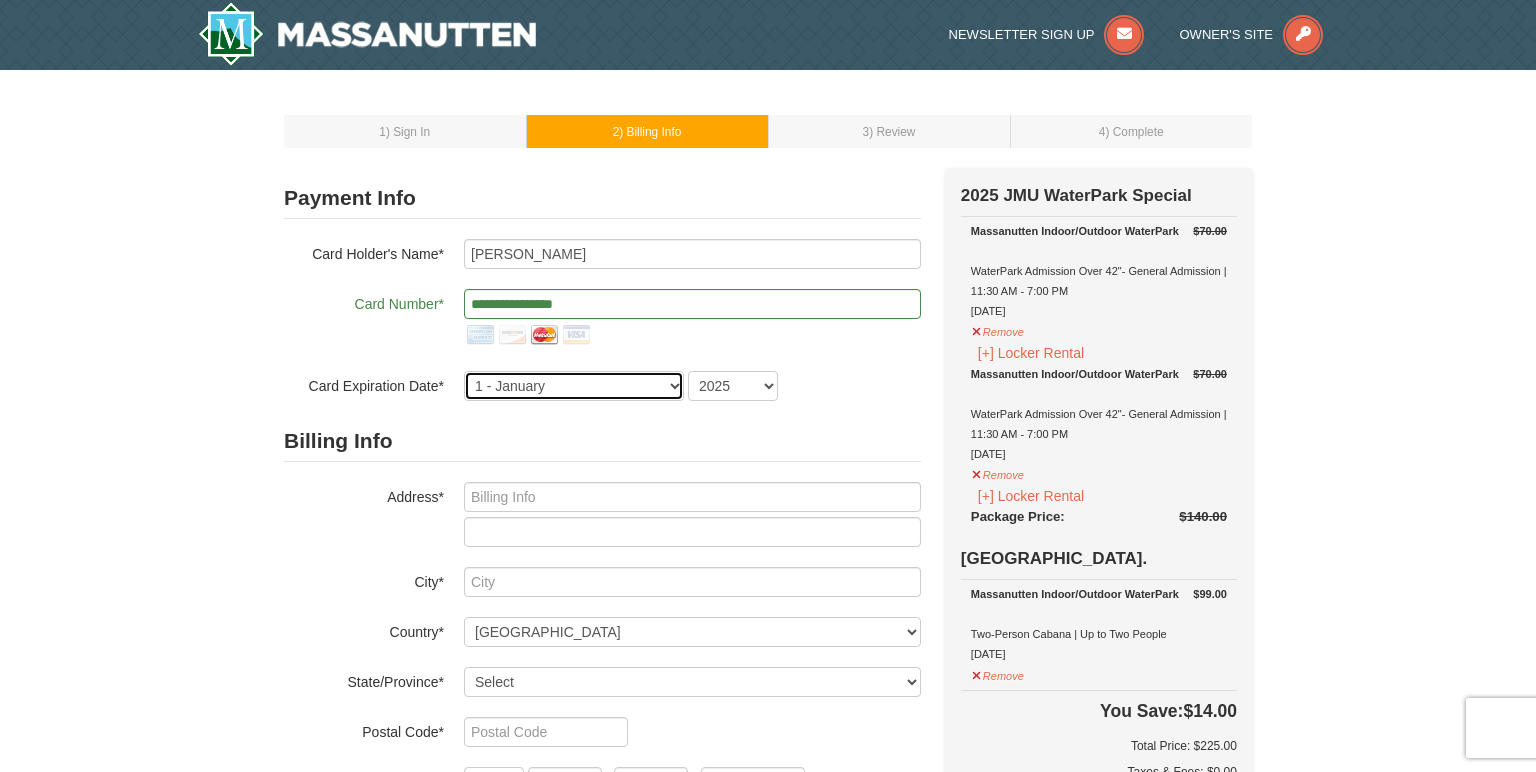 select on "3" 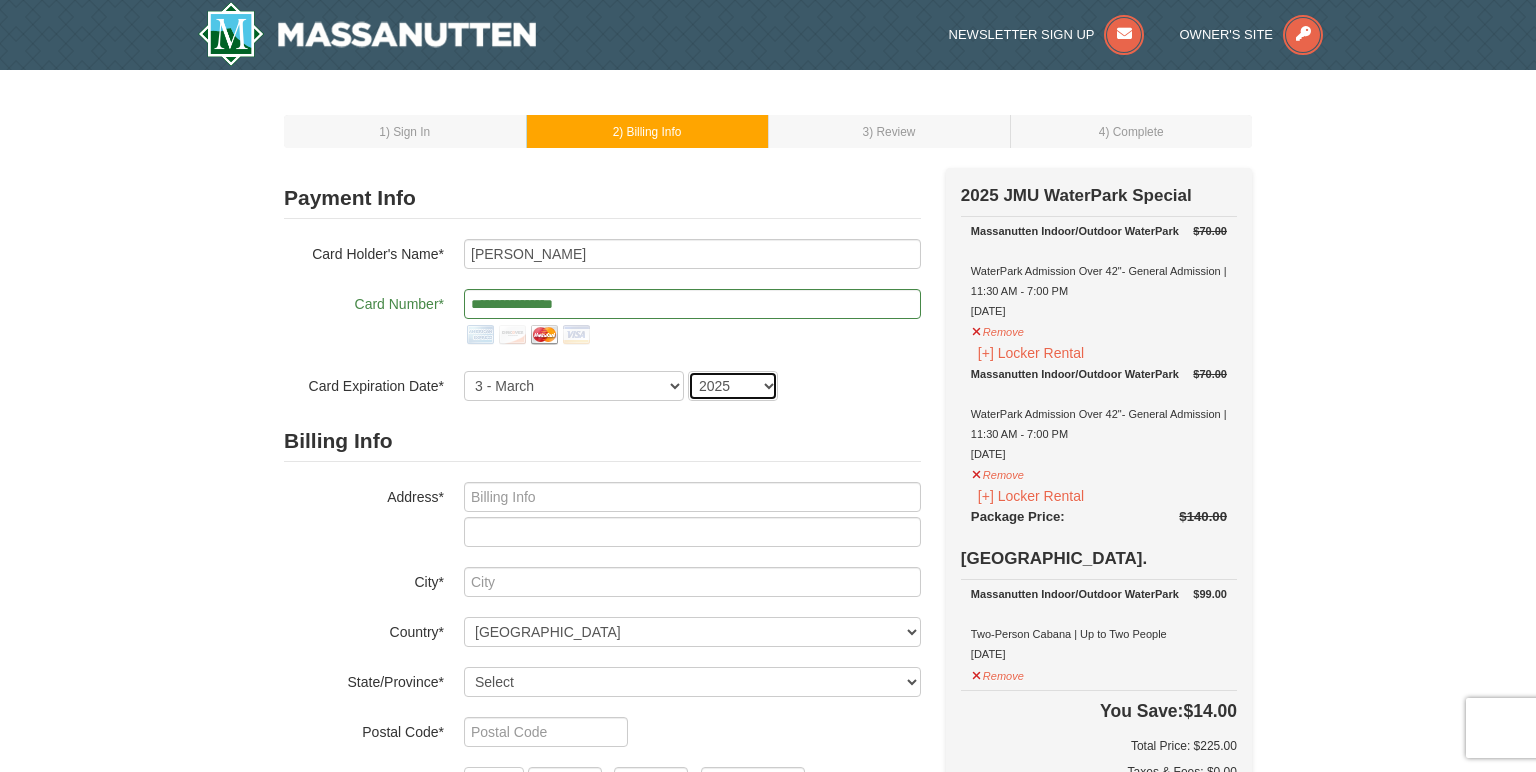 click on "2025 2026 2027 2028 2029 2030 2031 2032 2033 2034" at bounding box center (733, 386) 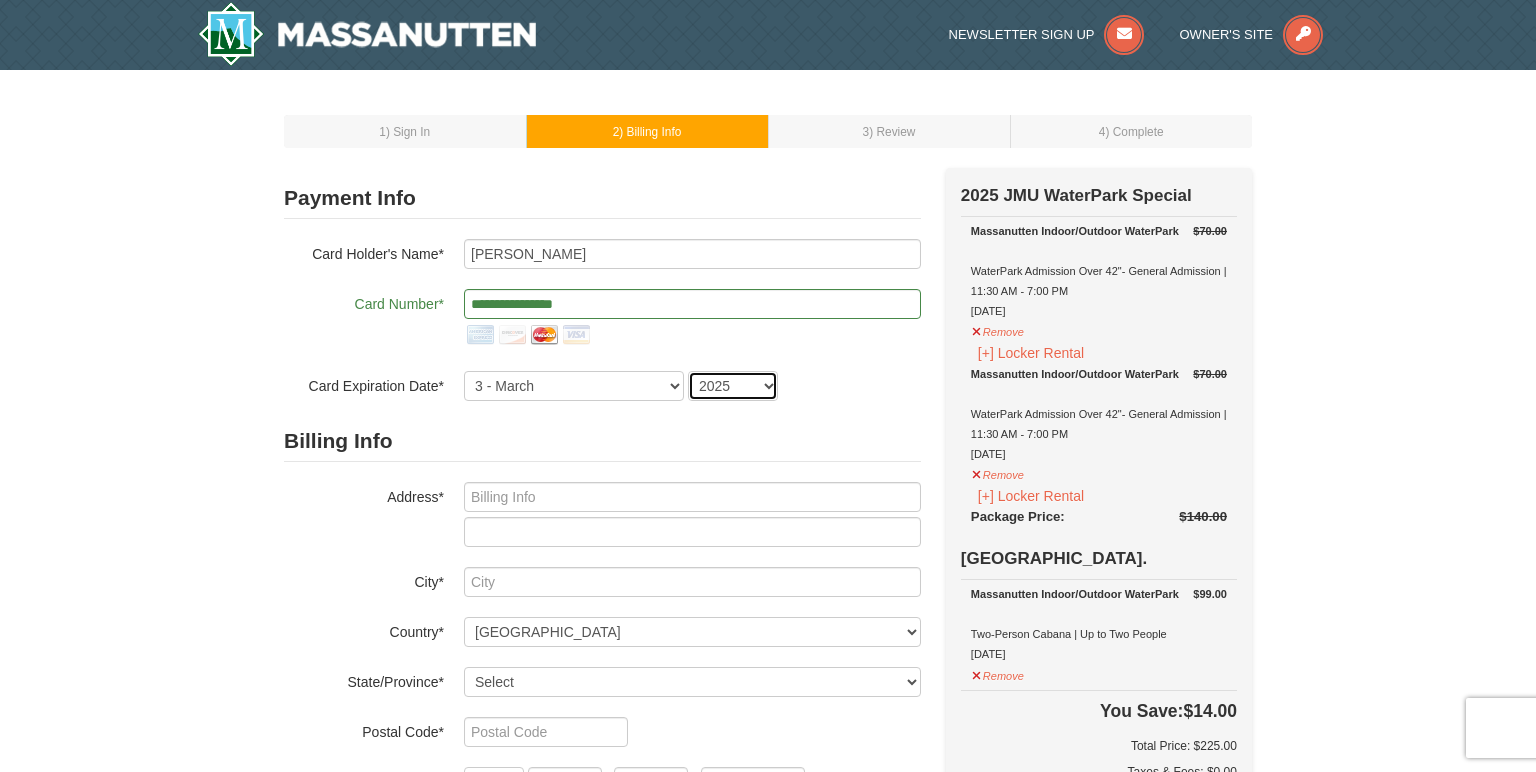 select on "2028" 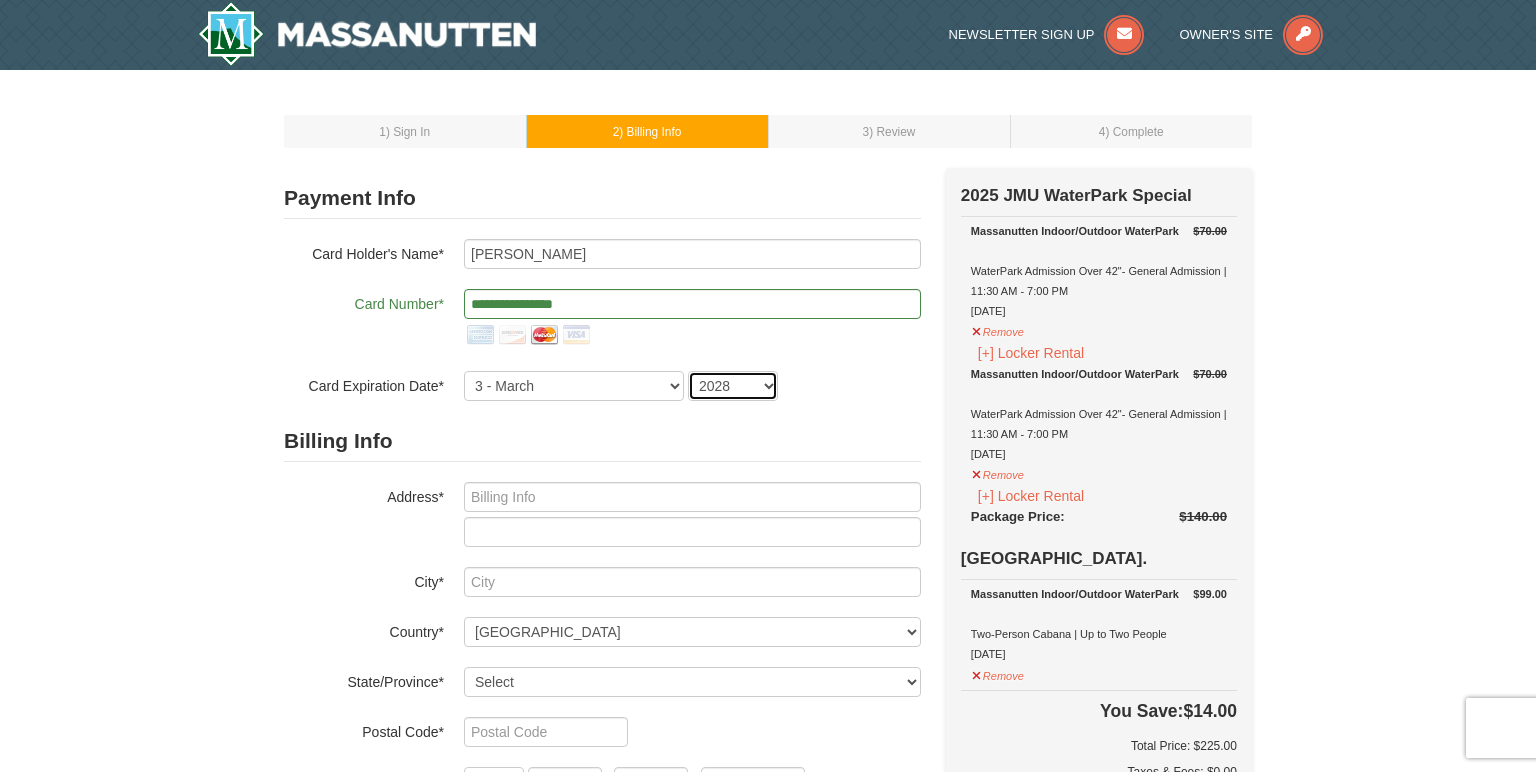 click on "2028" at bounding box center (0, 0) 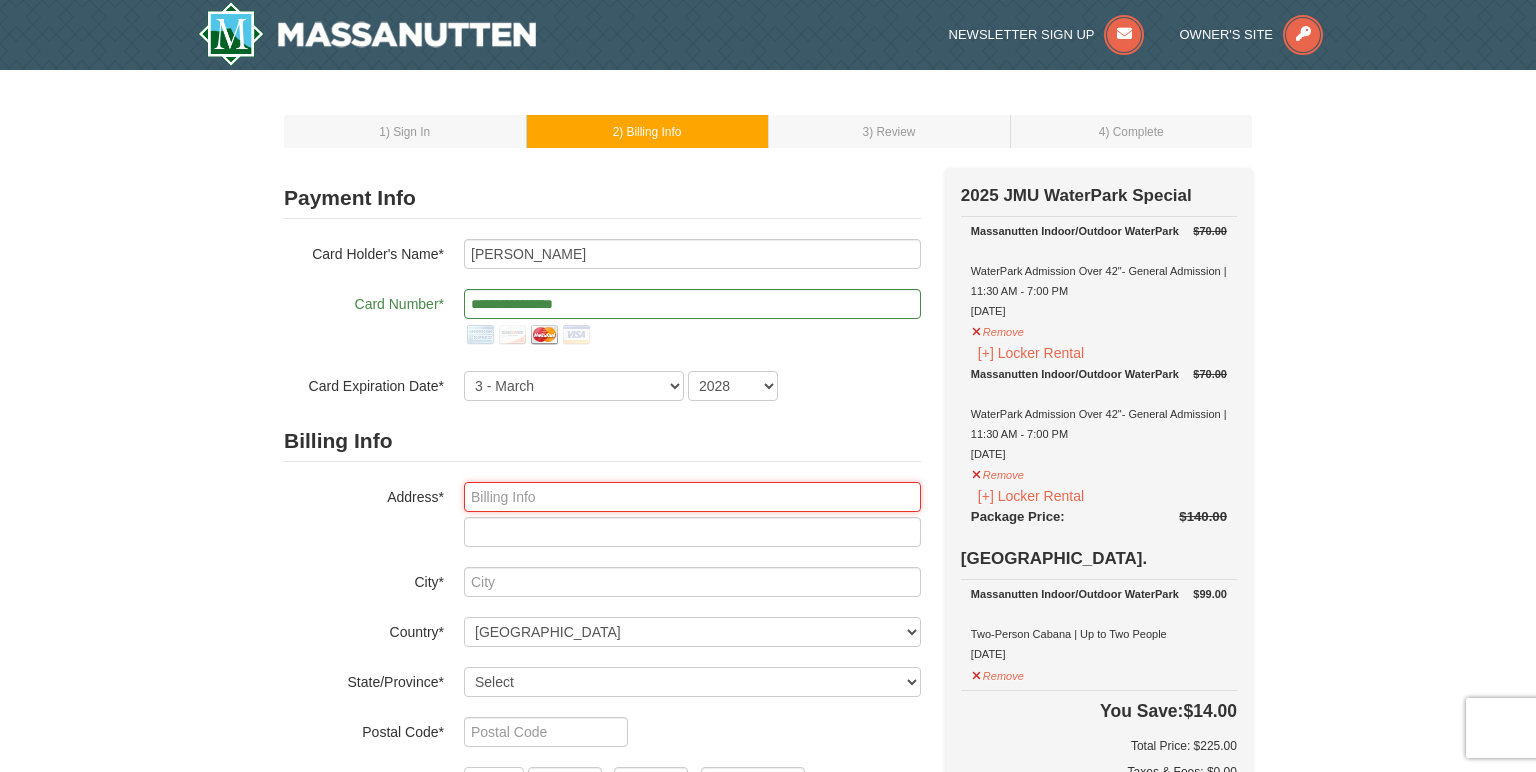 click at bounding box center [692, 497] 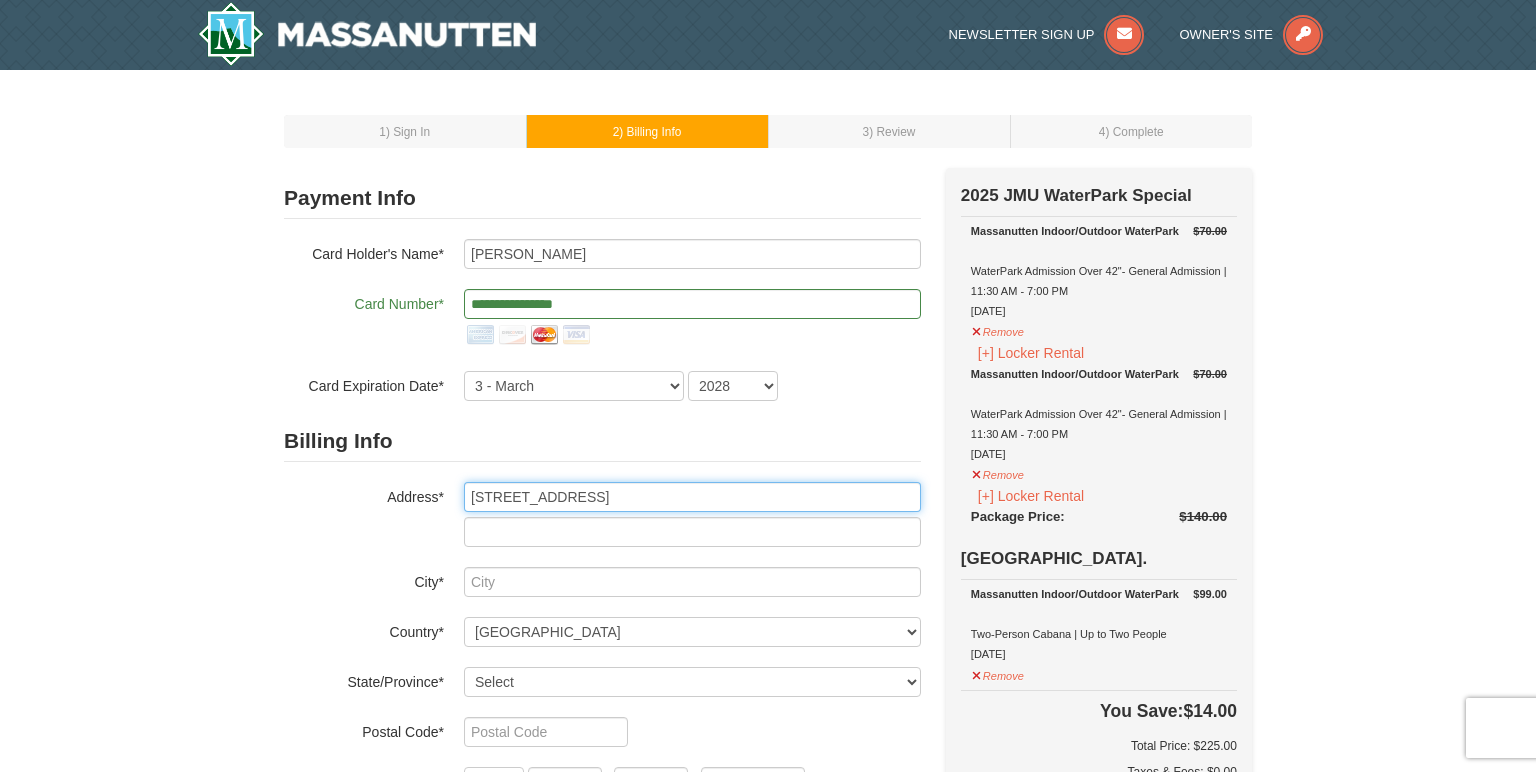 type on "[STREET_ADDRESS]" 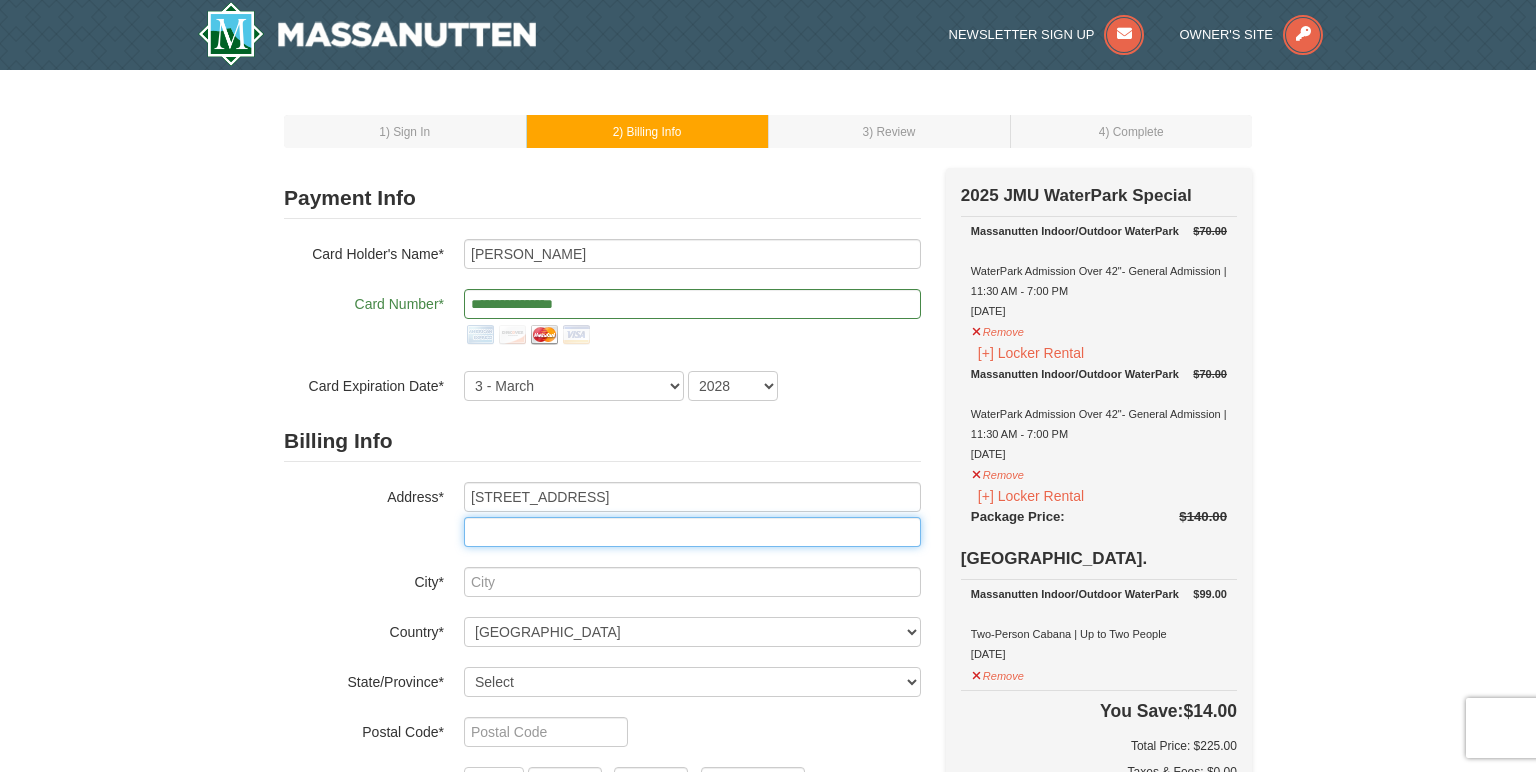 click at bounding box center (692, 532) 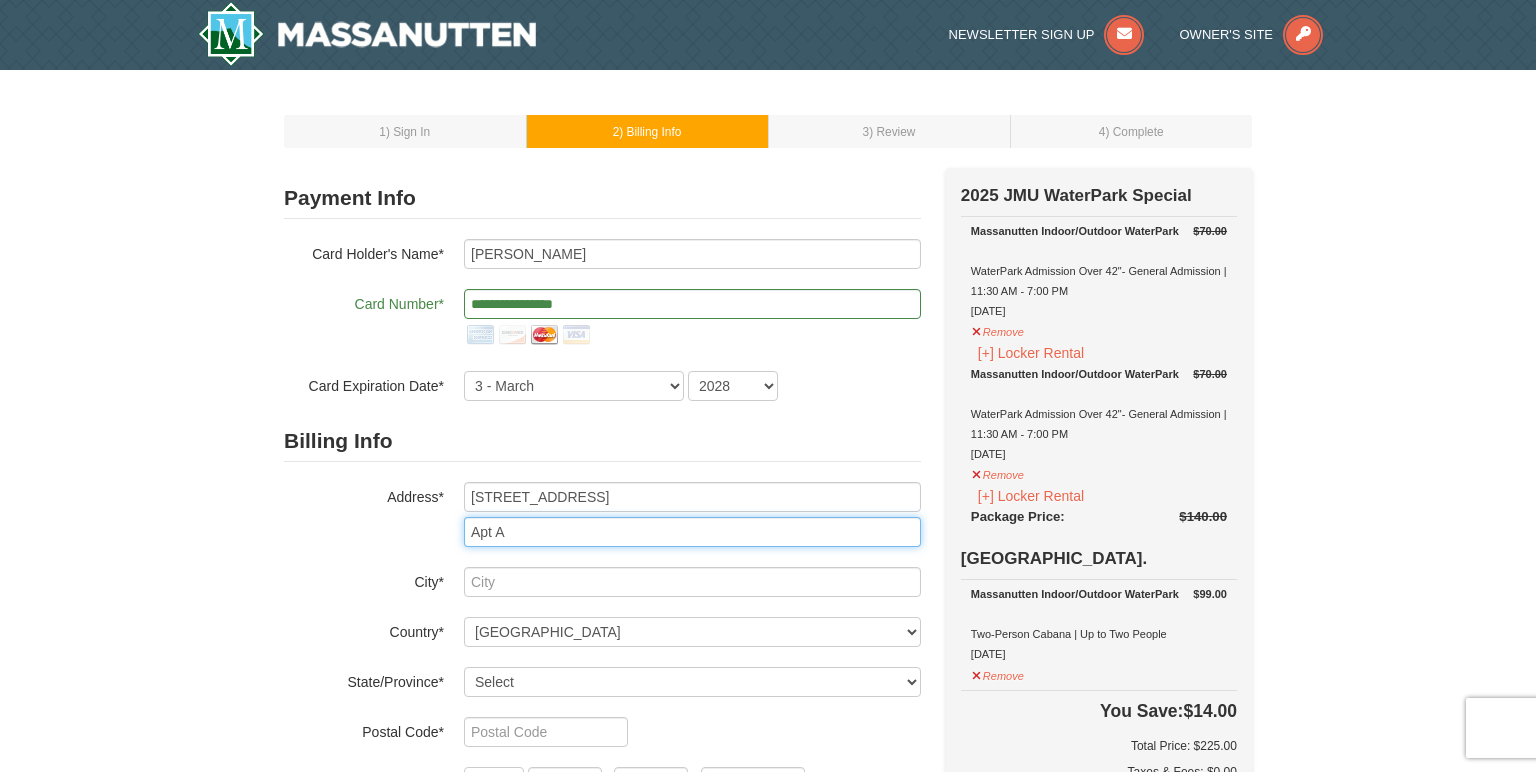 type on "Apt A" 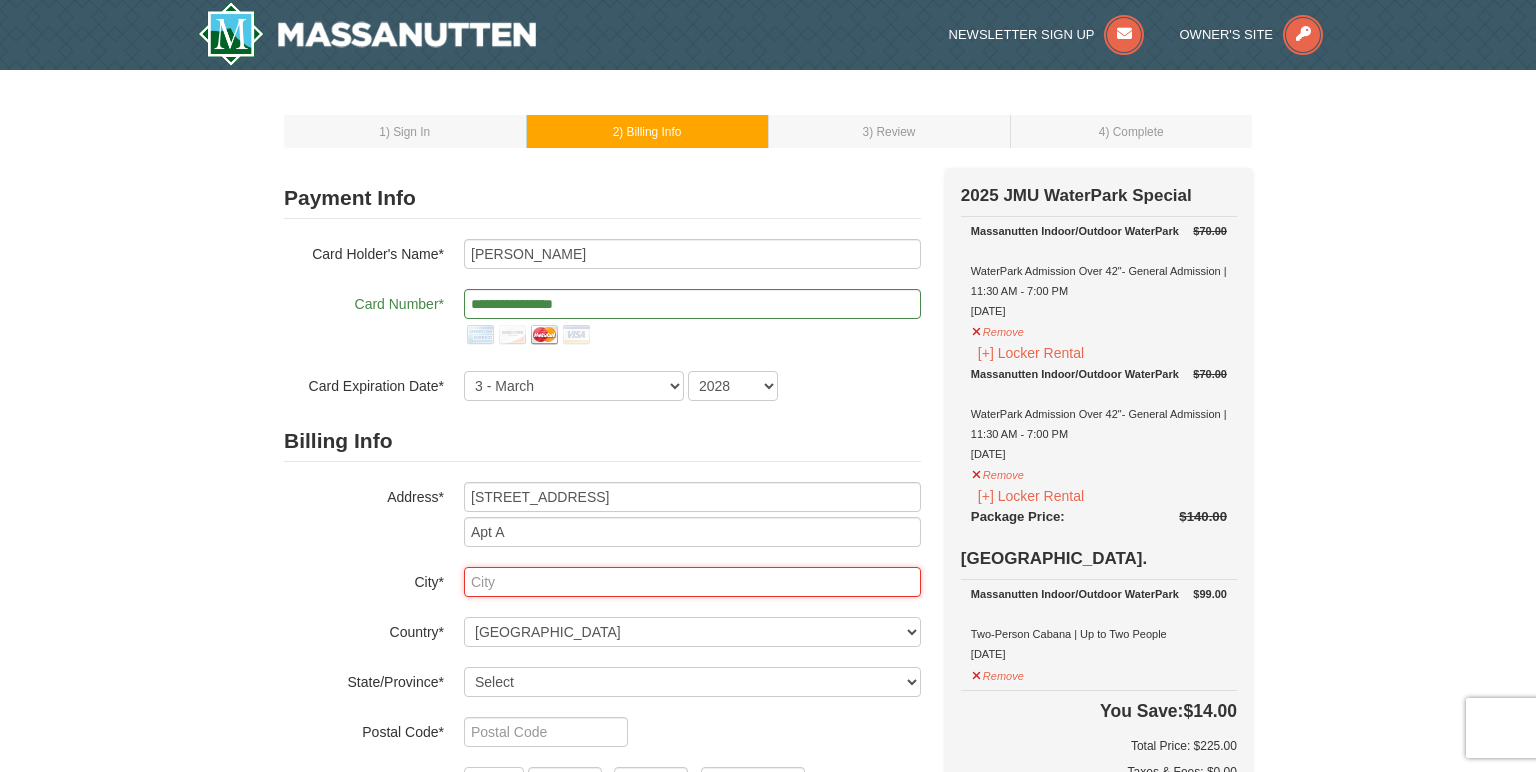 click at bounding box center (692, 582) 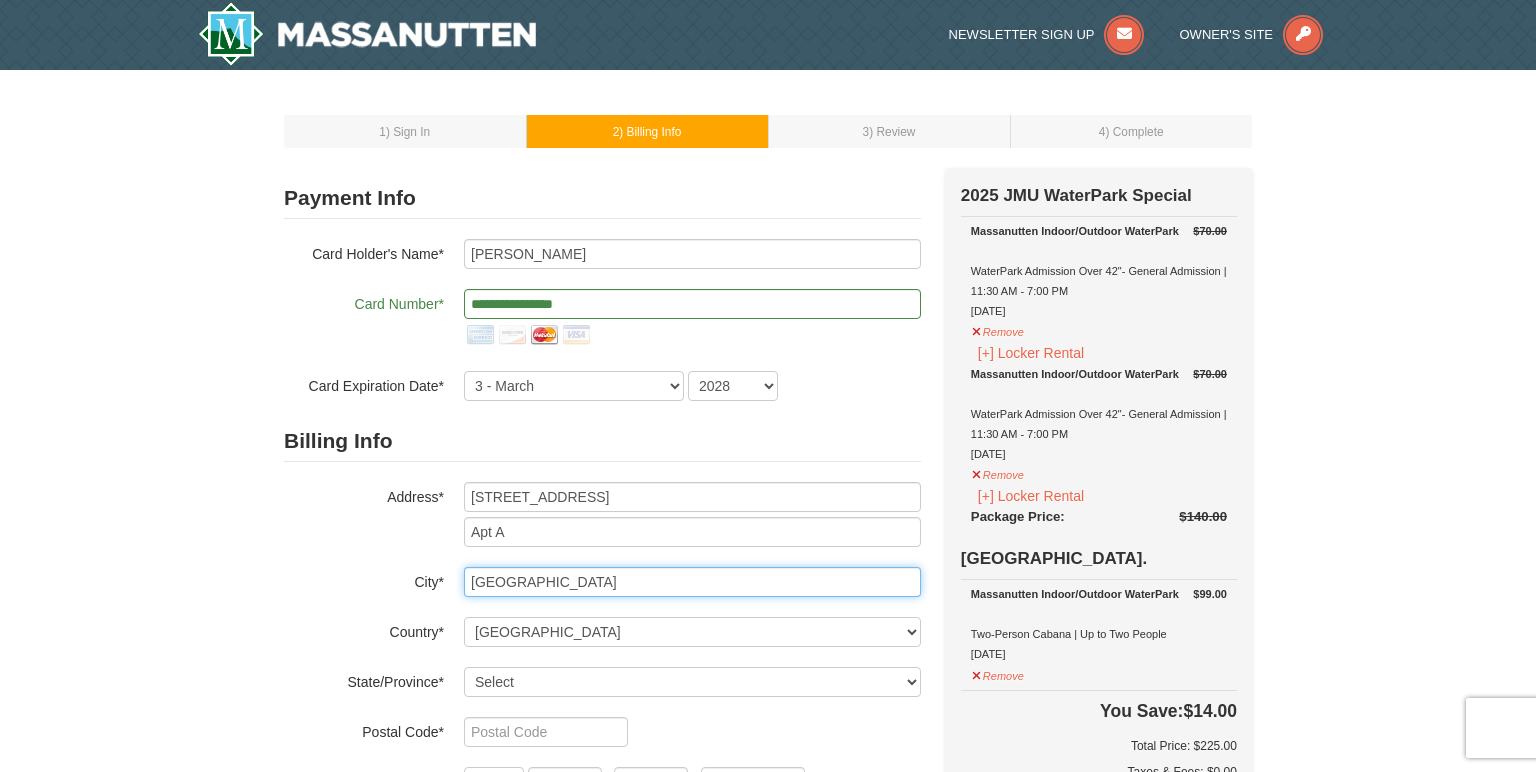 type on "Williamstown" 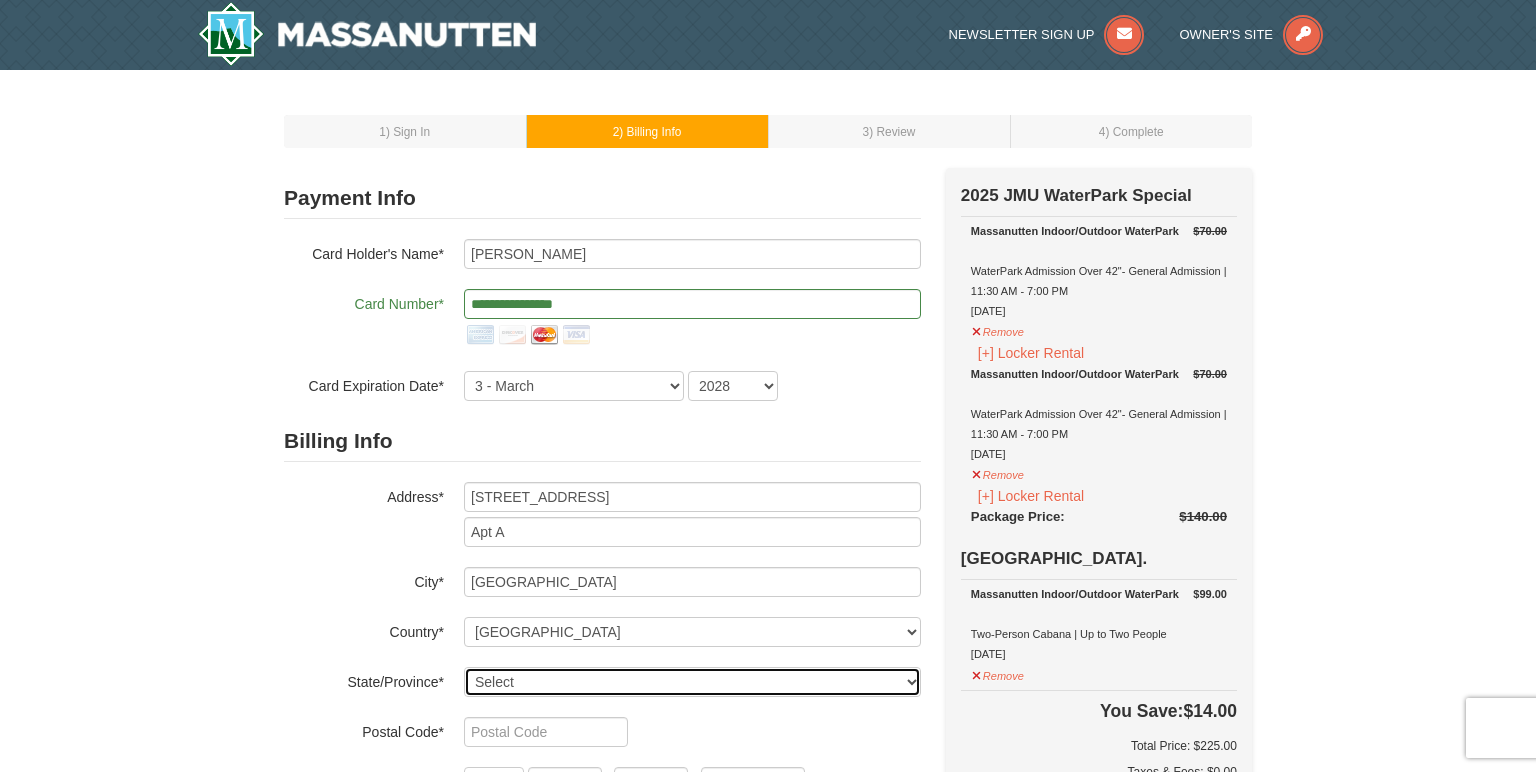 click on "Select Alabama Alaska American Samoa Arizona Arkansas California Colorado Connecticut Delaware District Of Columbia Federated States Of Micronesia Florida Georgia Guam Hawaii Idaho Illinois Indiana Iowa Kansas Kentucky Louisiana Maine Marshall Islands Maryland Massachusetts Michigan Minnesota Mississippi Missouri Montana Nebraska Nevada New Hampshire New Jersey New Mexico New York North Carolina North Dakota Northern Mariana Islands Ohio Oklahoma Oregon Palau Pennsylvania Puerto Rico Rhode Island South Carolina South Dakota Tennessee Texas Utah Vermont Virgin Islands Virginia Washington West Virginia Wisconsin Wyoming" at bounding box center (692, 682) 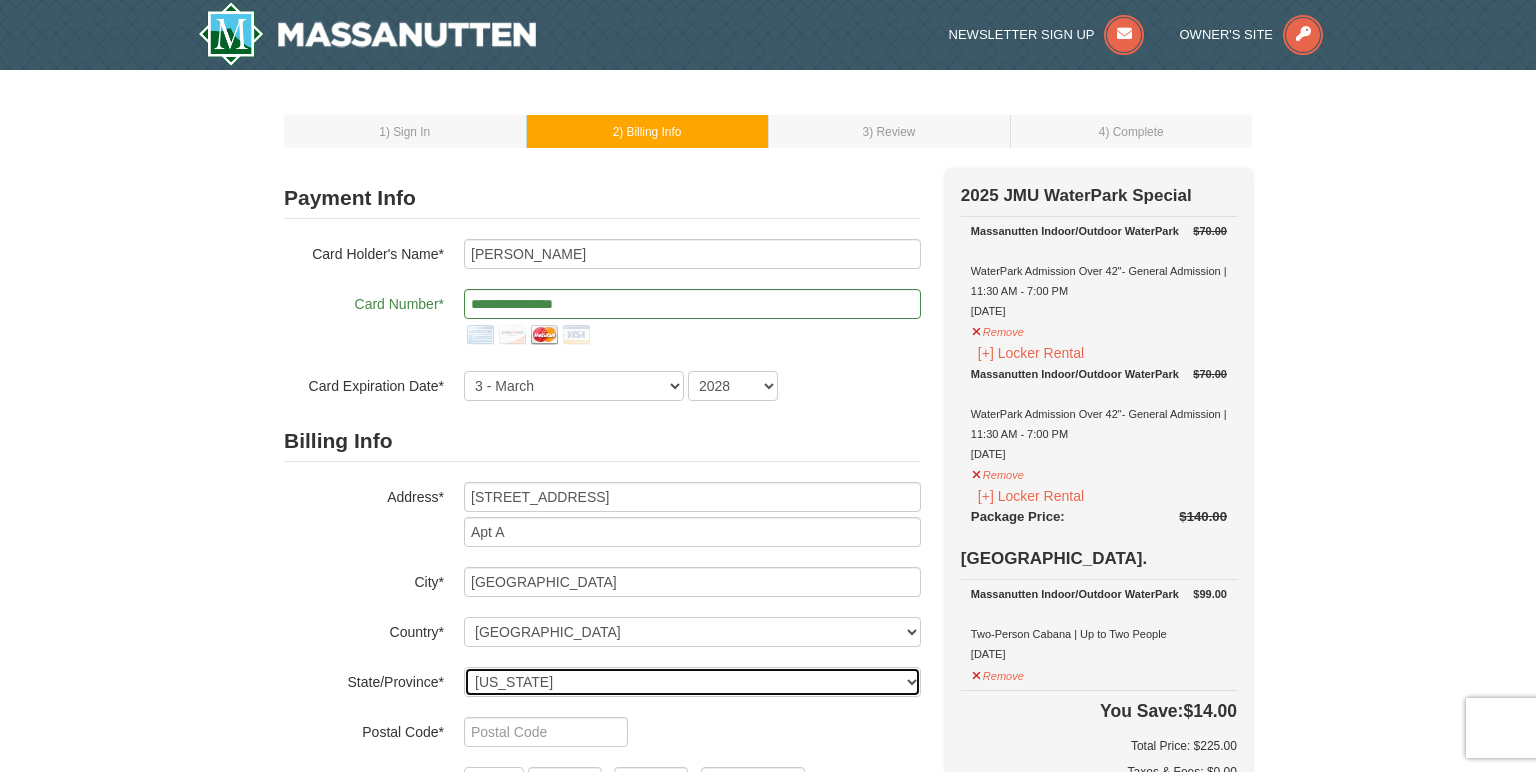 click on "New Mexico" at bounding box center (0, 0) 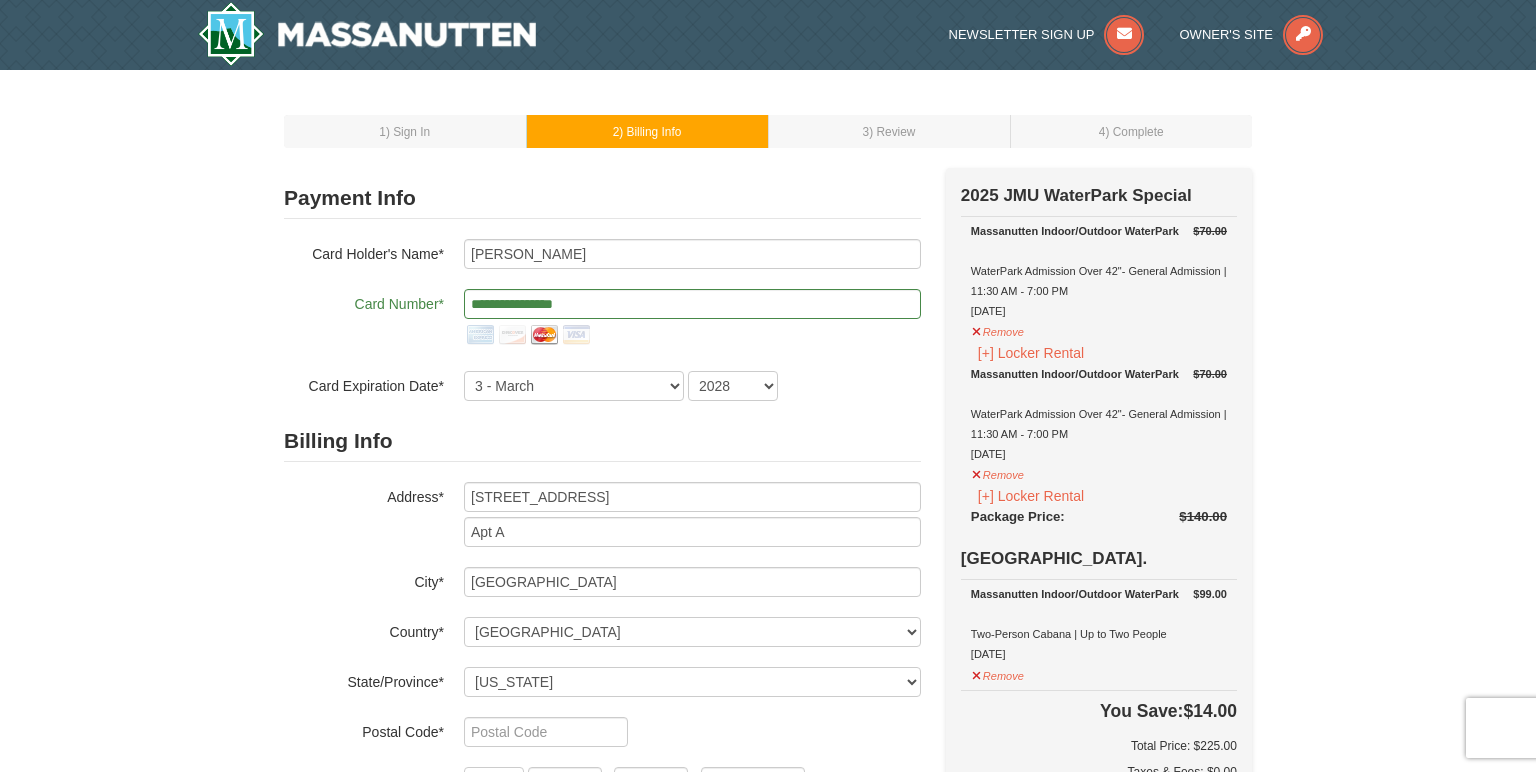 click on "Billing Info
Address*
1542 N Main St
Apt A
City*
Williamstown
Country*
----- Select ------ Afghanistan Åland Islands Albania Algeria American Samoa Andorra Angola Anguilla Antarctica Antigua and Barbuda Argentina Armenia Aruba Australia Austria Azerbaijan Bahamas Bahrain Bangladesh Barbados Belarus Belgium Belize Benin Bermuda Bhutan Bolivia Bosnia and Herzegovina Botswana Bouvet Island Brazil British Indian Ocean Territory Brunei Darussalam Bulgaria Burkina Faso Burundi Cambodia Cameroon Canada Cape Verde Cayman Islands Central African Republic Chad Chile China Christmas Island Cocos (Keeling) Islands Colombia Comoros Congo" at bounding box center [602, 634] 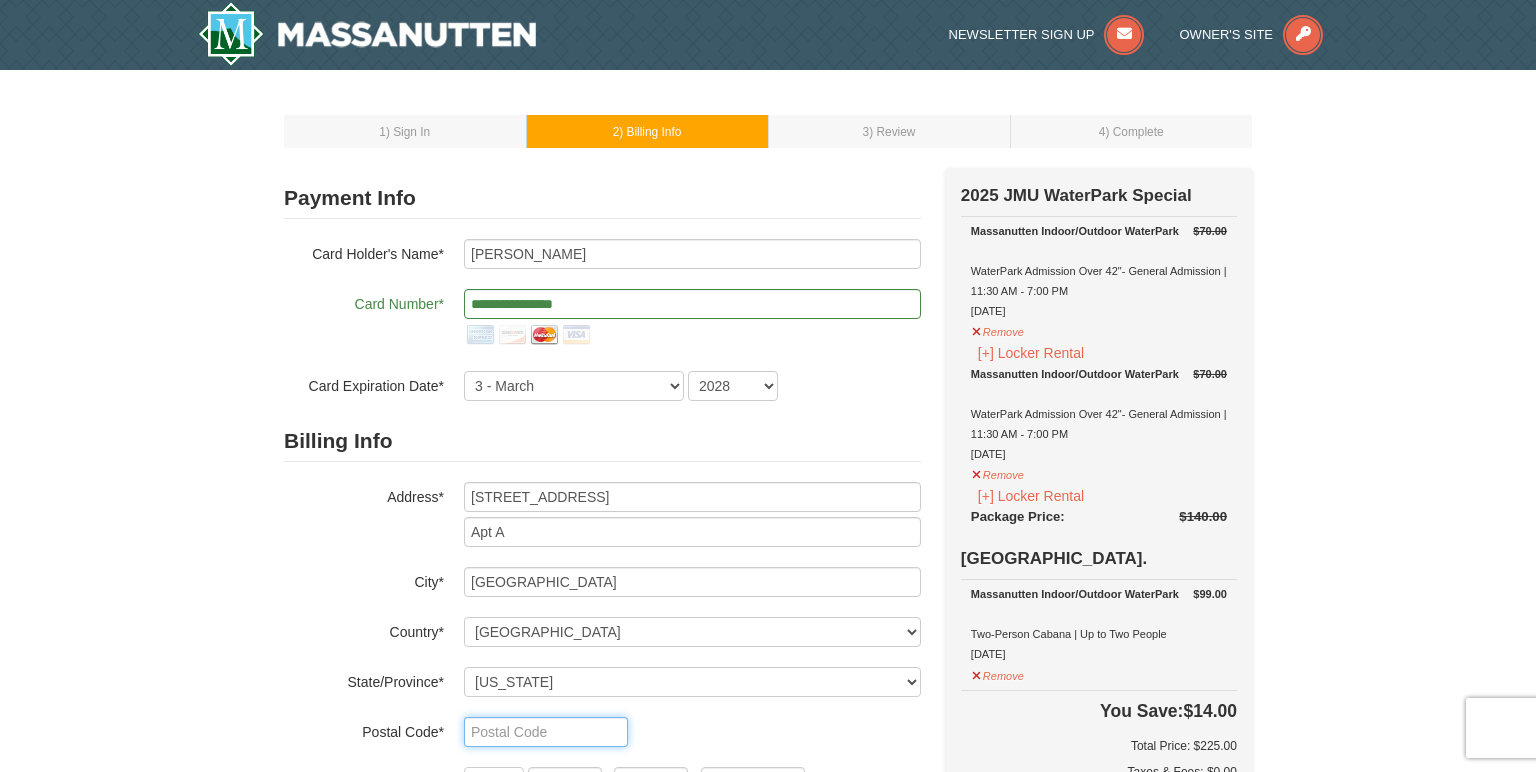 click at bounding box center [546, 732] 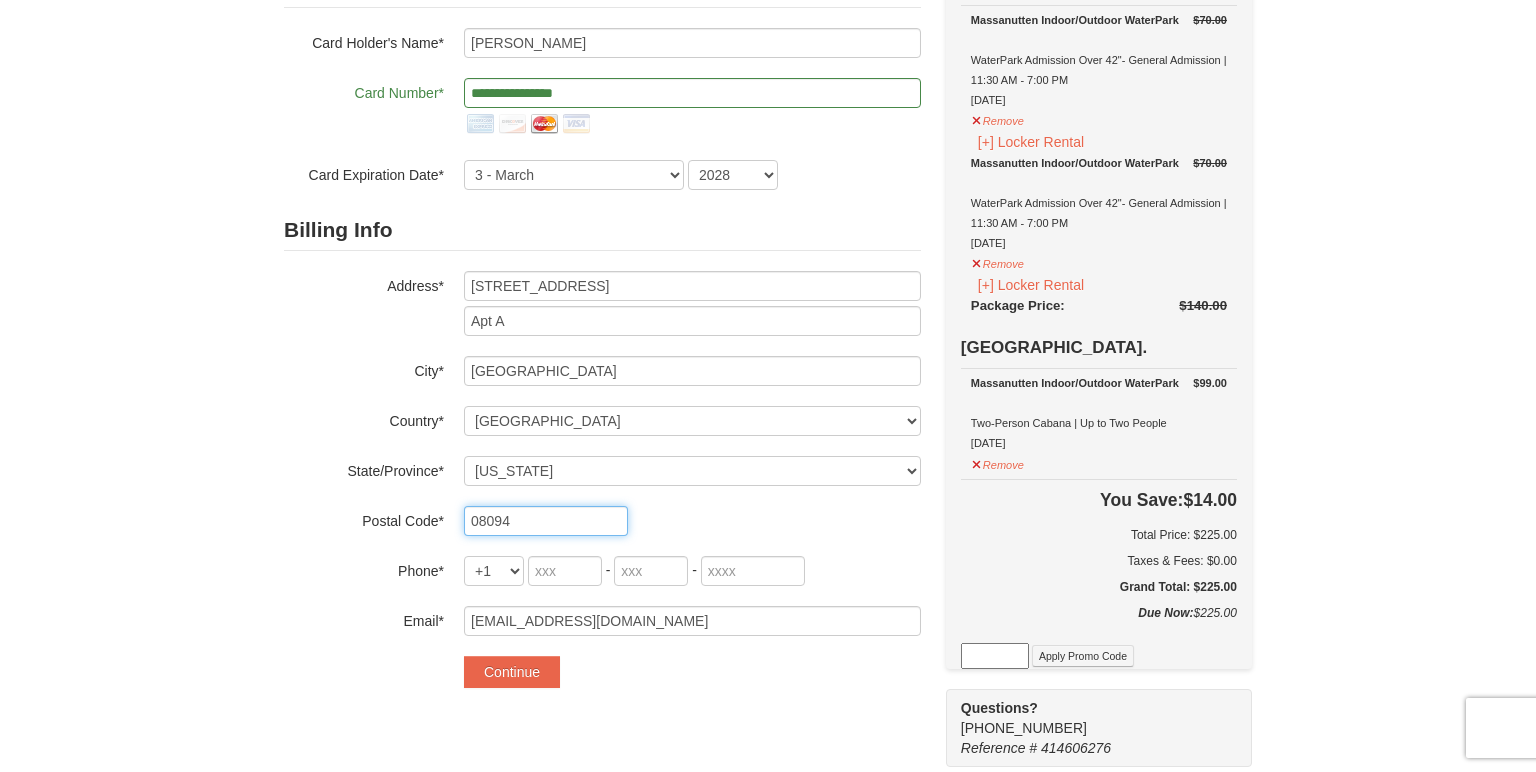 scroll, scrollTop: 216, scrollLeft: 0, axis: vertical 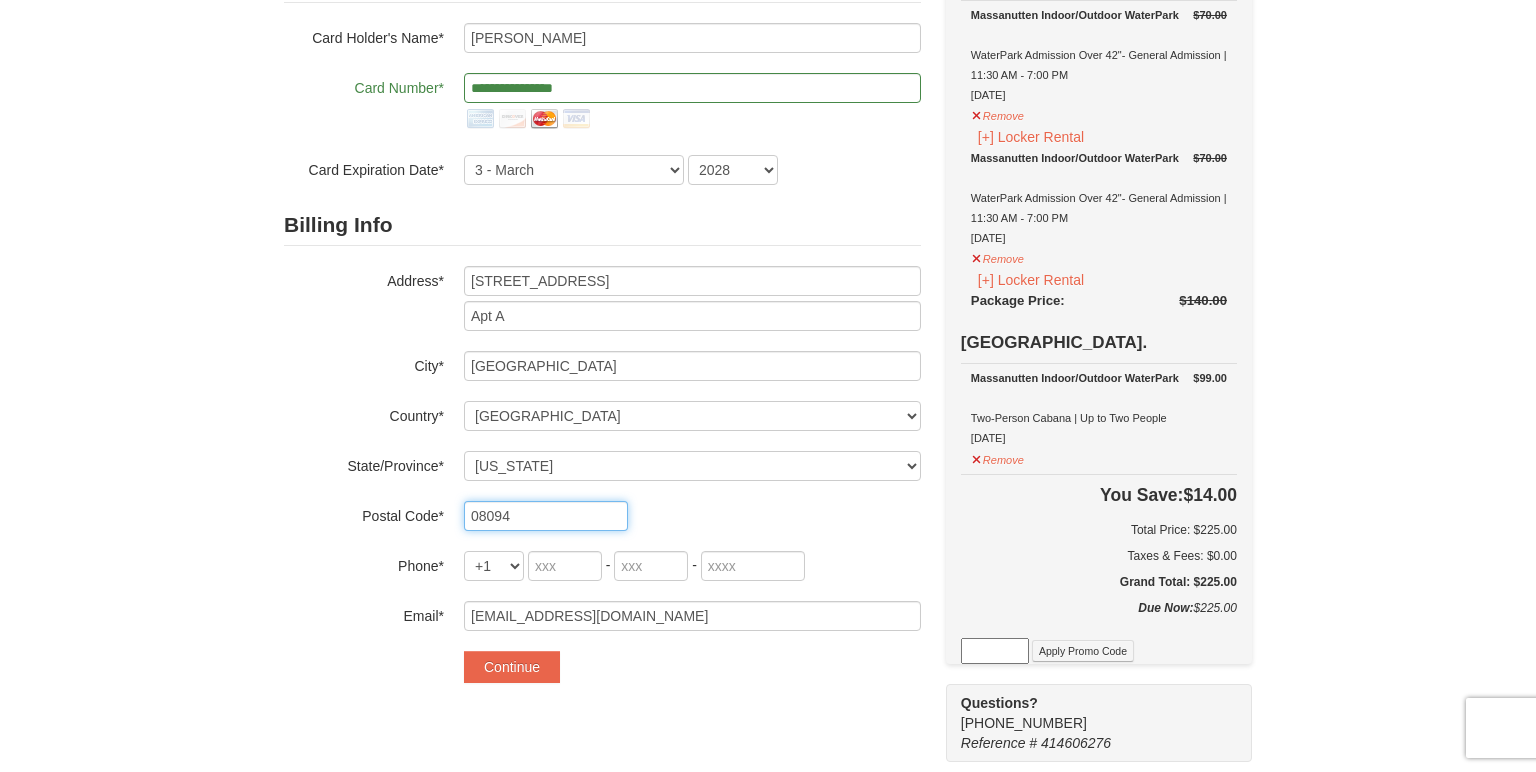 type on "08094" 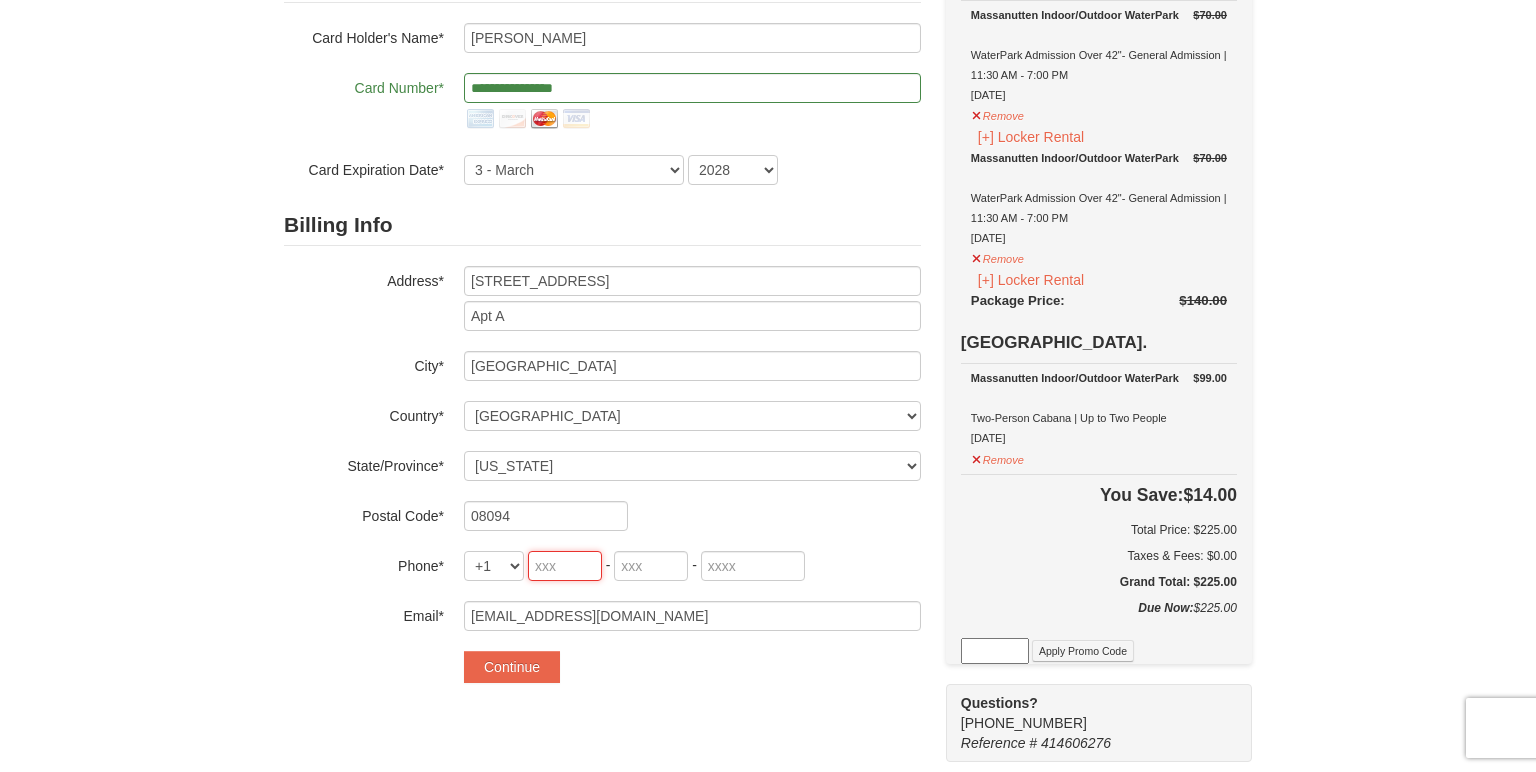 click at bounding box center (565, 566) 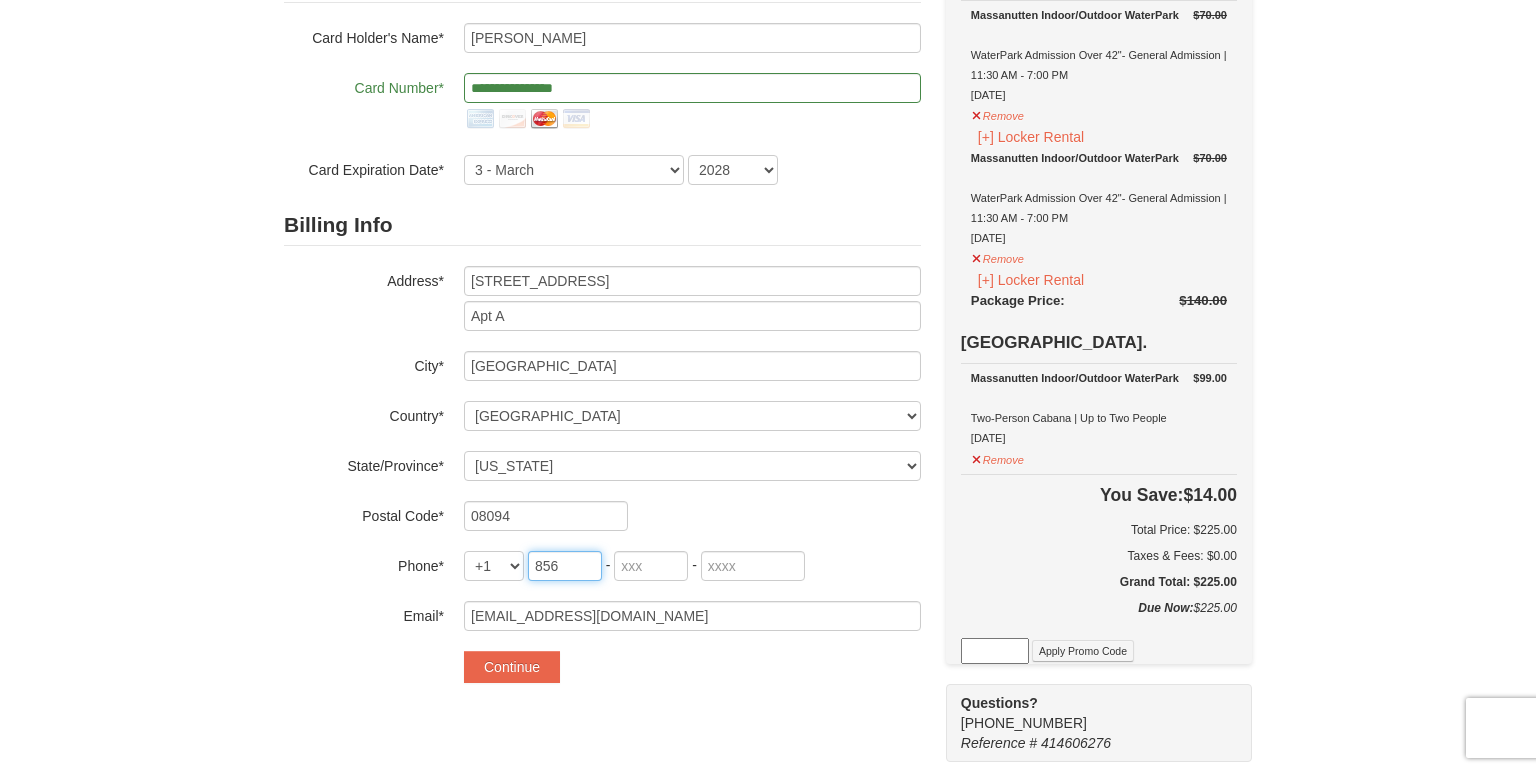 type on "856" 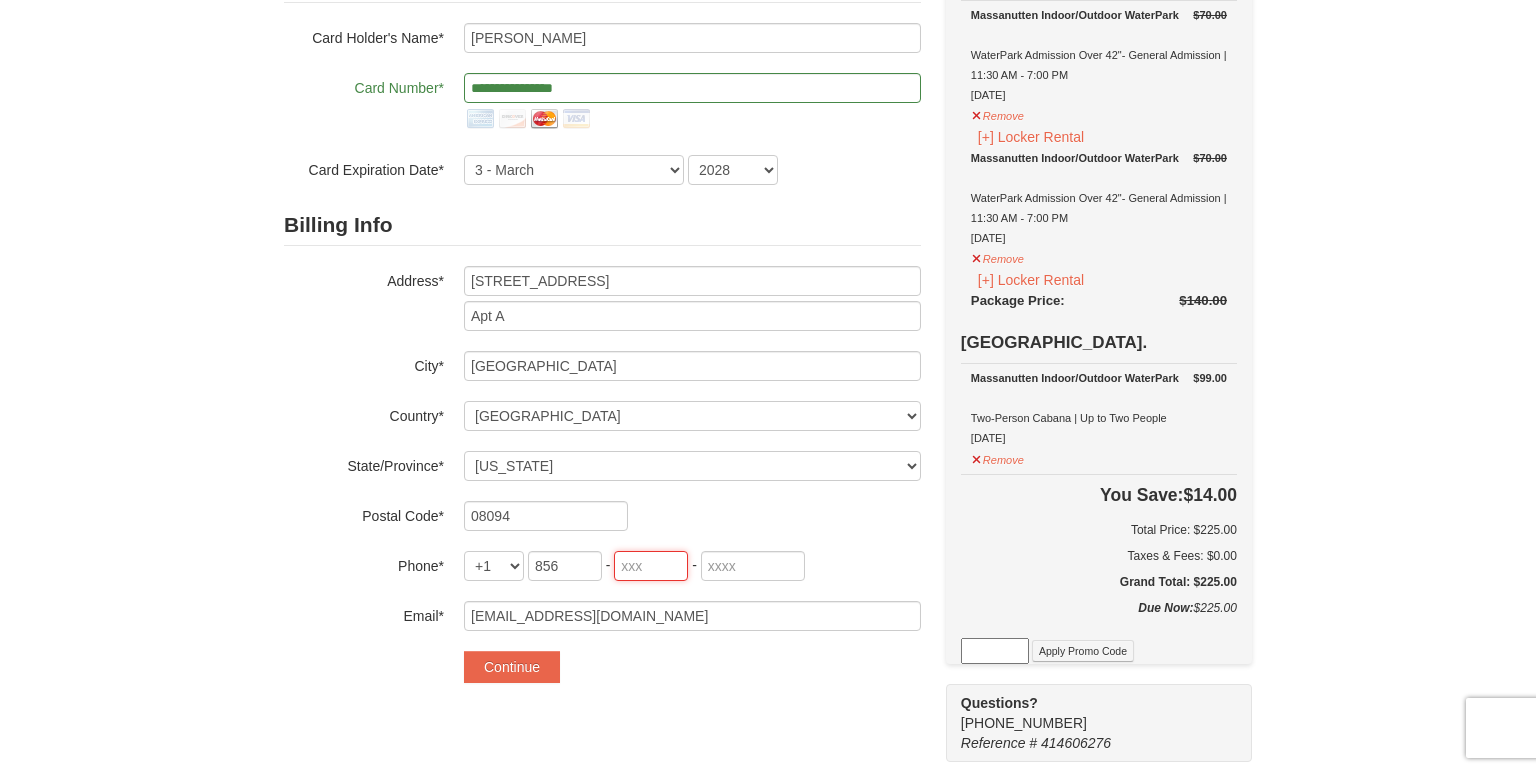 click at bounding box center (651, 566) 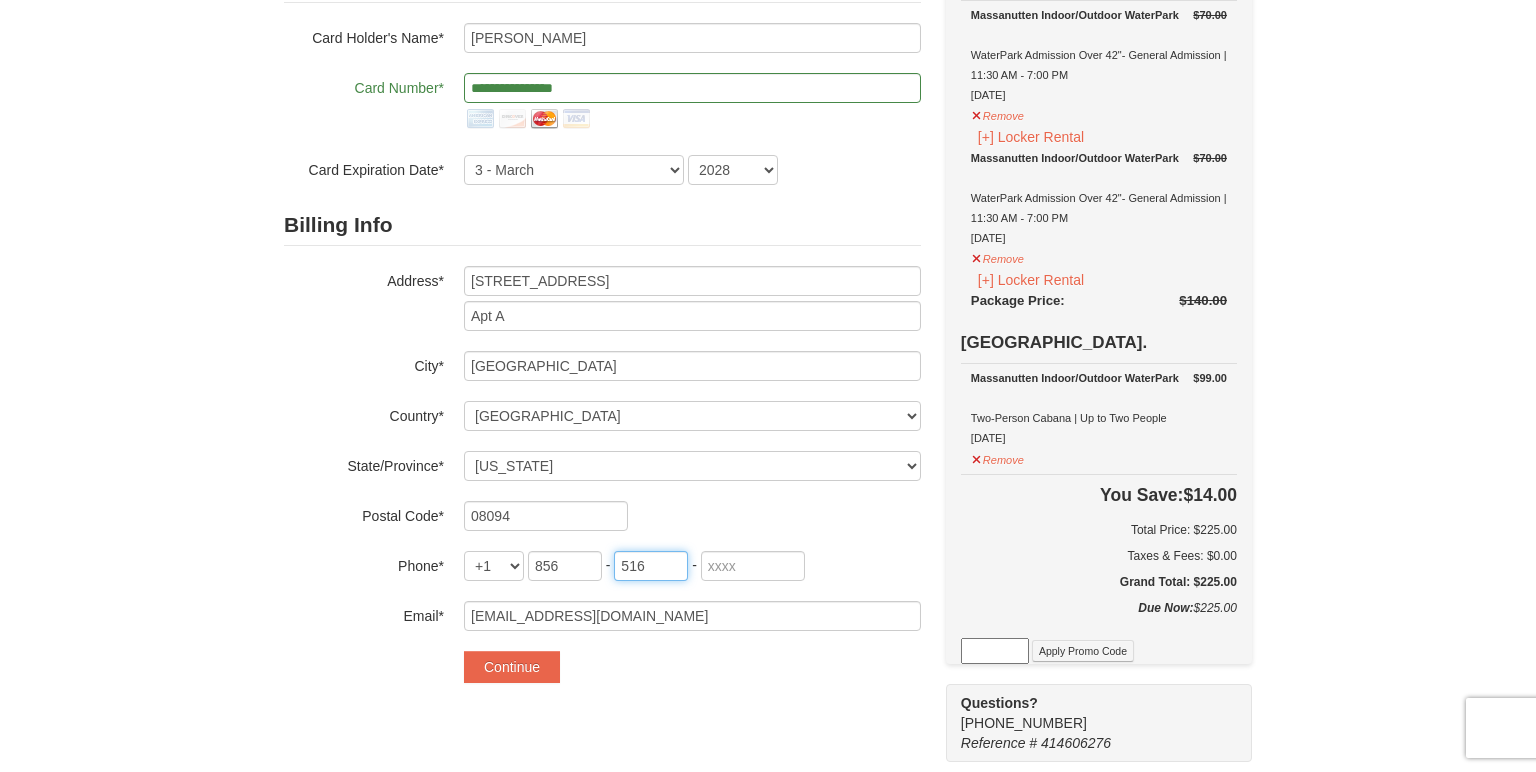 type on "516" 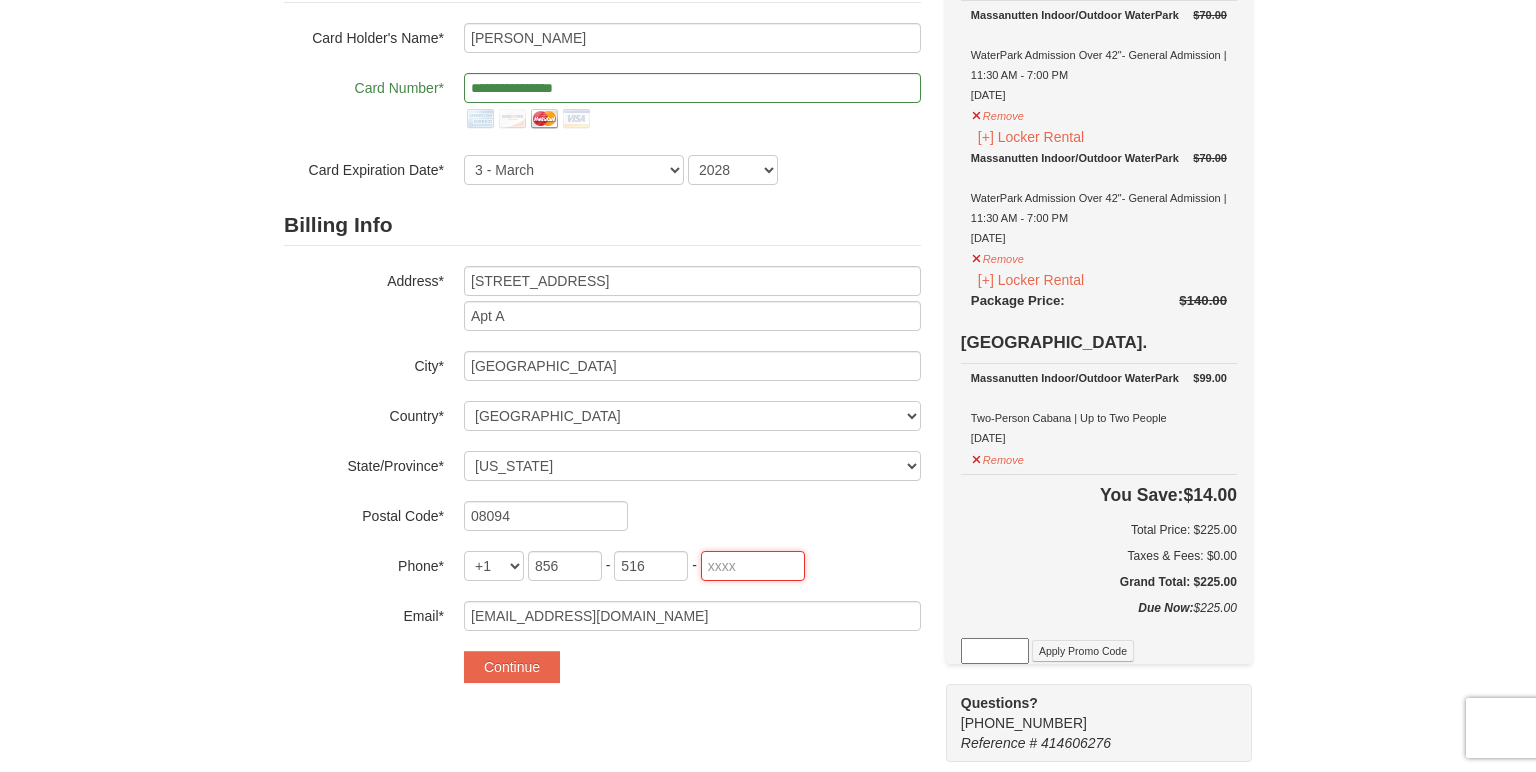 click at bounding box center [753, 566] 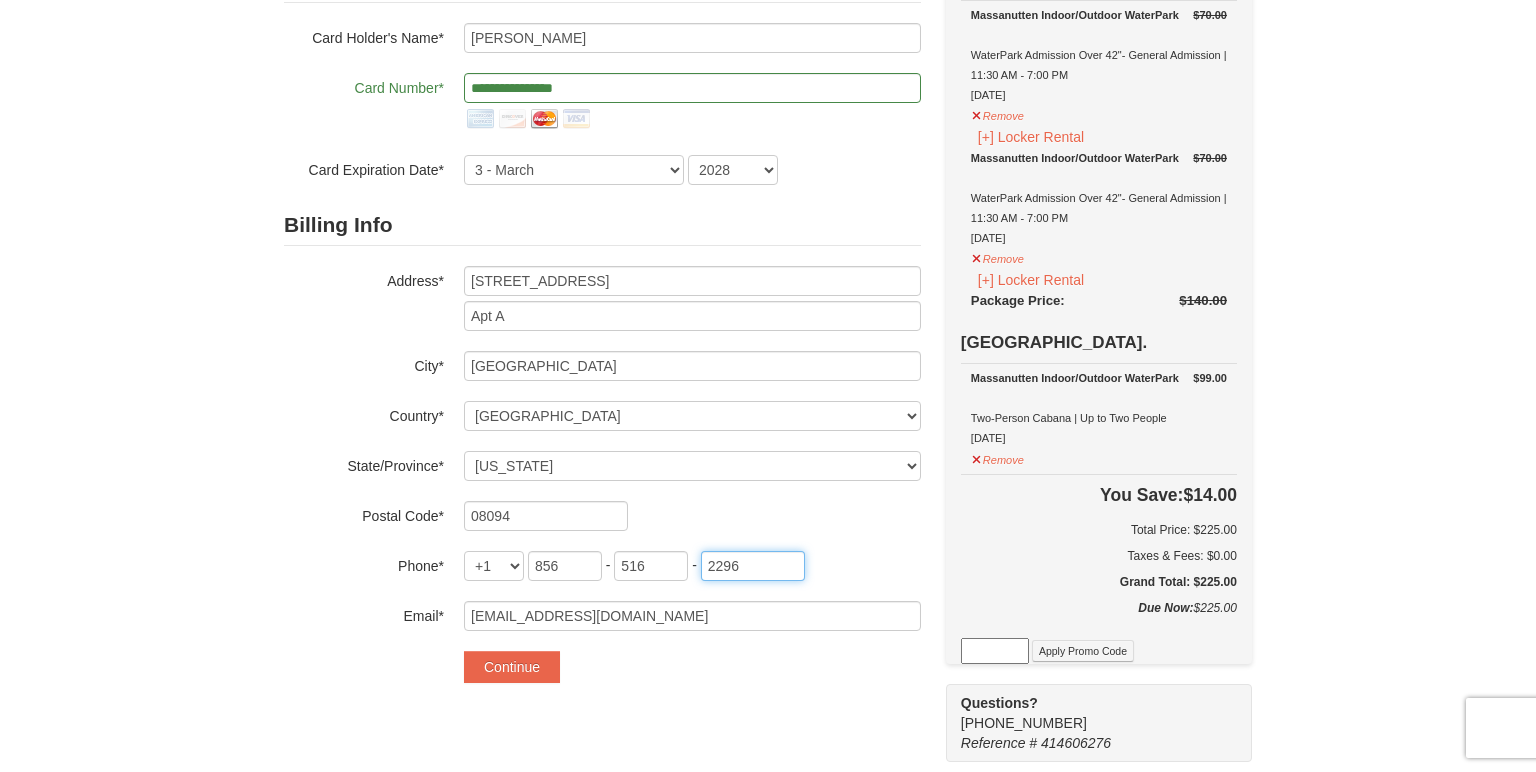 type on "2296" 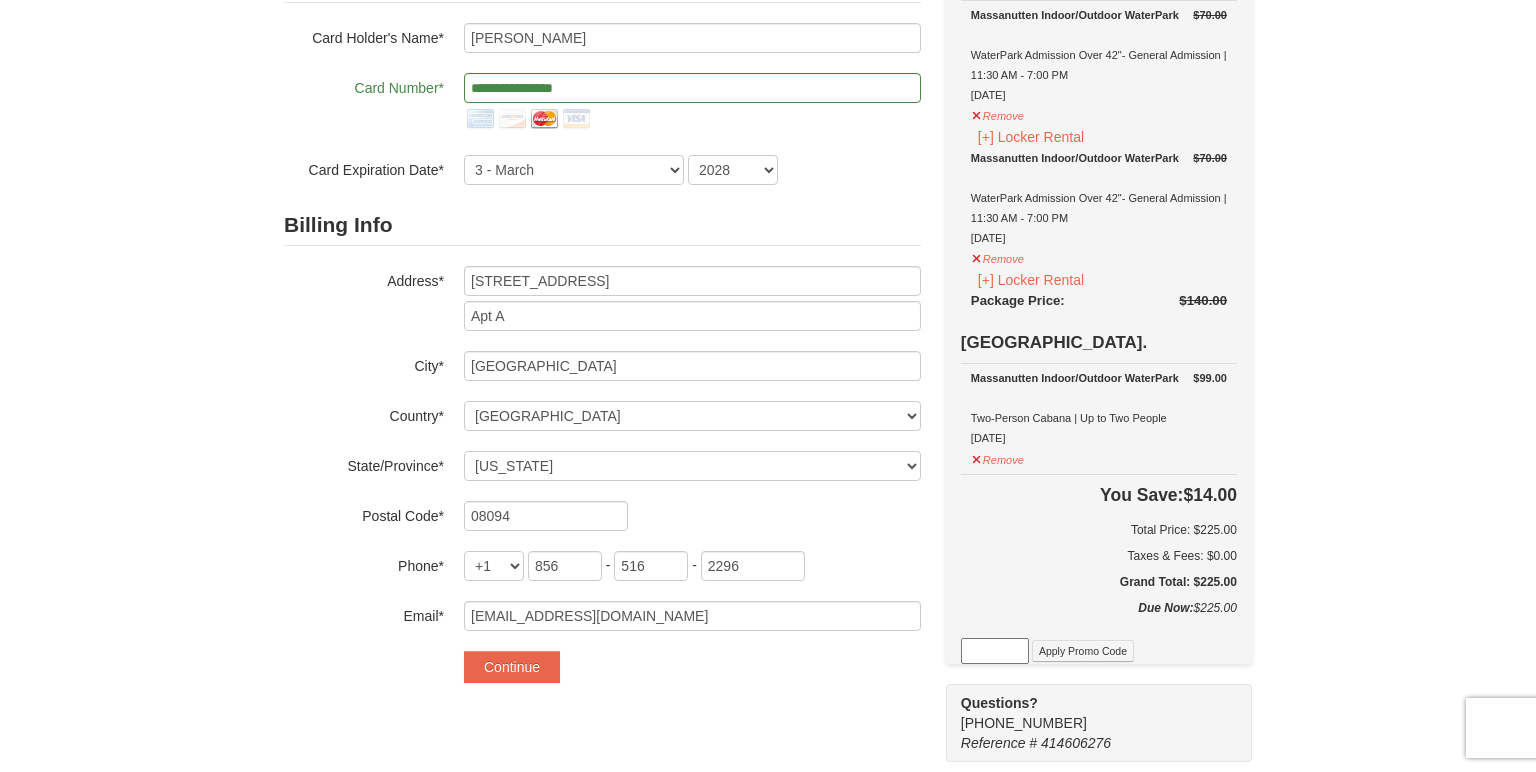 drag, startPoint x: 659, startPoint y: 642, endPoint x: 573, endPoint y: 666, distance: 89.28606 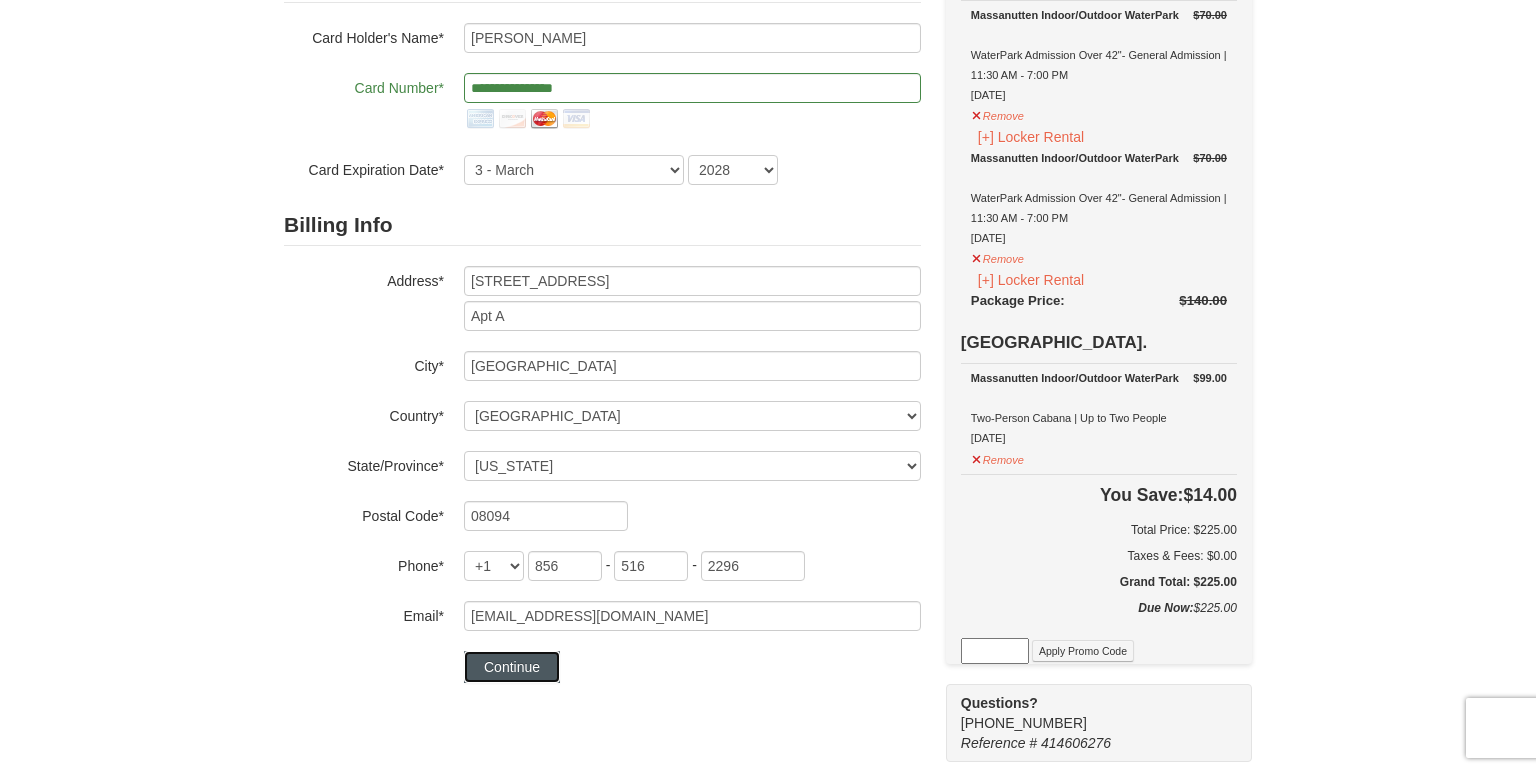 click on "Continue" at bounding box center (512, 667) 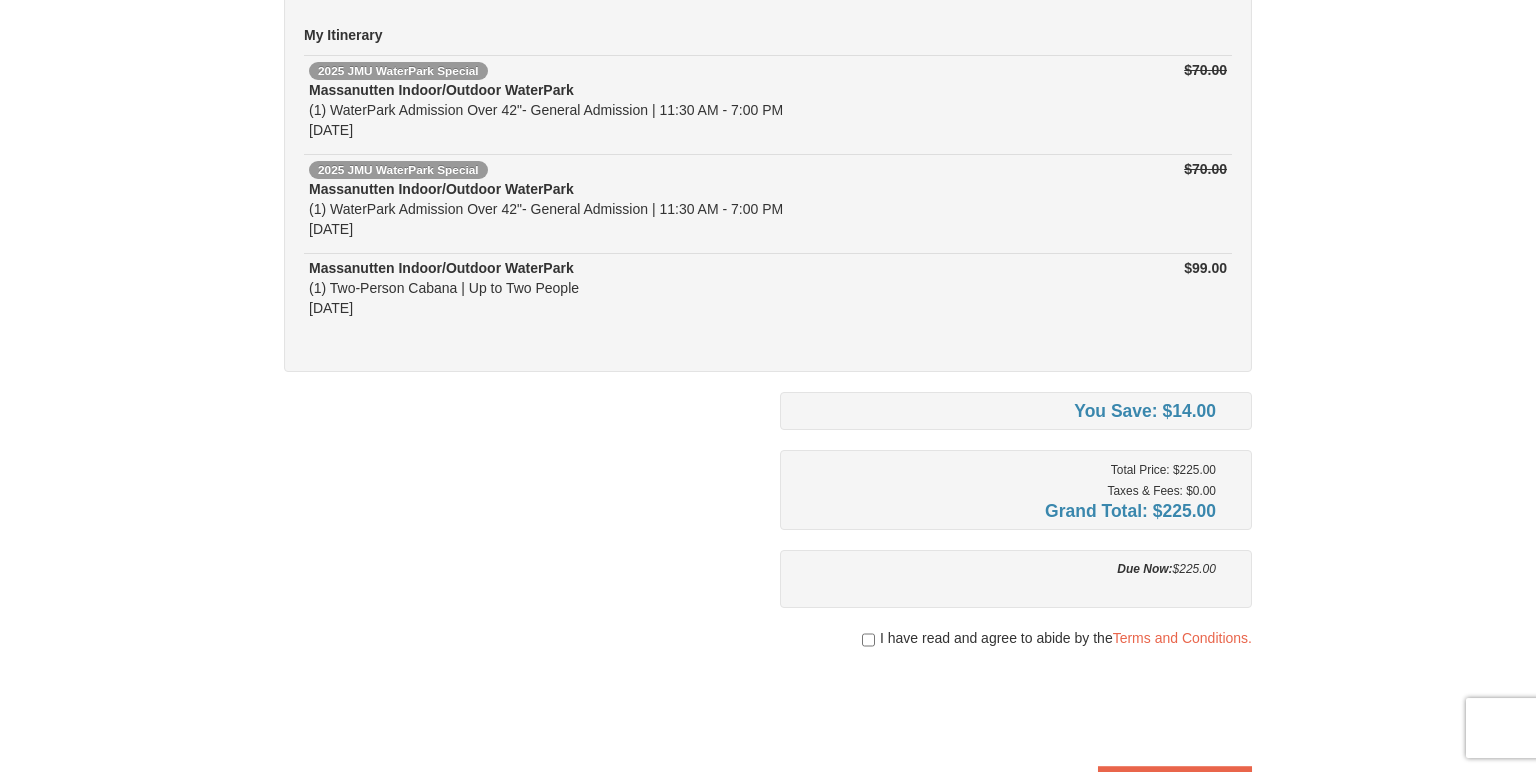 scroll, scrollTop: 216, scrollLeft: 0, axis: vertical 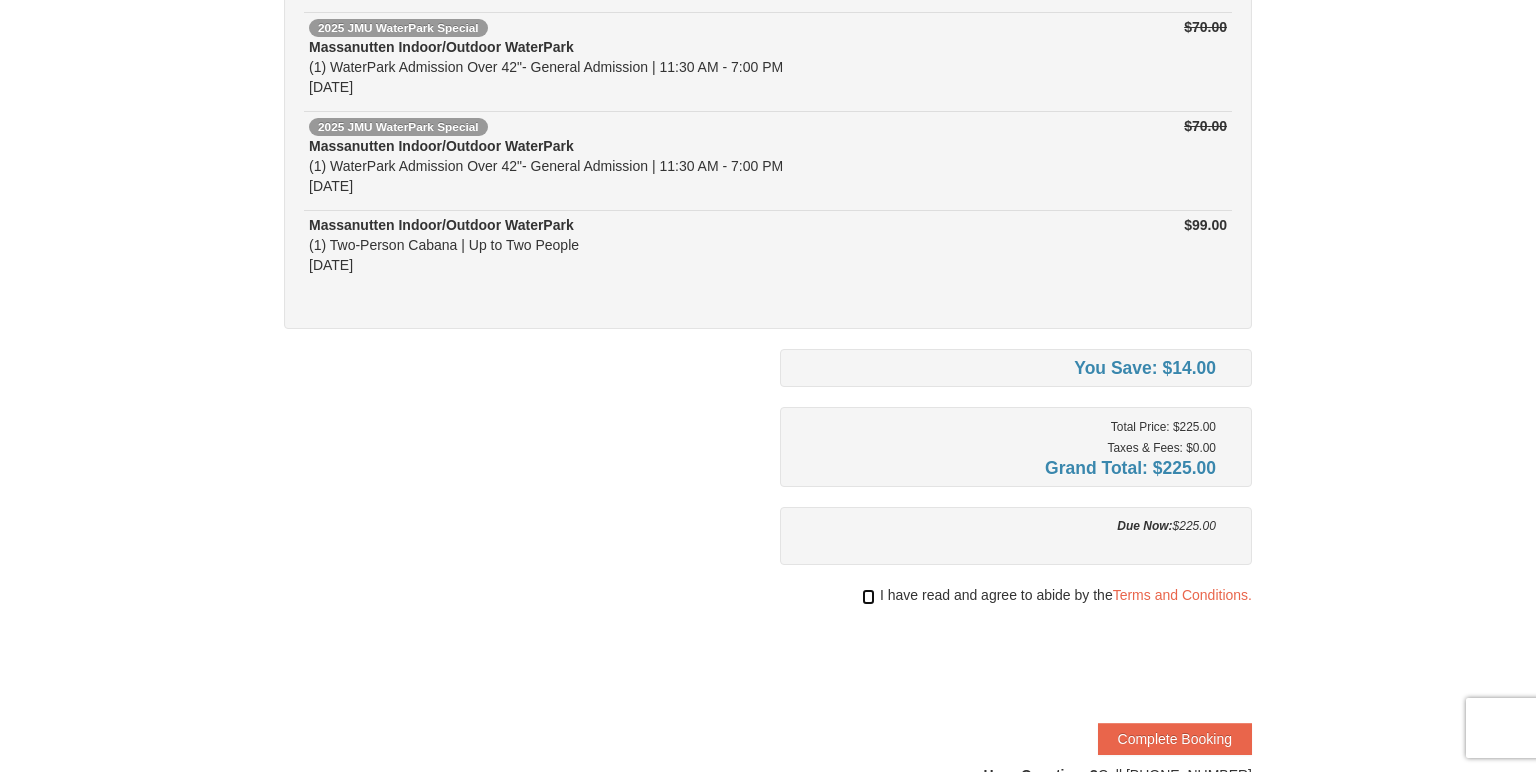click at bounding box center [868, 597] 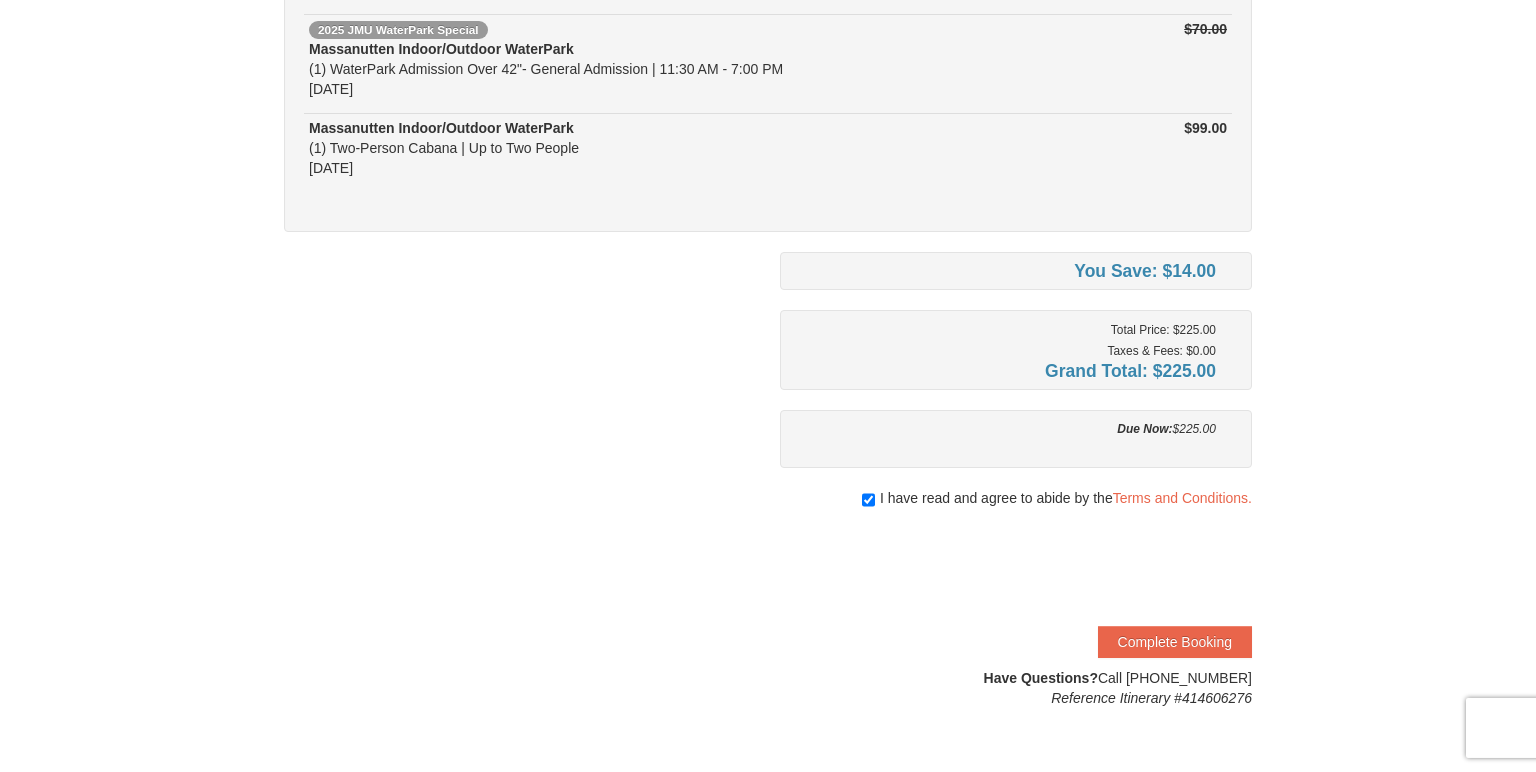 scroll, scrollTop: 324, scrollLeft: 0, axis: vertical 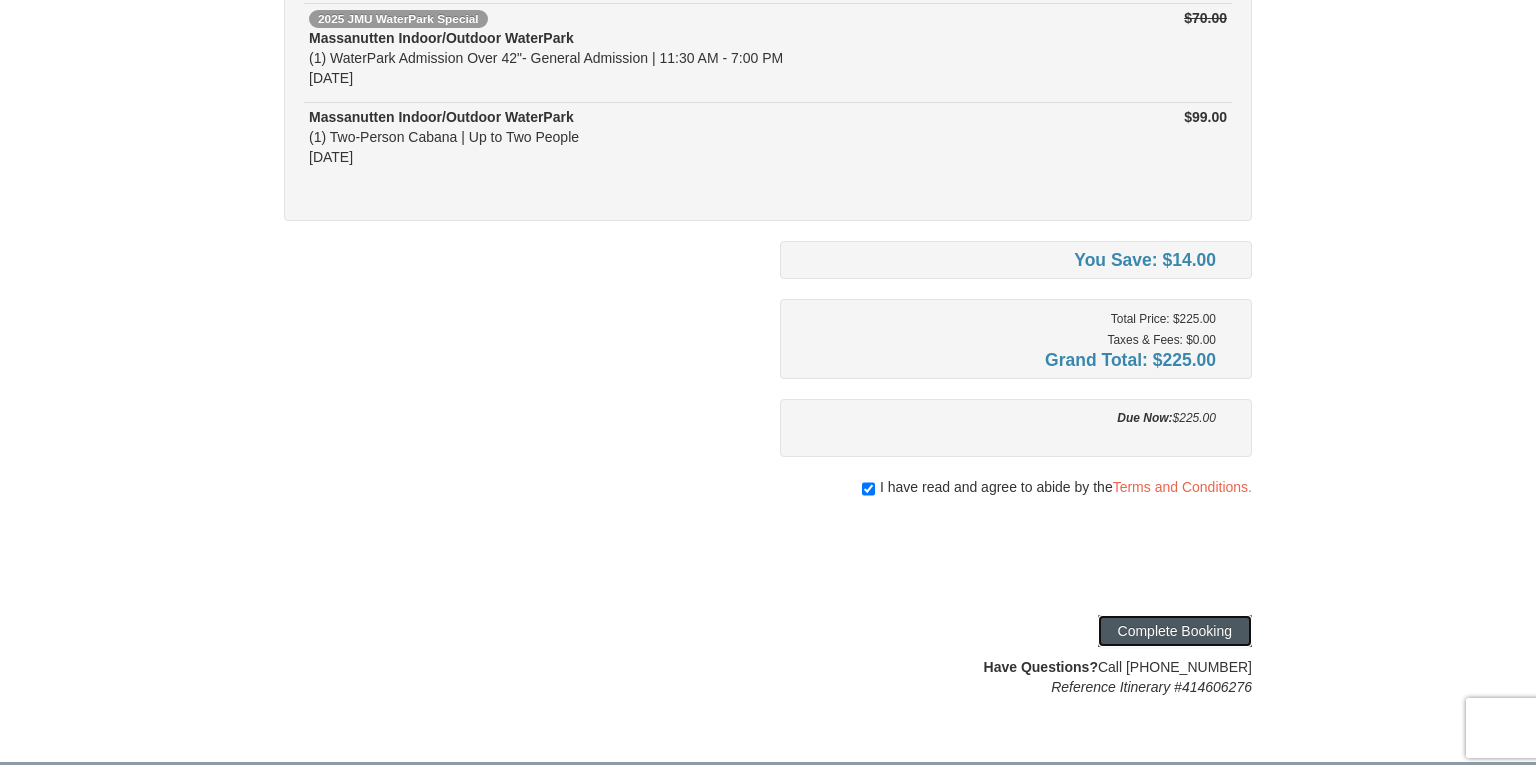 click on "Complete Booking" at bounding box center (1175, 631) 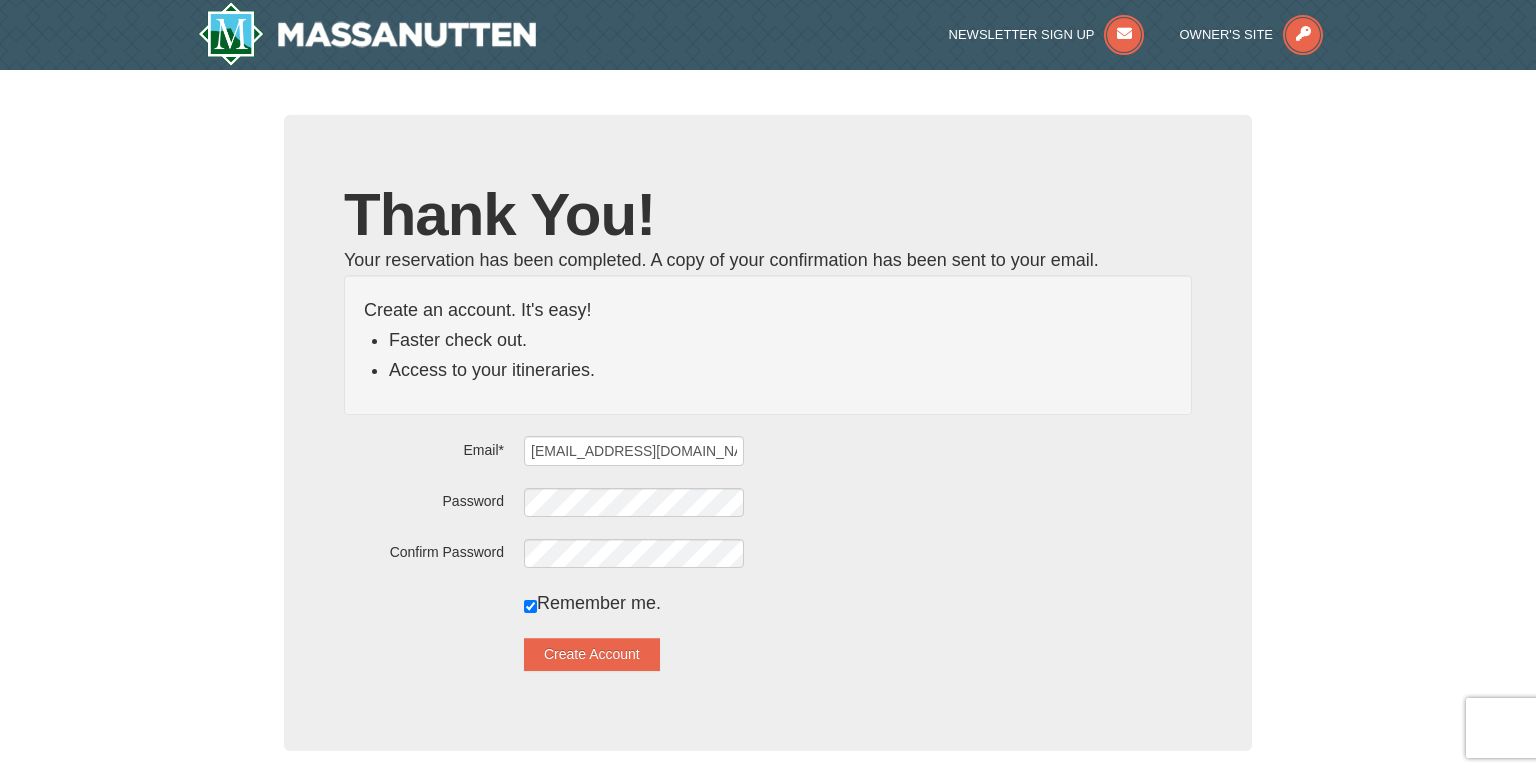 scroll, scrollTop: 0, scrollLeft: 0, axis: both 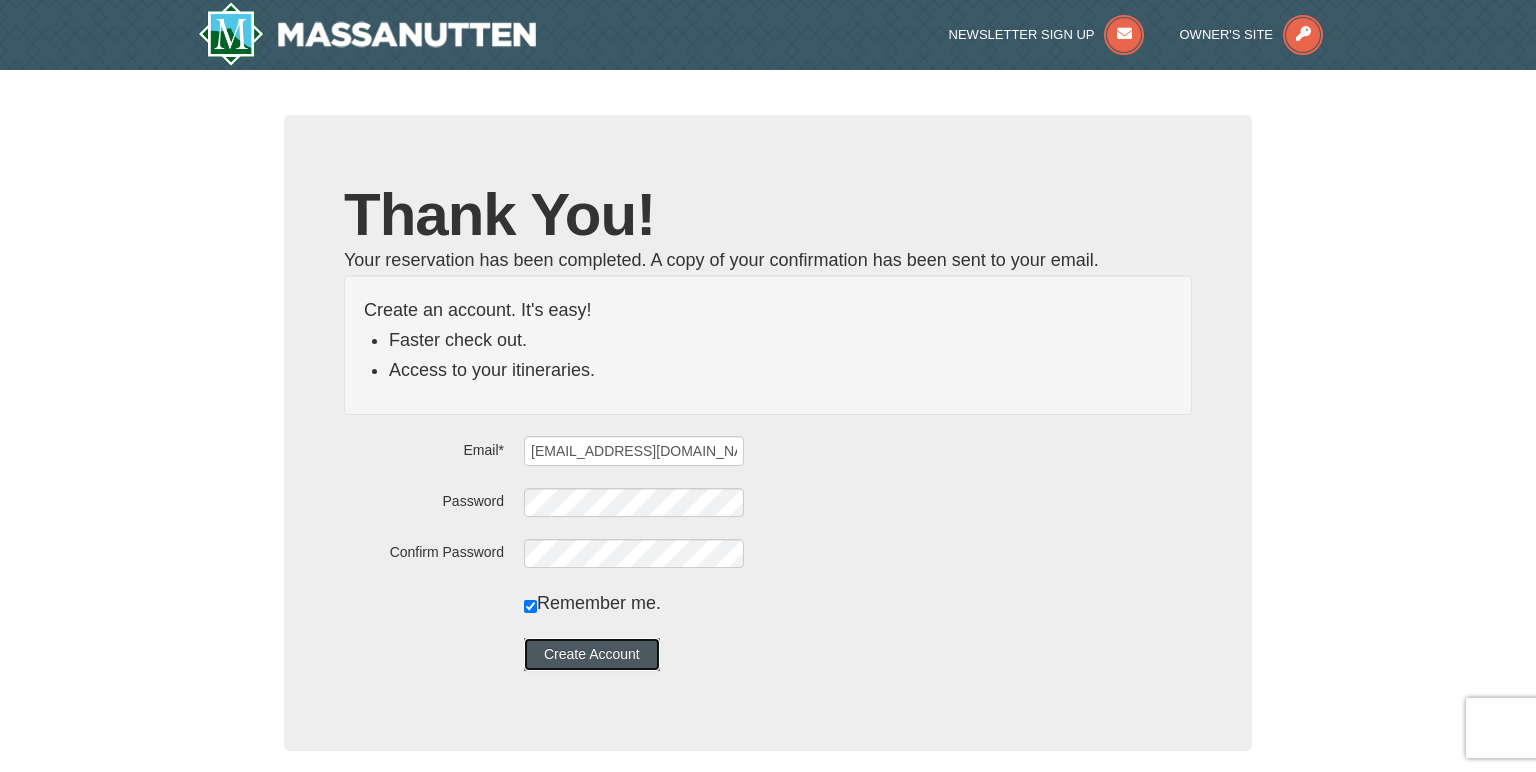 click on "Create Account" at bounding box center (592, 654) 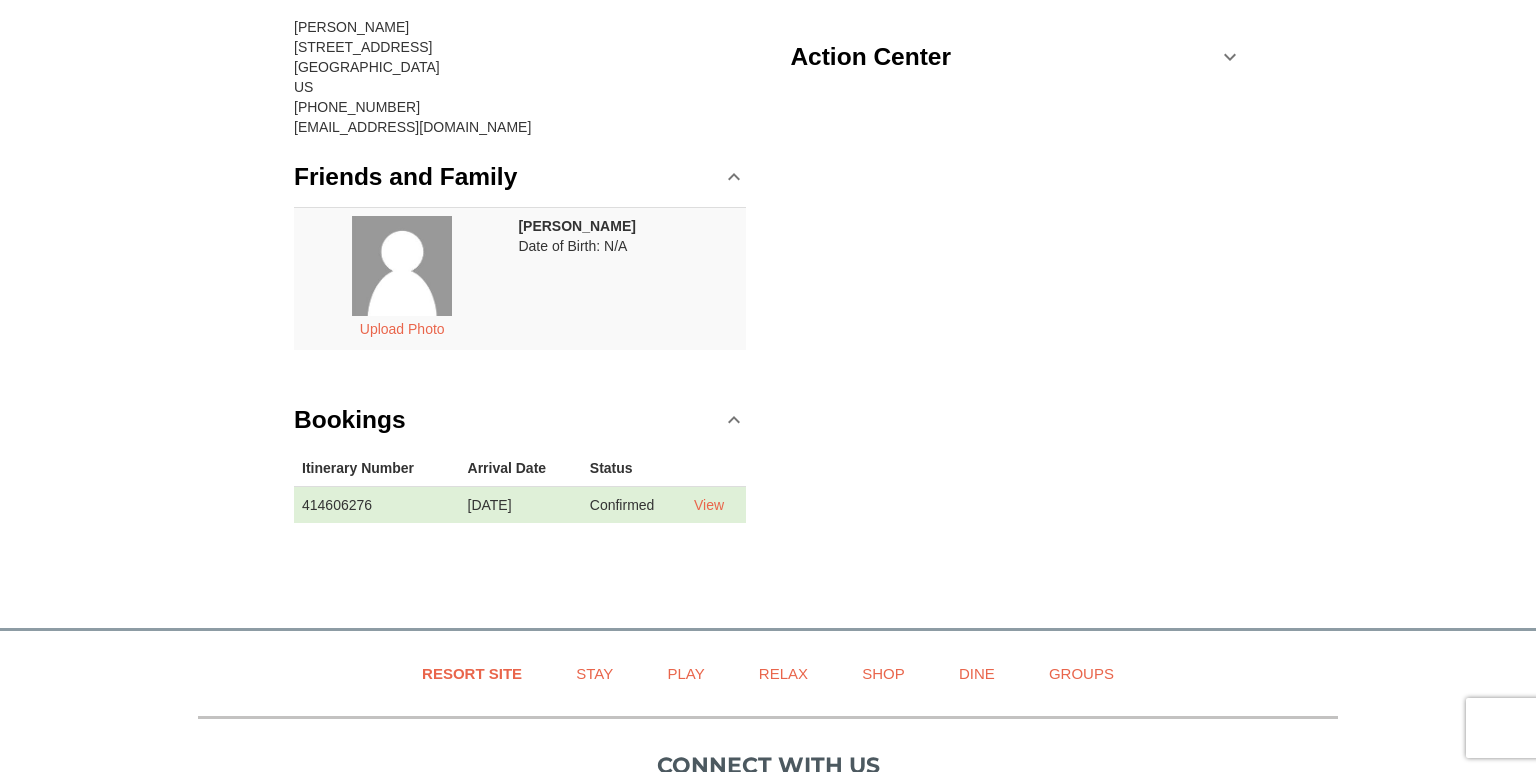 scroll, scrollTop: 216, scrollLeft: 0, axis: vertical 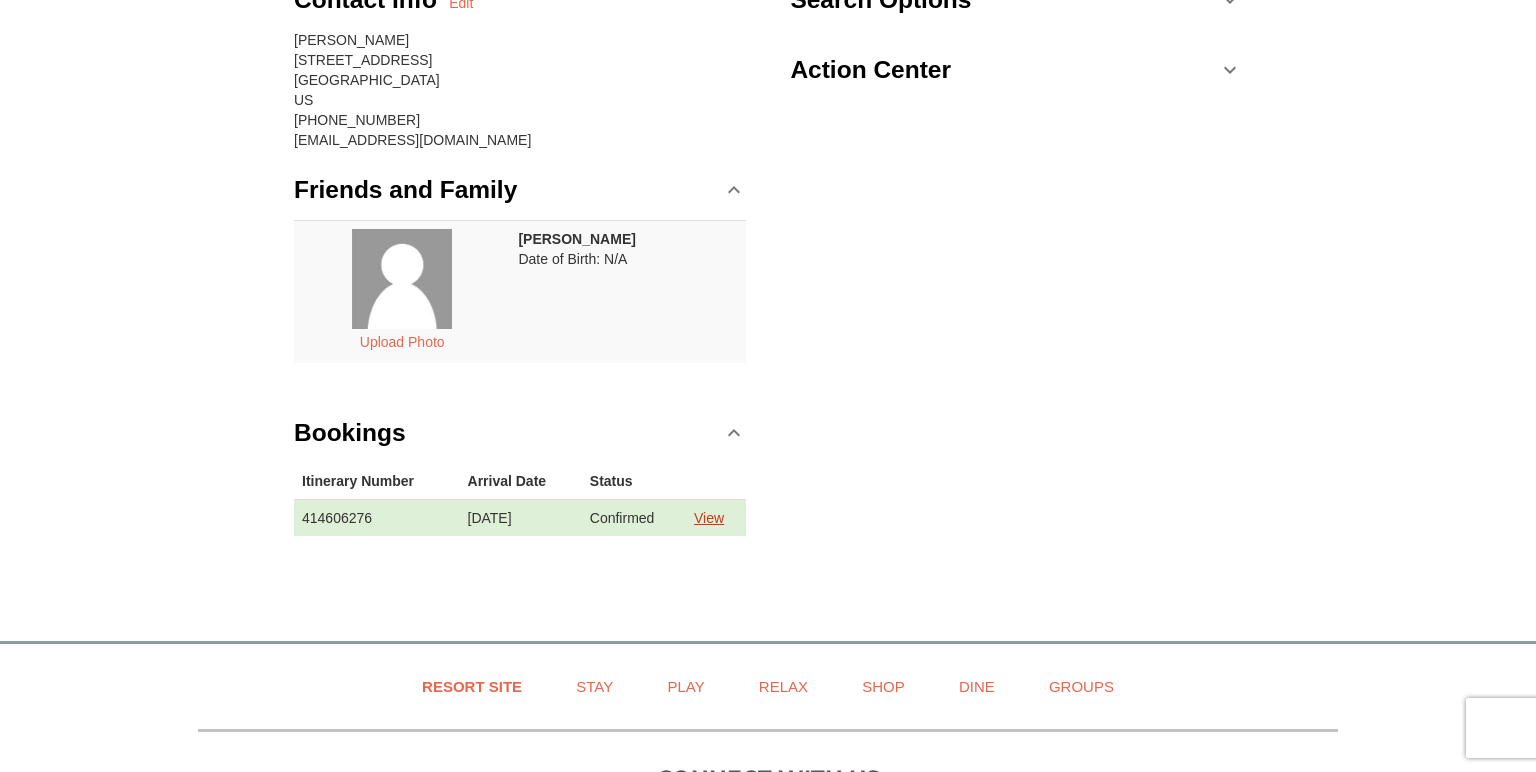 click on "View" at bounding box center [709, 518] 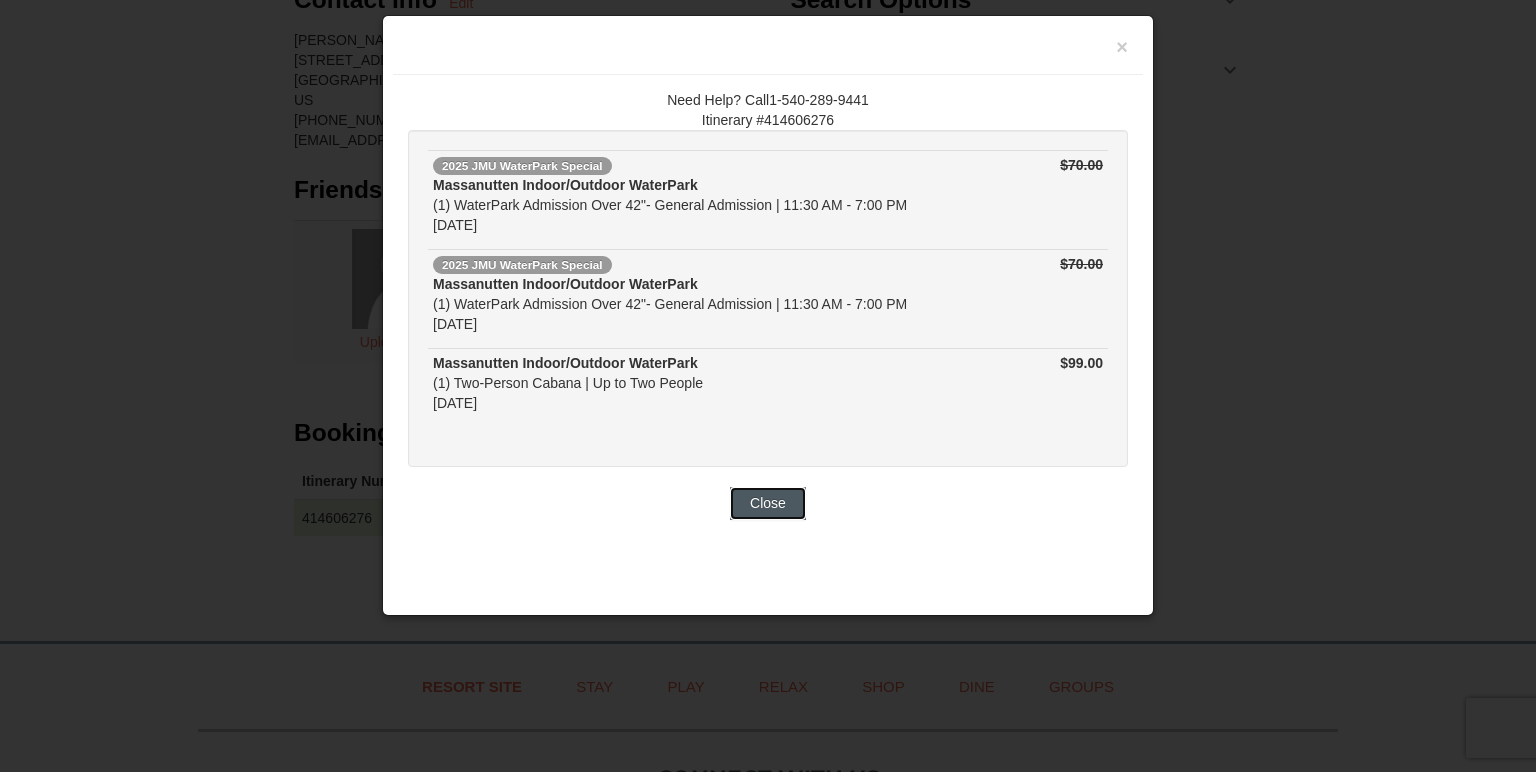 drag, startPoint x: 741, startPoint y: 490, endPoint x: 767, endPoint y: 517, distance: 37.48333 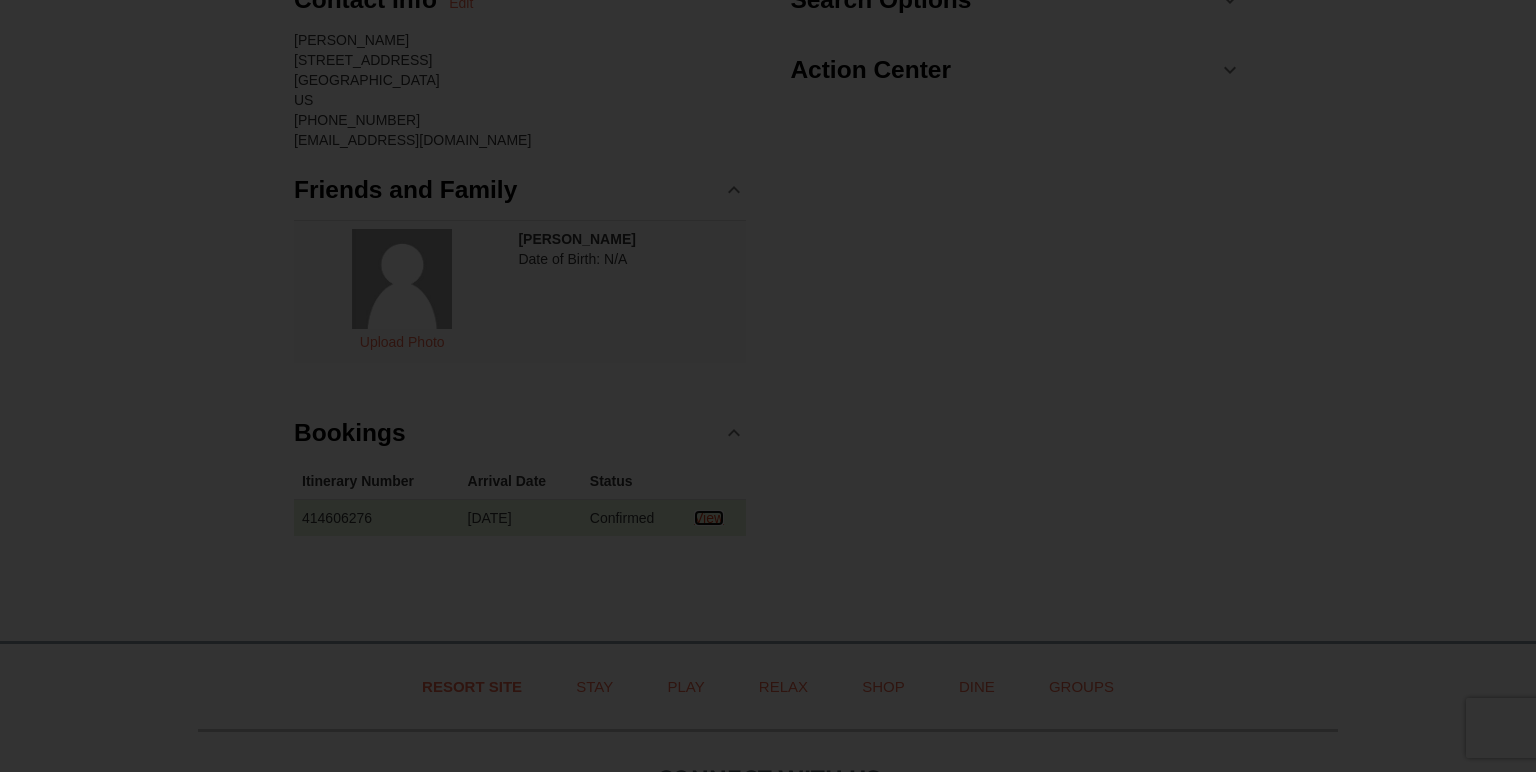 scroll, scrollTop: 0, scrollLeft: 0, axis: both 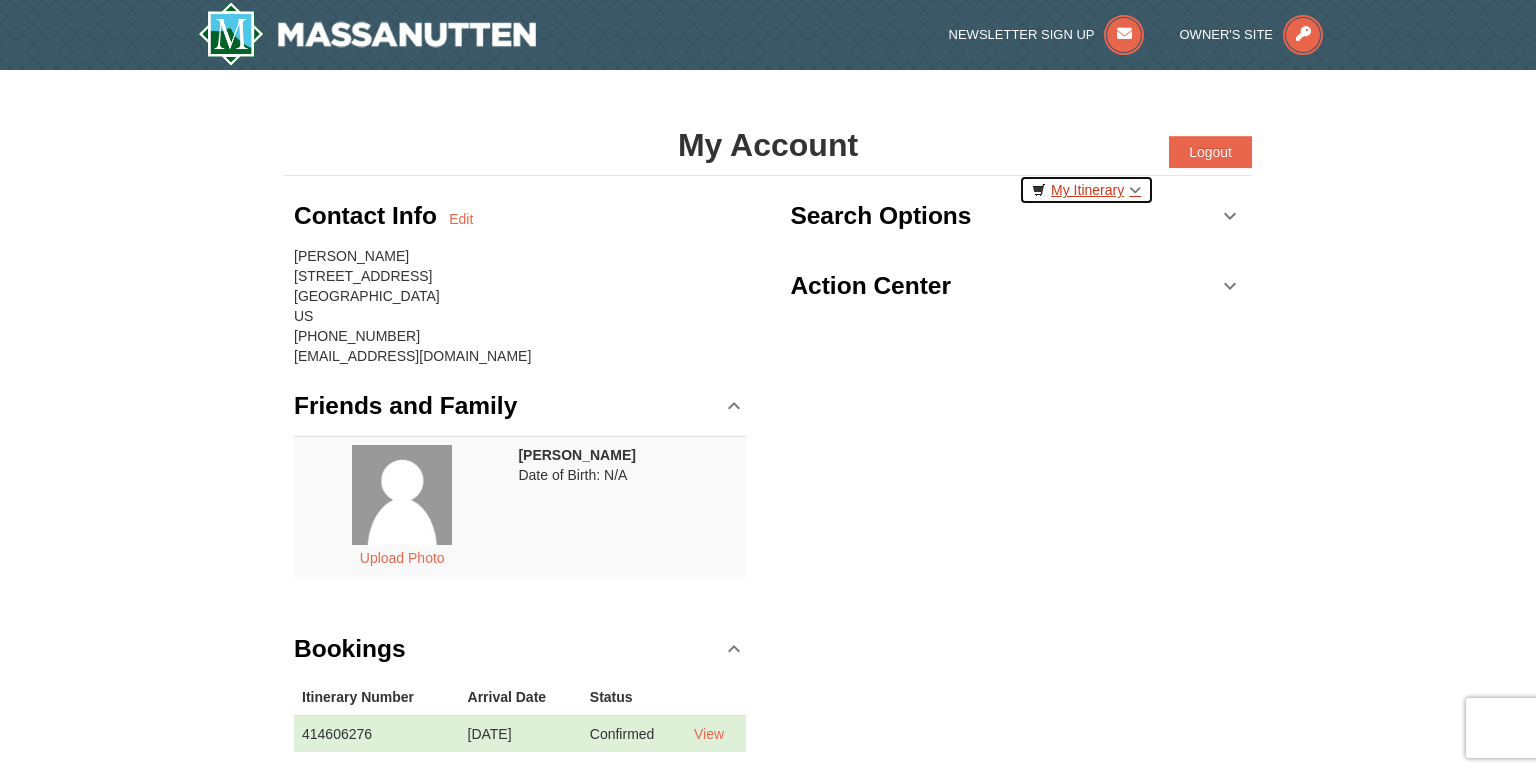 click on "My Itinerary" at bounding box center [1086, 190] 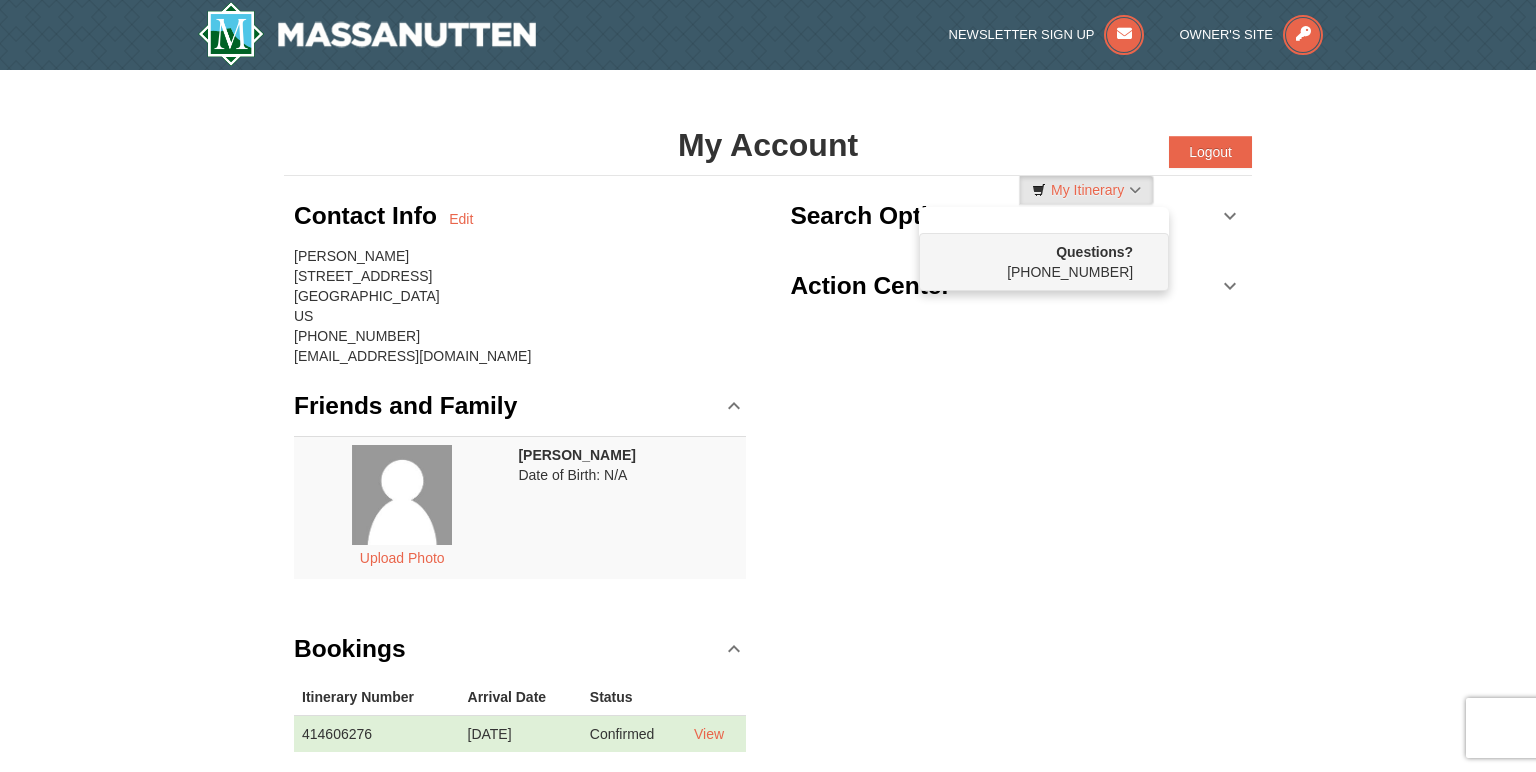 click on "×
My Account
Categories
Map
List
Filter
My Itinerary
Questions?  [PHONE_NUMBER]
Logout
Contact Info
Edit
[PERSON_NAME]
[STREET_ADDRESS]
[PHONE_NUMBER]
[EMAIL_ADDRESS][DOMAIN_NAME]
Friends and Family
Upload Photo" at bounding box center [768, 453] 